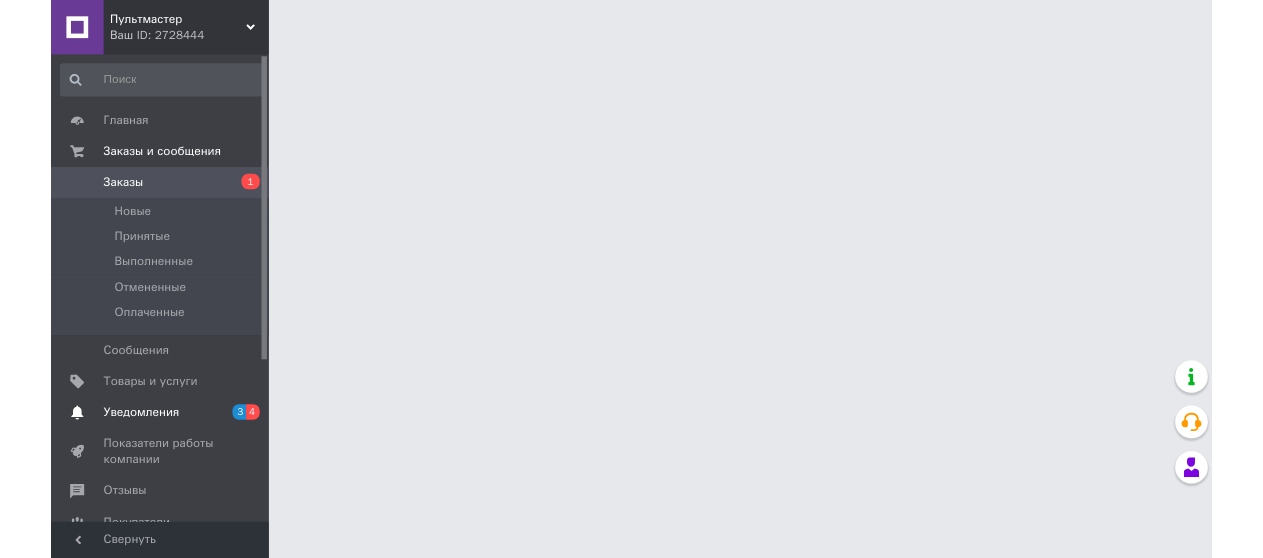 scroll, scrollTop: 0, scrollLeft: 0, axis: both 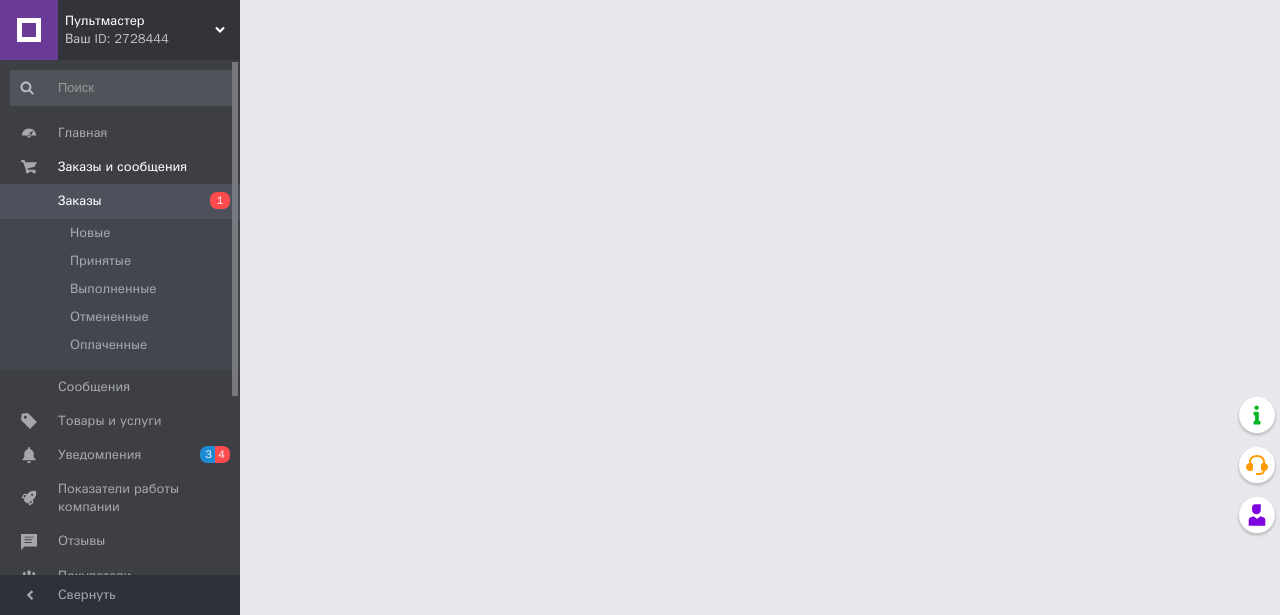 click on "Уведомления" at bounding box center [99, 455] 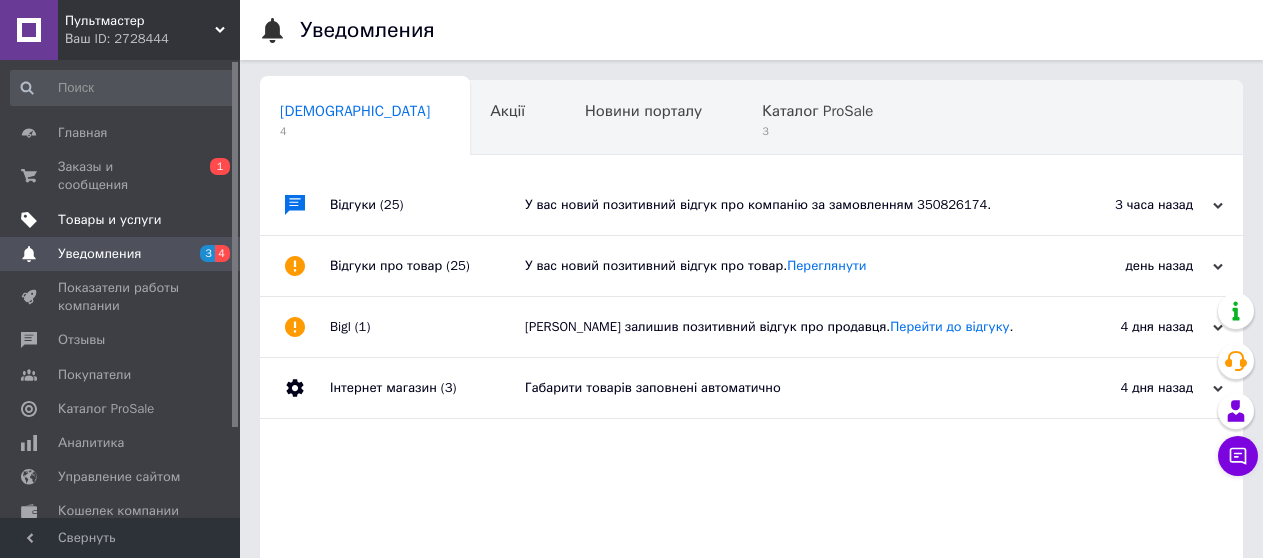 click on "Товары и услуги" at bounding box center [110, 220] 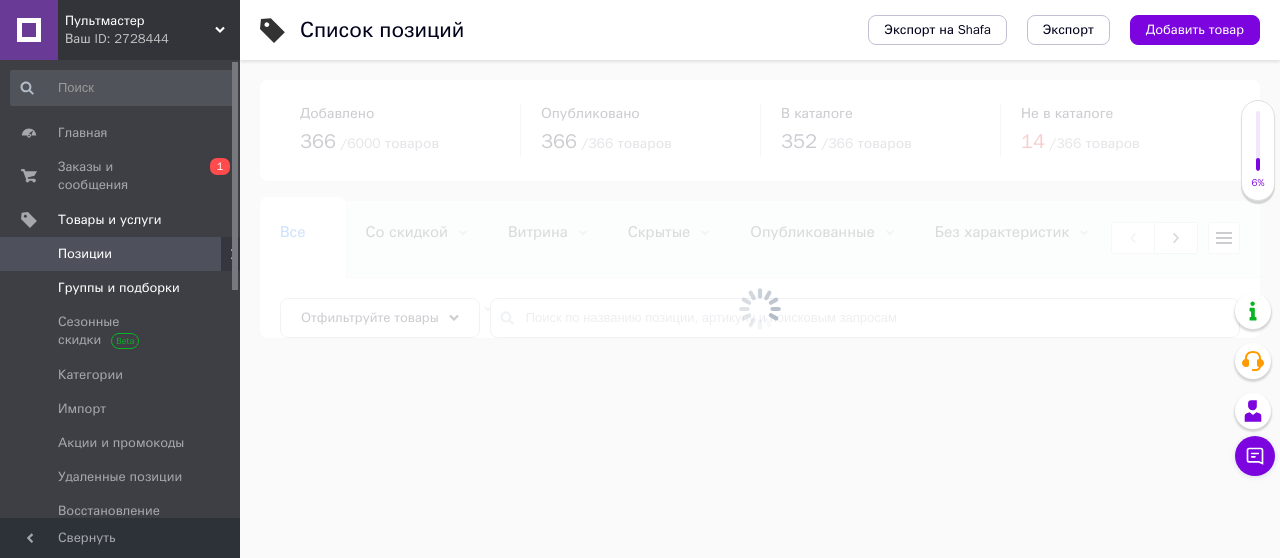 click on "Группы и подборки" at bounding box center (119, 288) 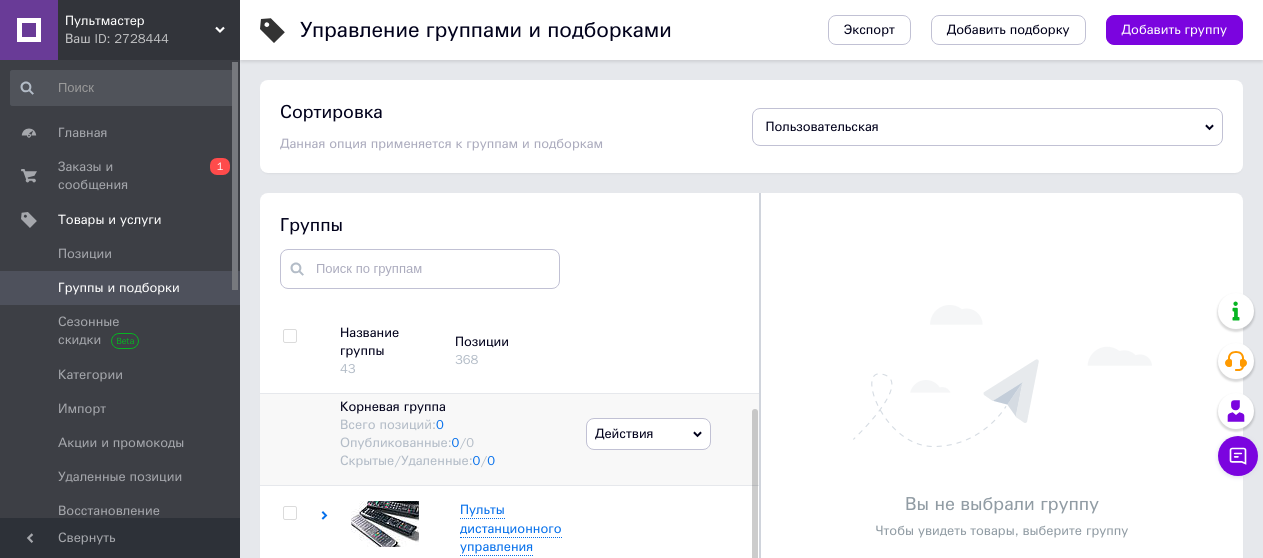 scroll, scrollTop: 14, scrollLeft: 0, axis: vertical 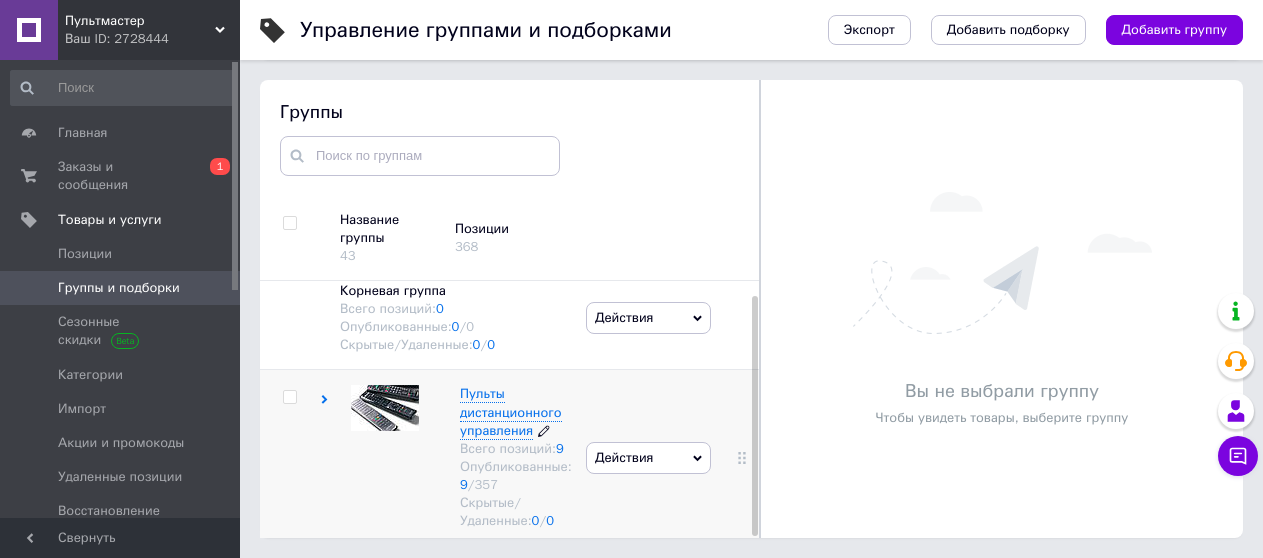 click on "Пульты дистанционного управления" at bounding box center [511, 411] 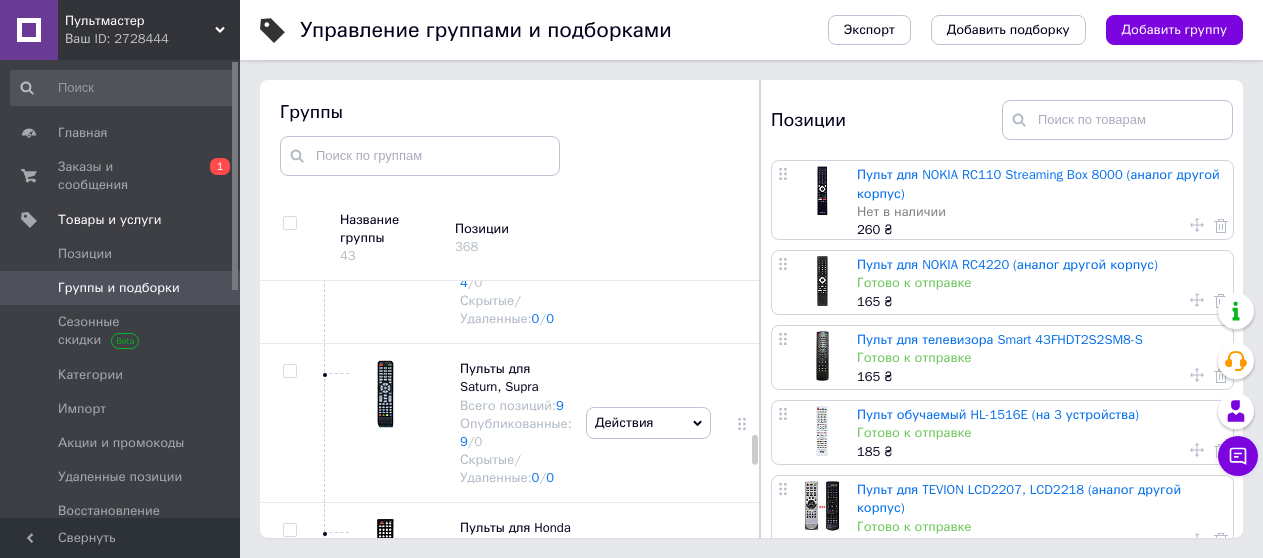 scroll, scrollTop: 4360, scrollLeft: 0, axis: vertical 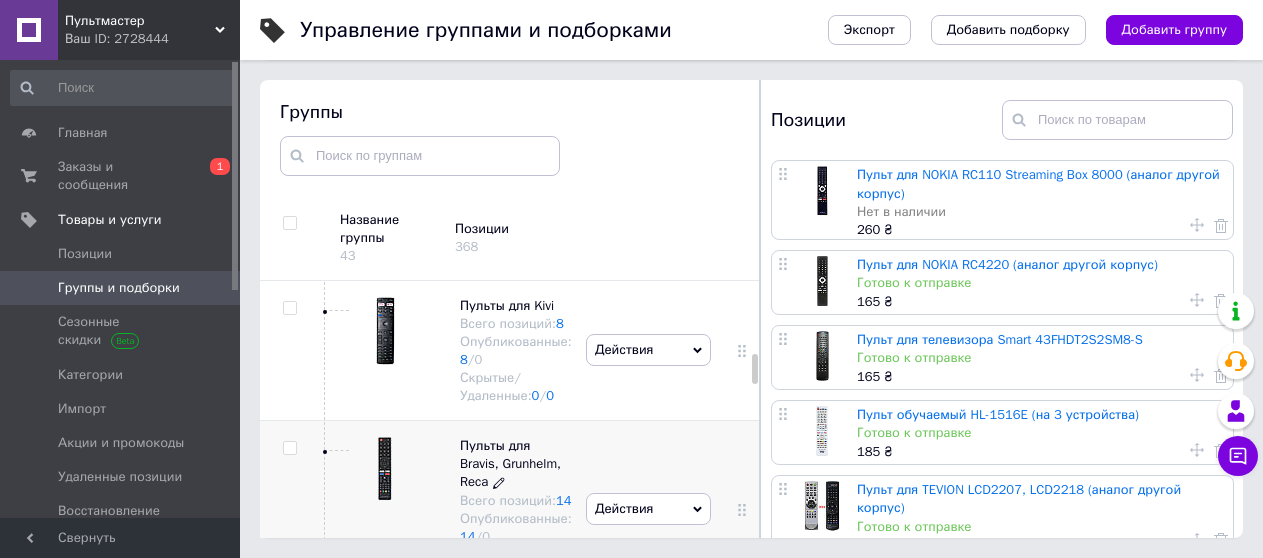 click on "Пульты для Bravis, Grunhelm, Reca" at bounding box center [510, 463] 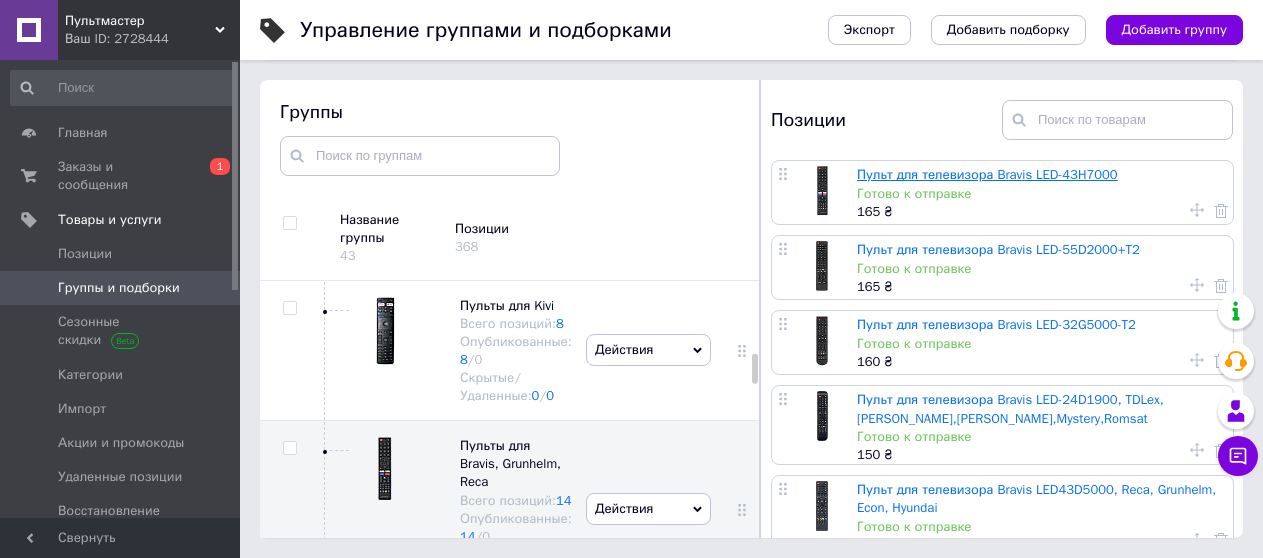 click on "Пульт для телевизора Bravis LED-43H7000" at bounding box center (987, 174) 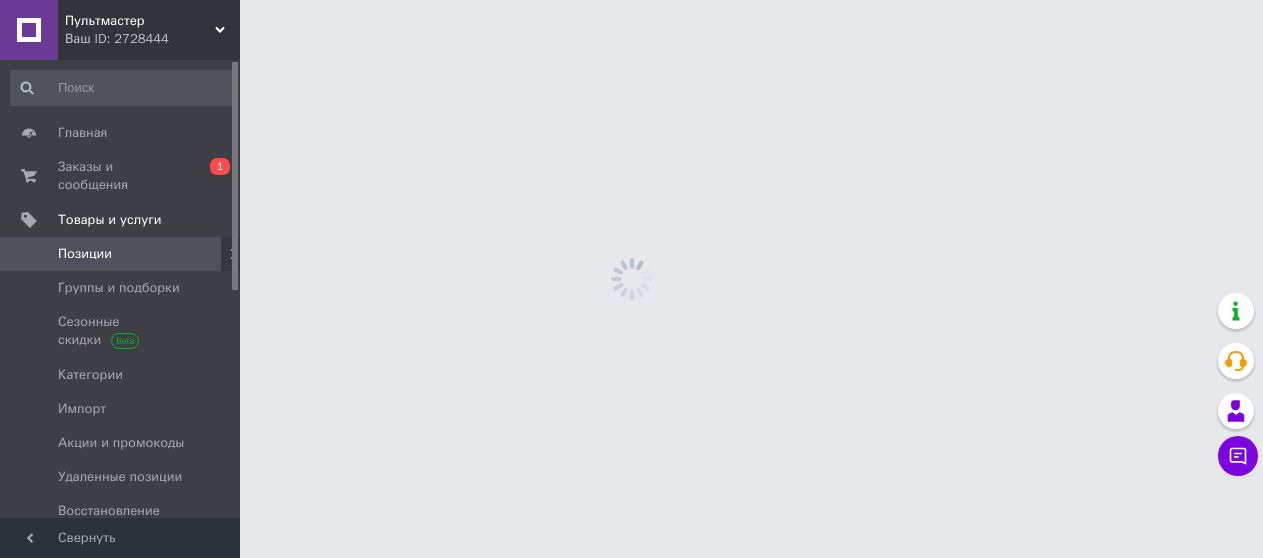 scroll, scrollTop: 0, scrollLeft: 0, axis: both 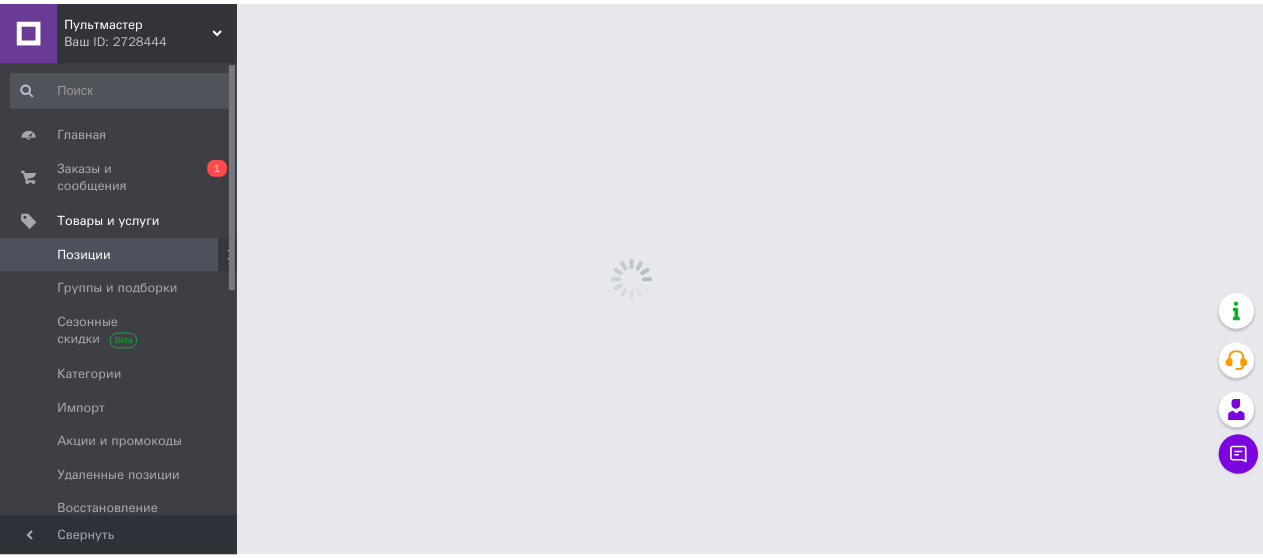 click on "Пульт для телевизора Bravis LED-43H7000" 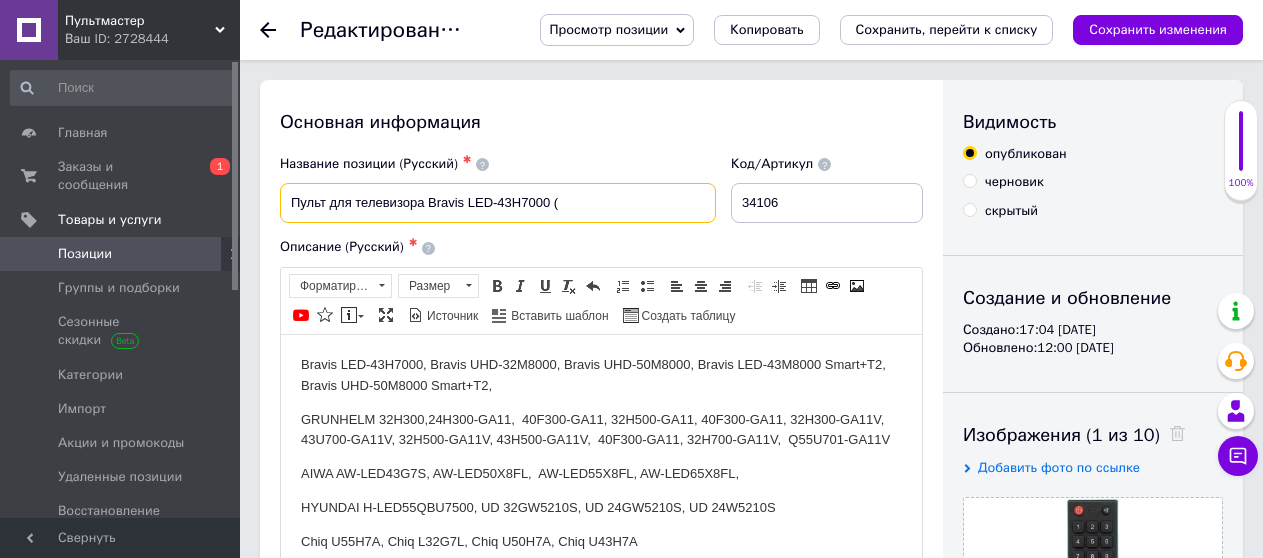 paste on "RM-L1718" 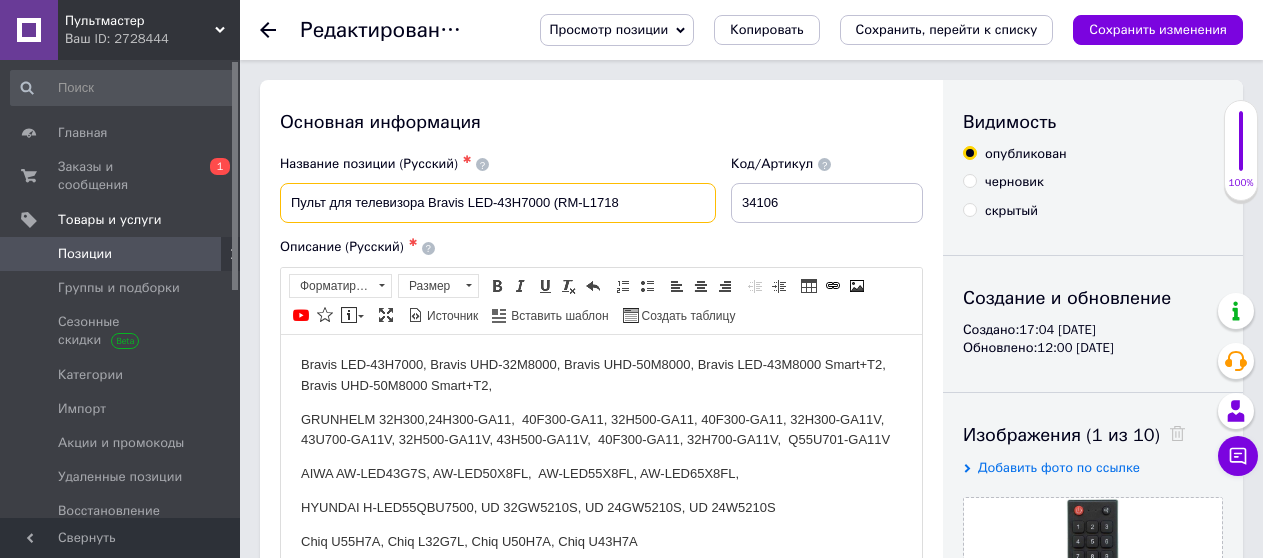 click on "Пульт для телевизора Bravis LED-43H7000 (RM-L1718" at bounding box center [498, 203] 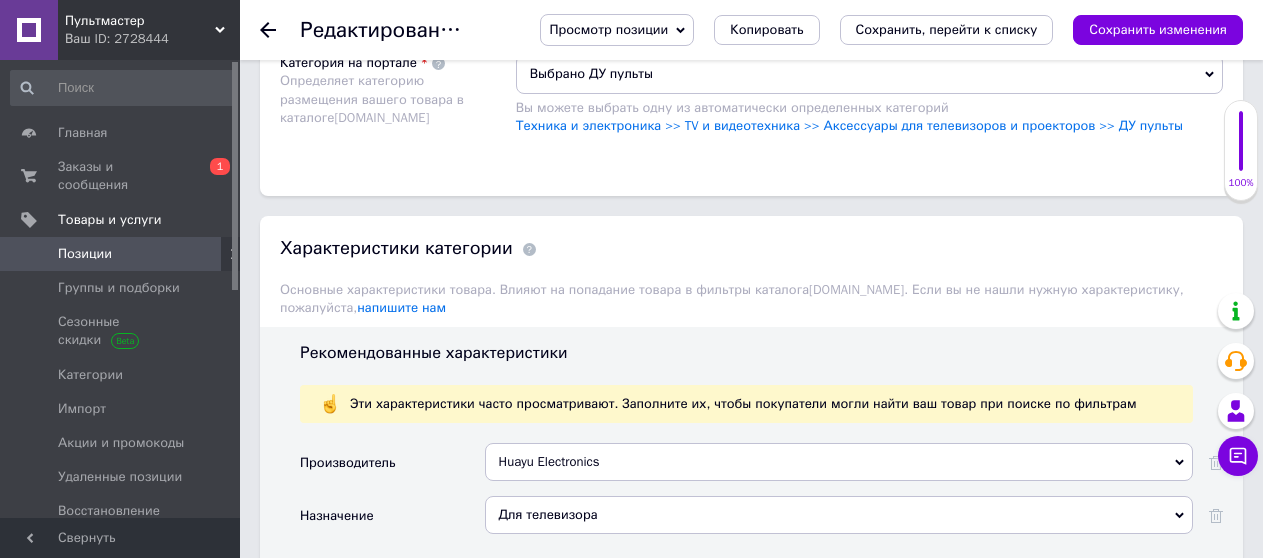 scroll, scrollTop: 1900, scrollLeft: 0, axis: vertical 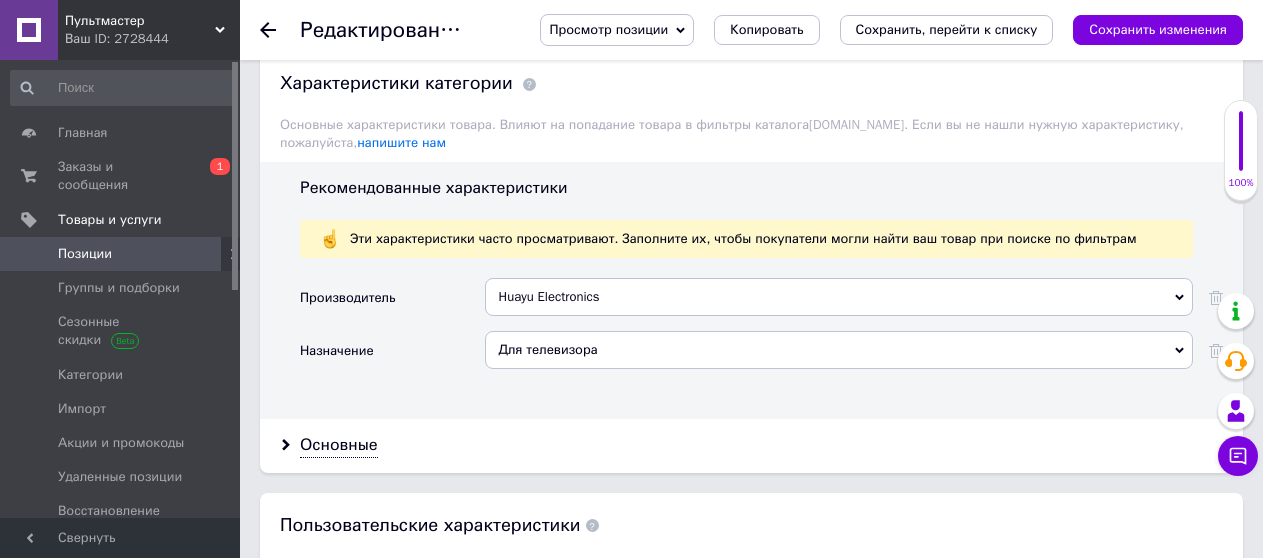 click 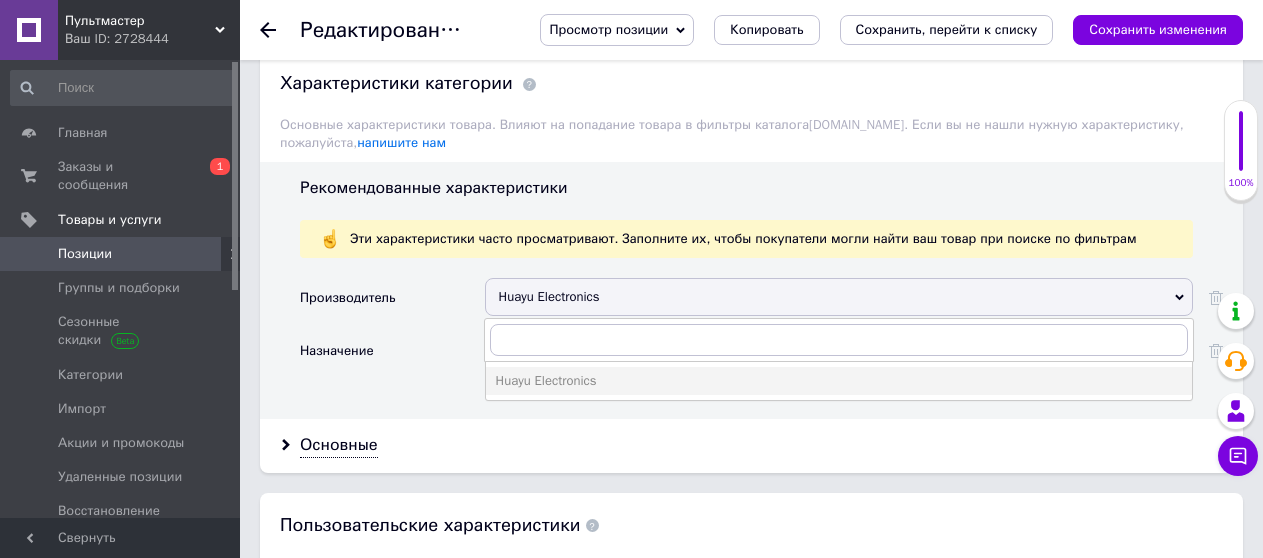 click on "Huayu Electronics" at bounding box center (839, 297) 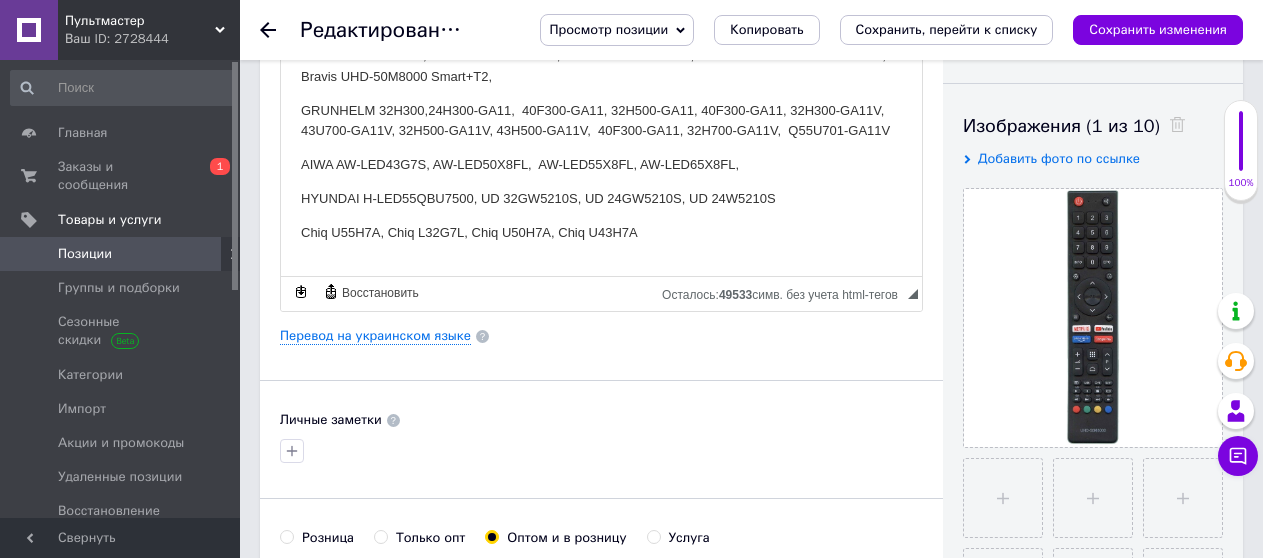 scroll, scrollTop: 0, scrollLeft: 0, axis: both 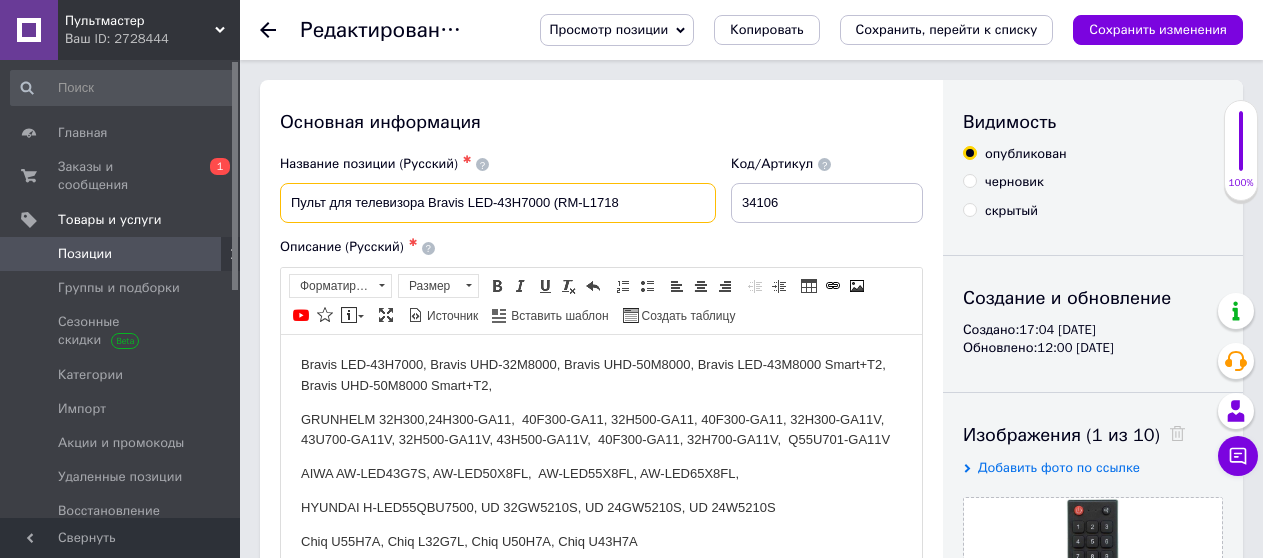 click on "Пульт для телевизора Bravis LED-43H7000 (RM-L1718" at bounding box center [498, 203] 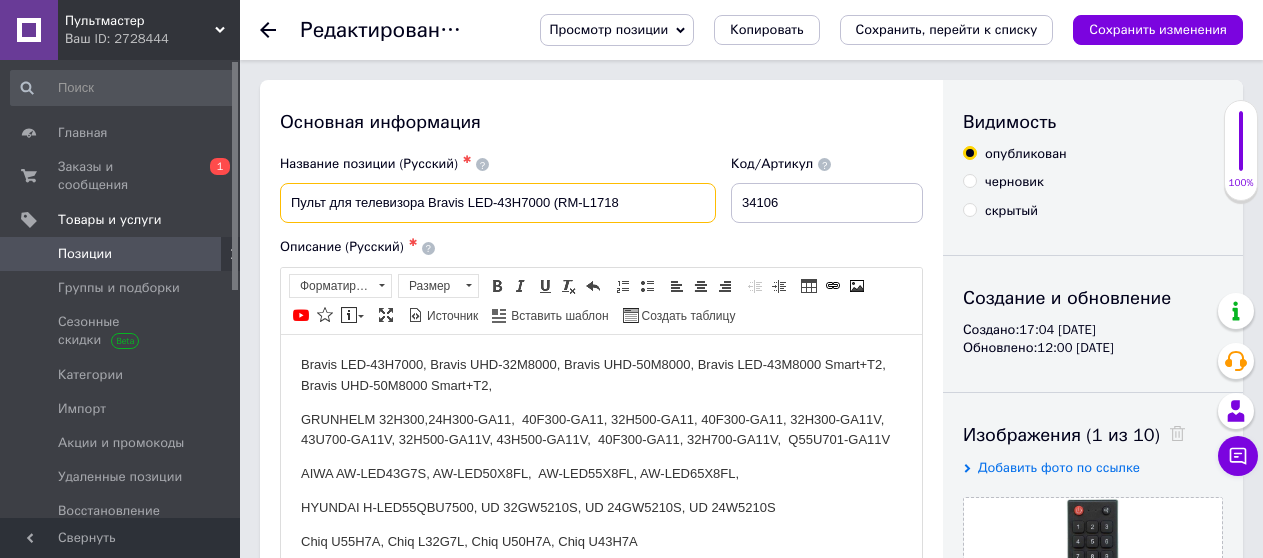 click on "Пульт для телевизора Bravis LED-43H7000 (RM-L1718" at bounding box center [498, 203] 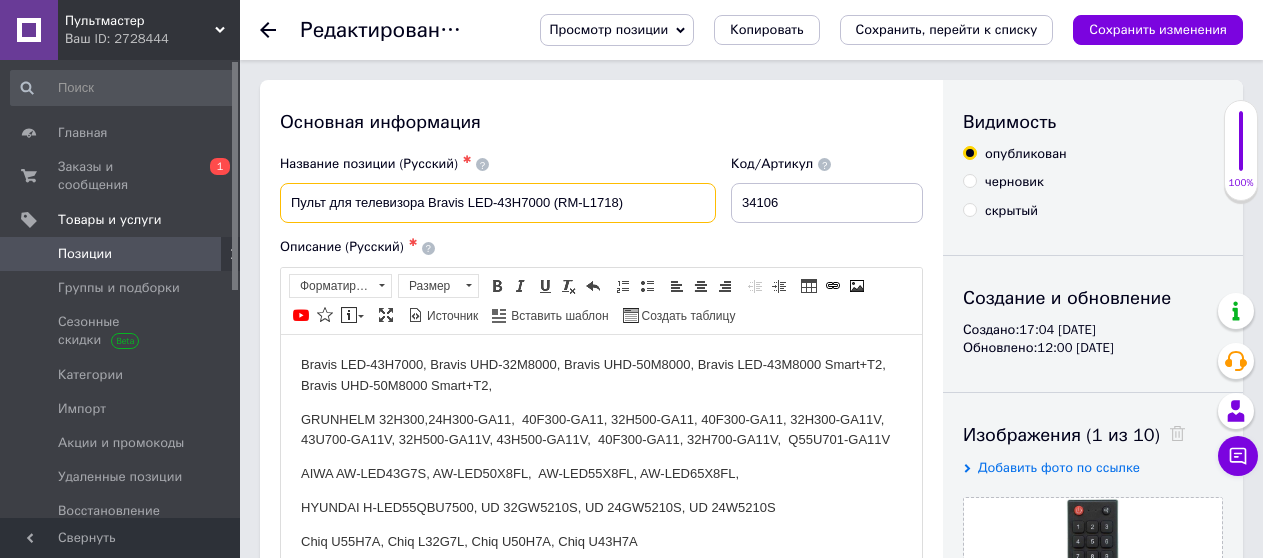 click on "Пульт для телевизора Bravis LED-43H7000 (RM-L1718)" at bounding box center (498, 203) 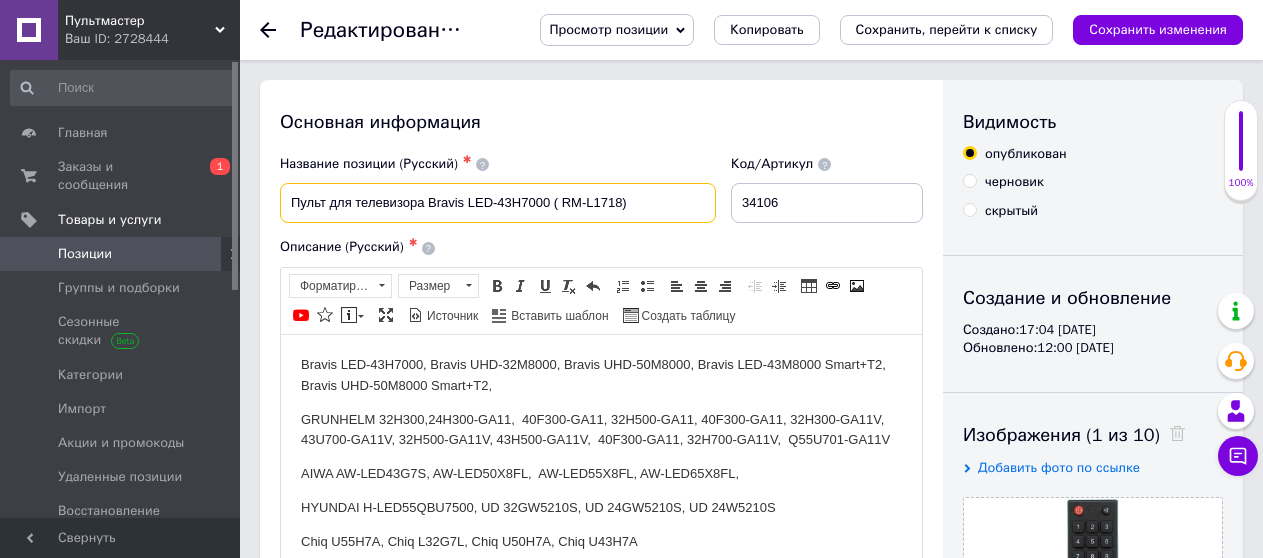 click on "Пульт для телевизора Bravis LED-43H7000 ( RM-L1718)" at bounding box center (498, 203) 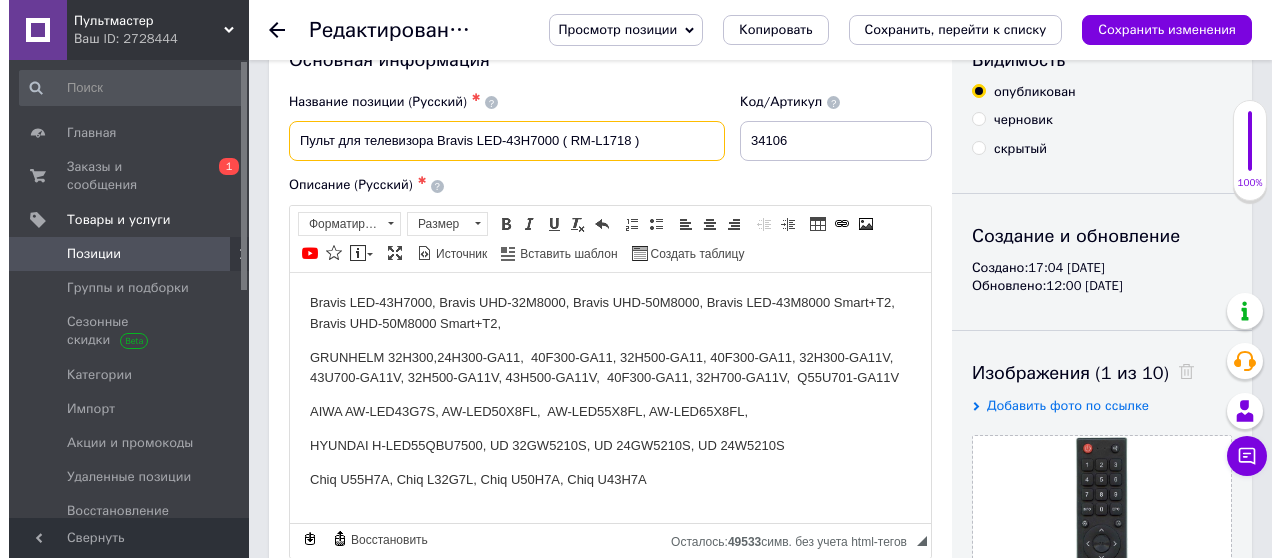 scroll, scrollTop: 400, scrollLeft: 0, axis: vertical 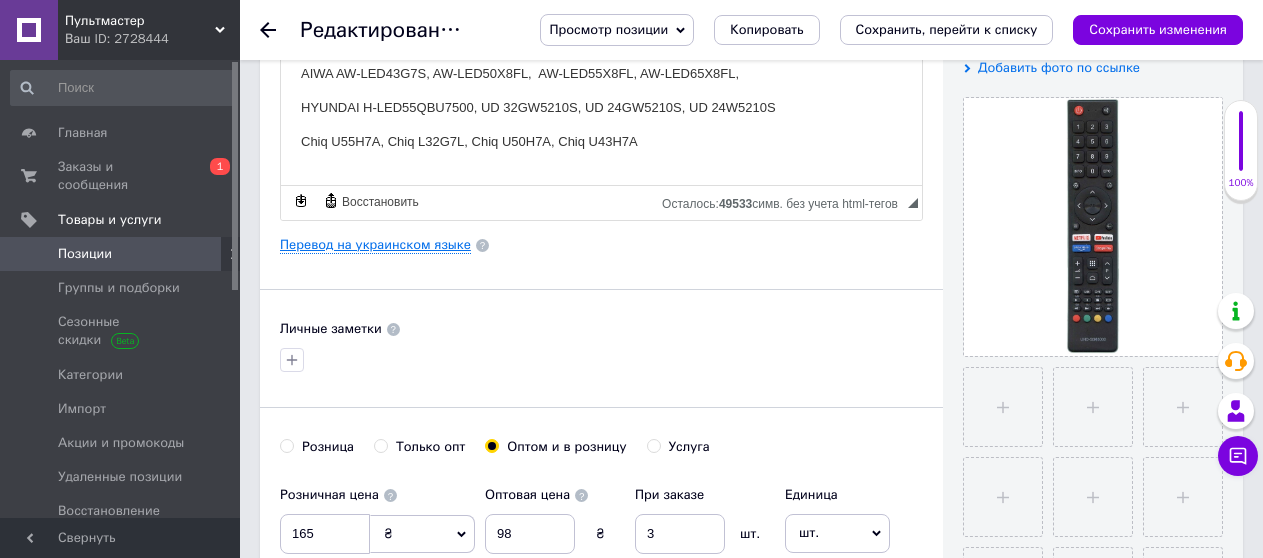 type on "Пульт для телевизора Bravis LED-43H7000 ( RM-L1718 )" 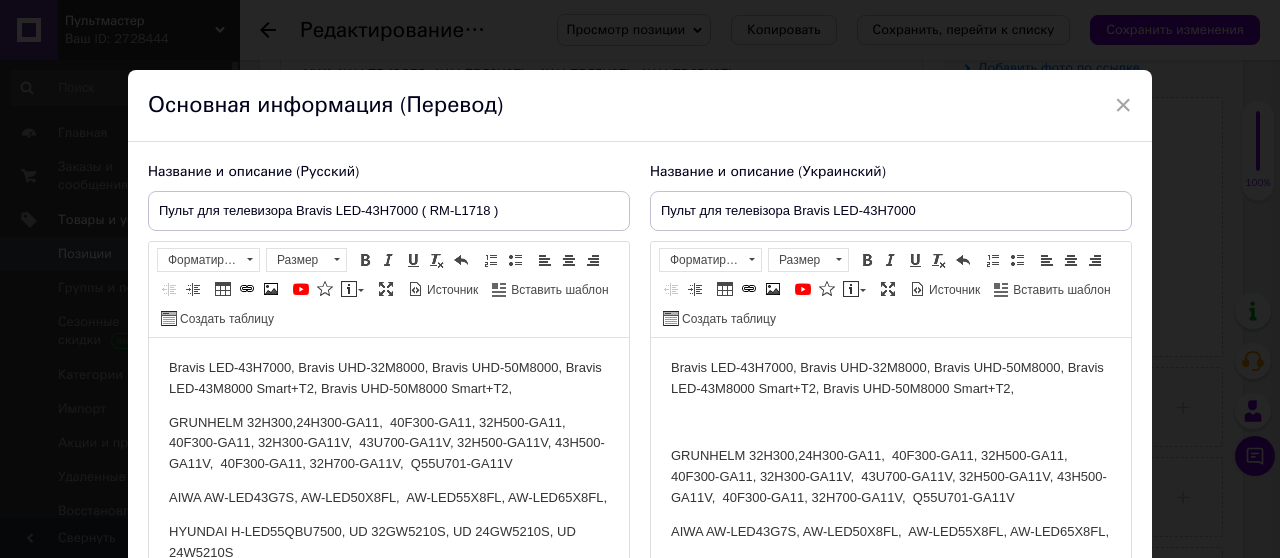 scroll, scrollTop: 0, scrollLeft: 0, axis: both 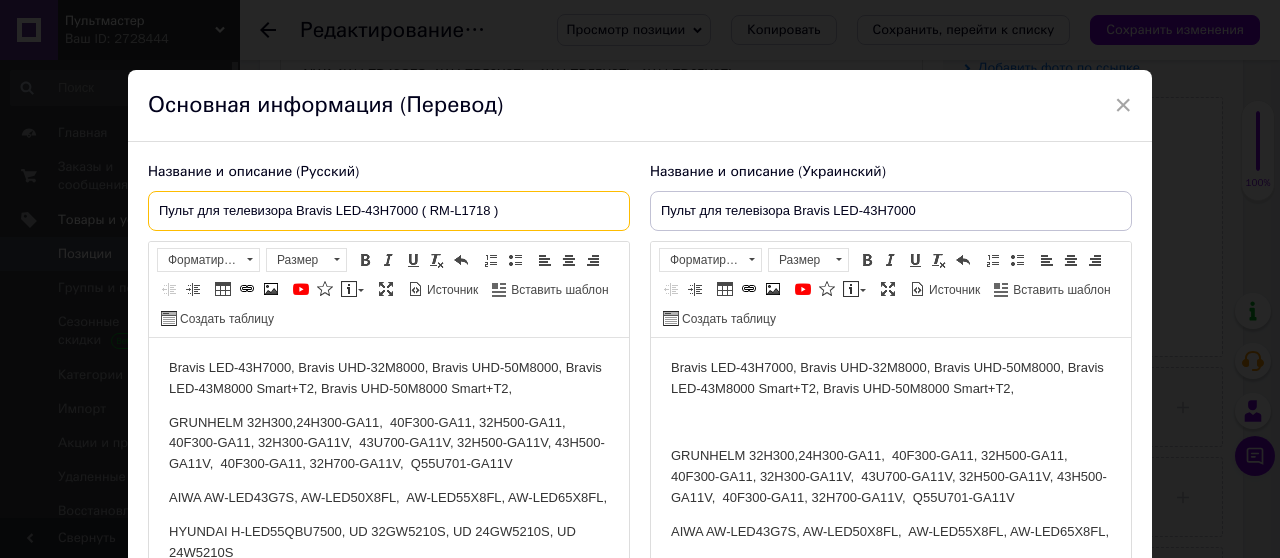 drag, startPoint x: 511, startPoint y: 209, endPoint x: 146, endPoint y: 218, distance: 365.11093 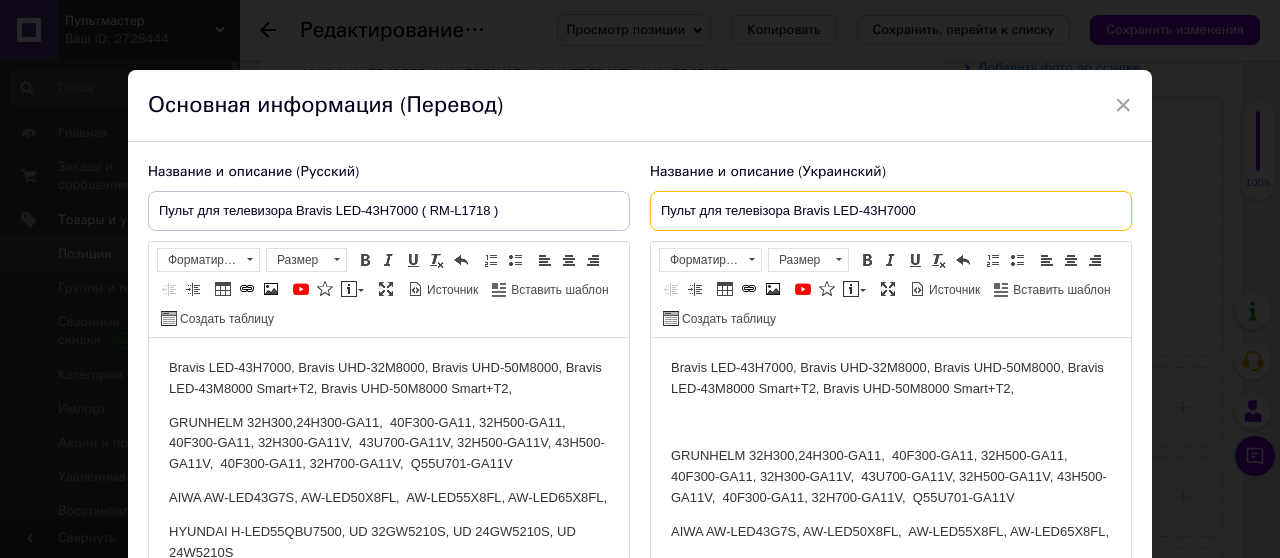 drag, startPoint x: 919, startPoint y: 210, endPoint x: 620, endPoint y: 212, distance: 299.00668 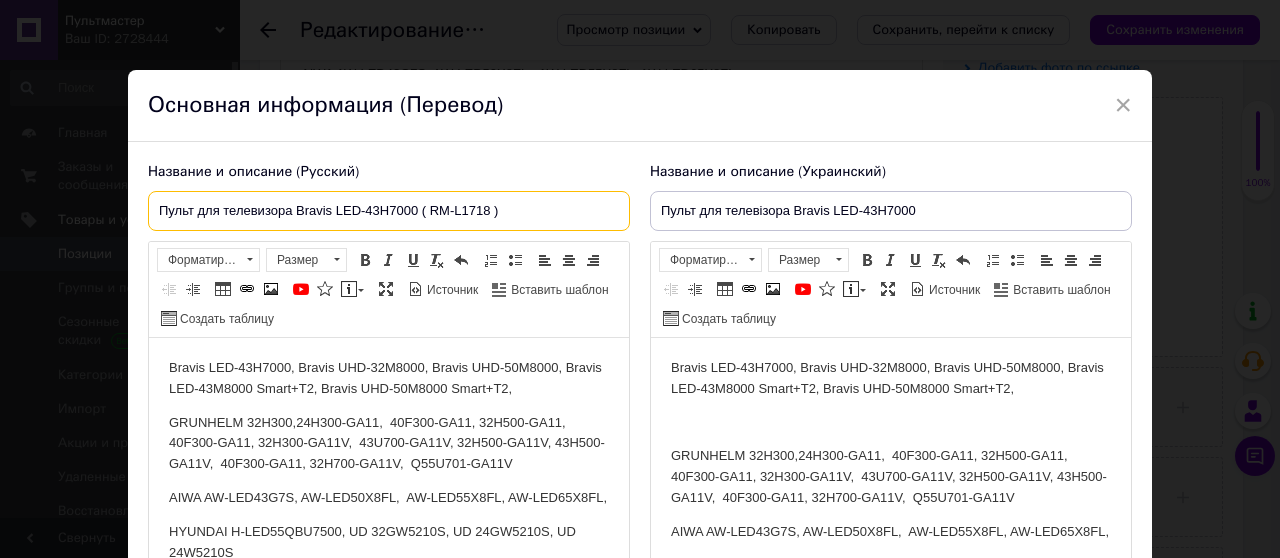 drag, startPoint x: 336, startPoint y: 210, endPoint x: 507, endPoint y: 210, distance: 171 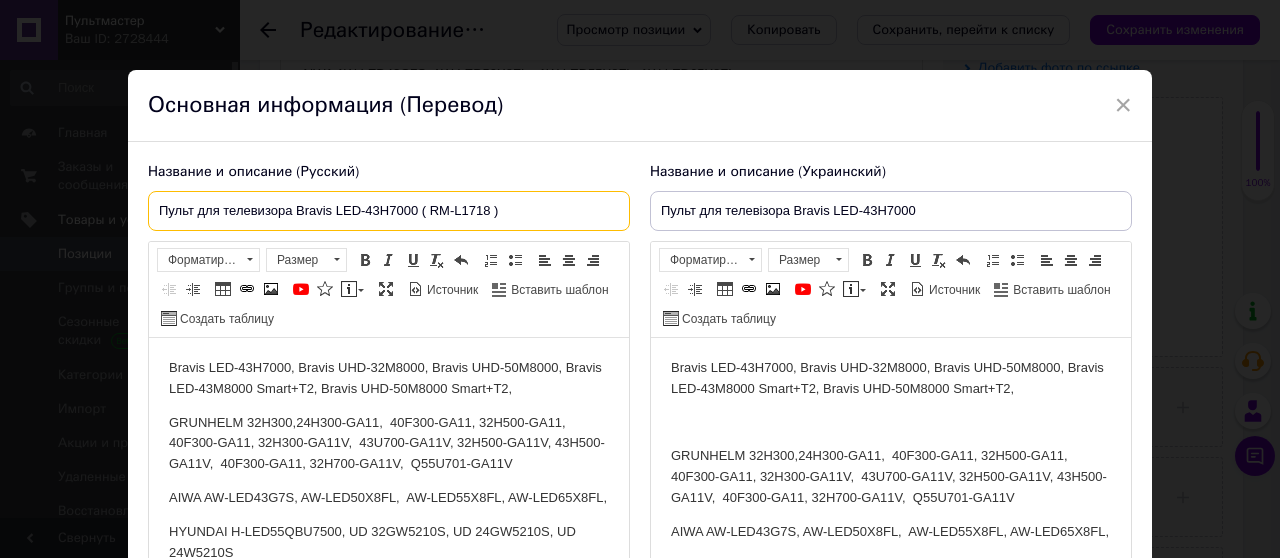 drag, startPoint x: 504, startPoint y: 210, endPoint x: 421, endPoint y: 215, distance: 83.15047 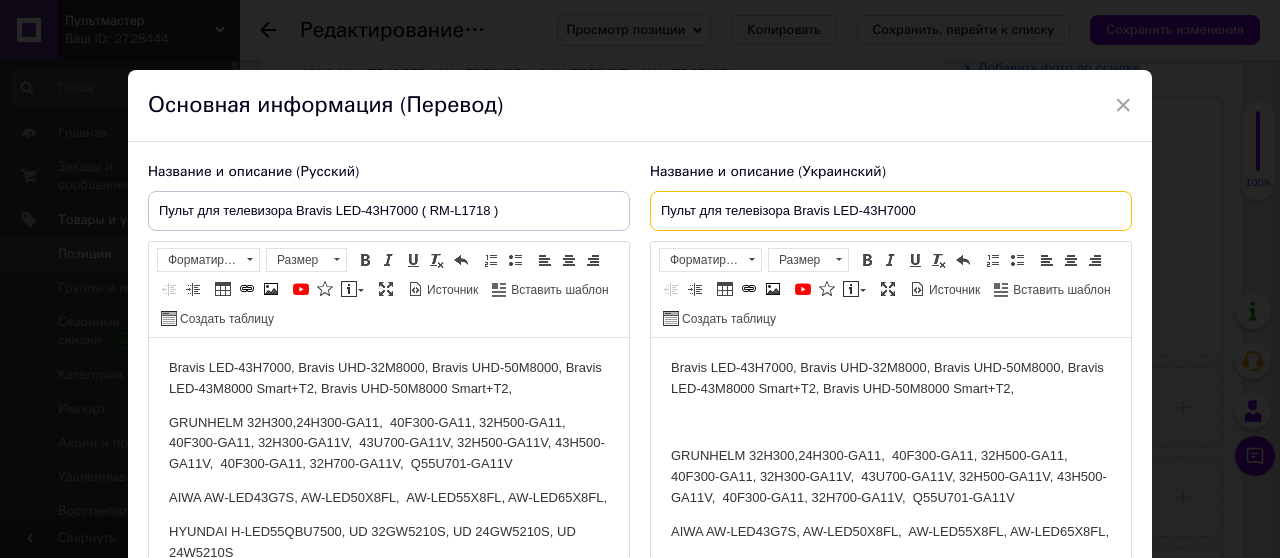 click on "Пульт для телевізора Bravis LED-43H7000" at bounding box center [891, 211] 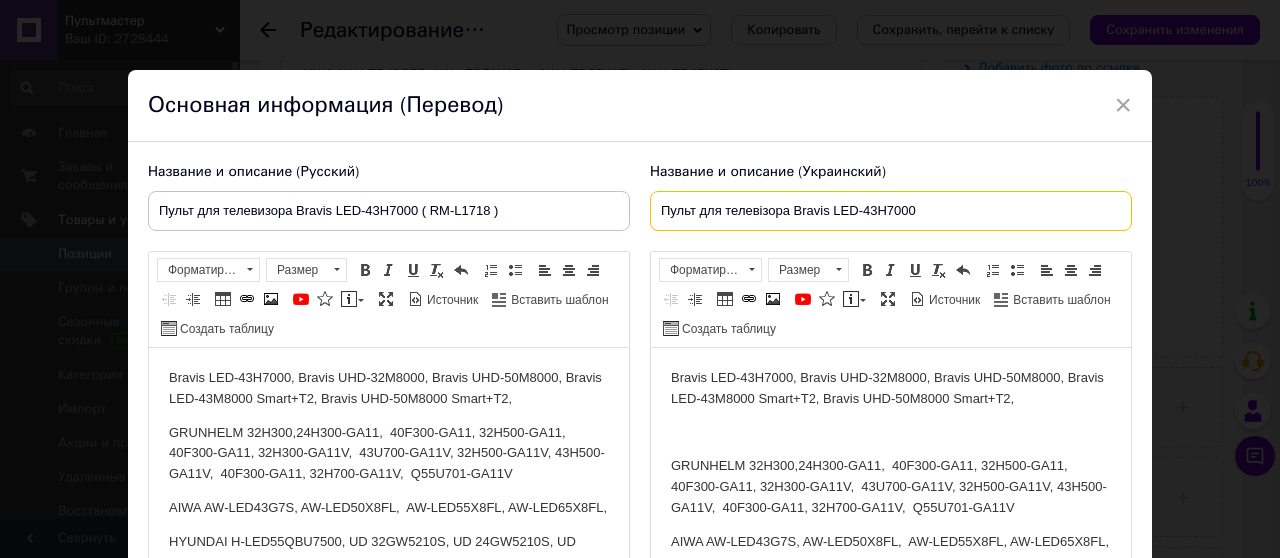 paste on "( RM-L1718 )" 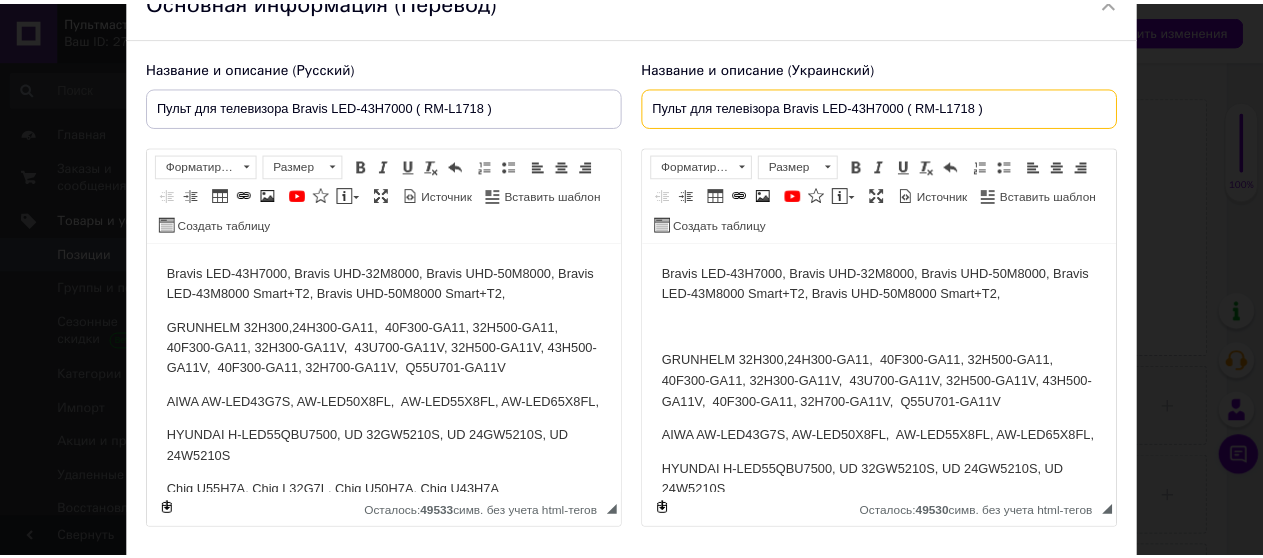 scroll, scrollTop: 241, scrollLeft: 0, axis: vertical 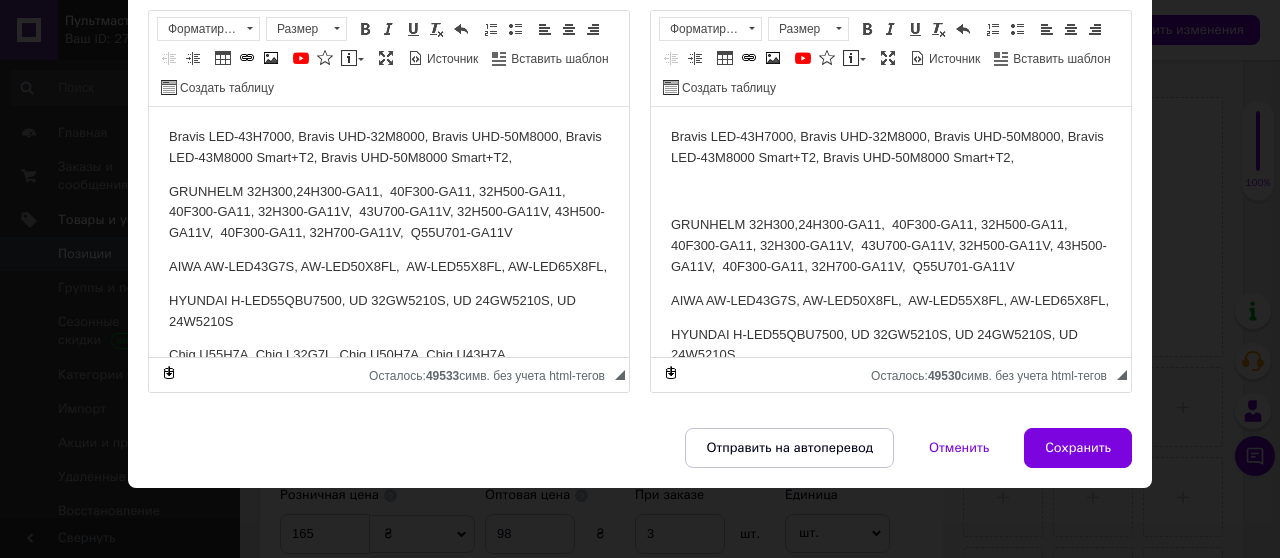 type on "Пульт для телевізора Bravis LED-43H7000 ( RM-L1718 )" 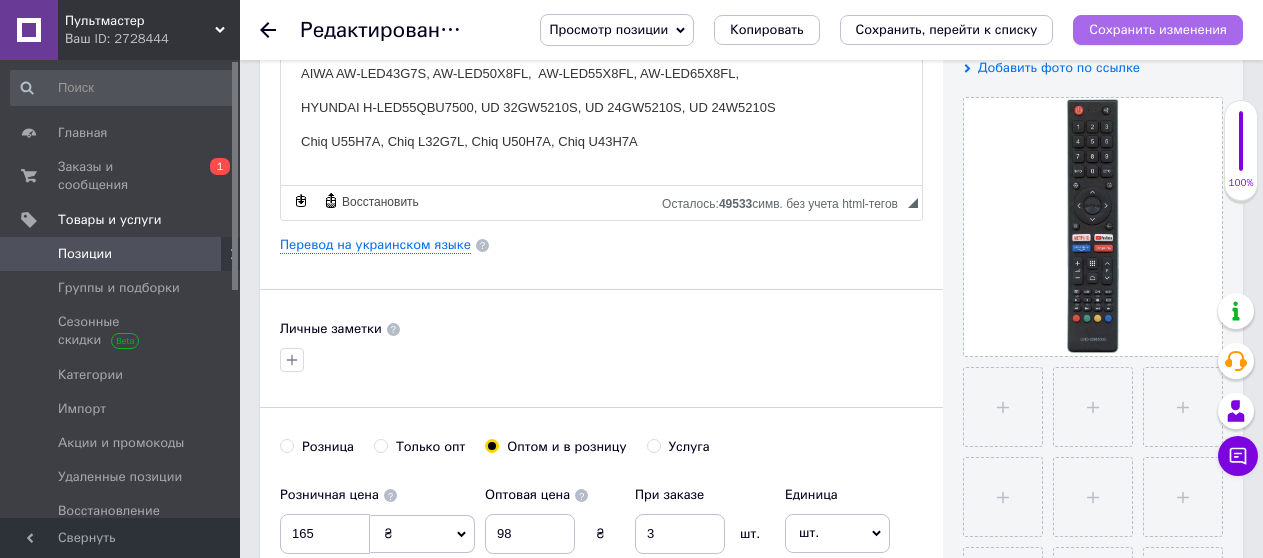 click on "Сохранить изменения" at bounding box center [1158, 29] 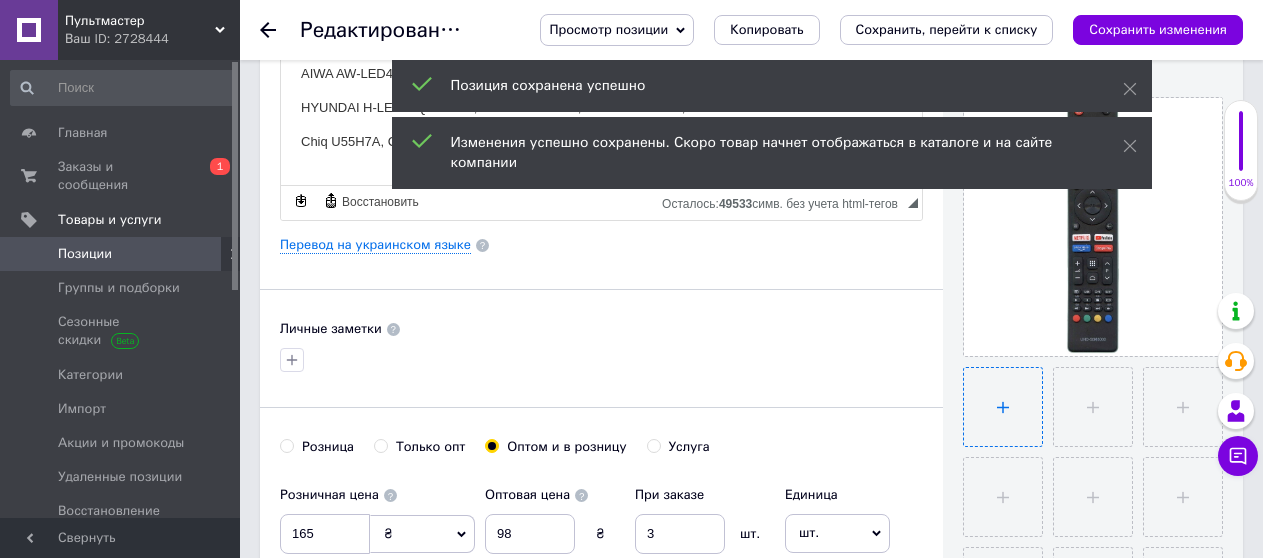 click at bounding box center (1003, 407) 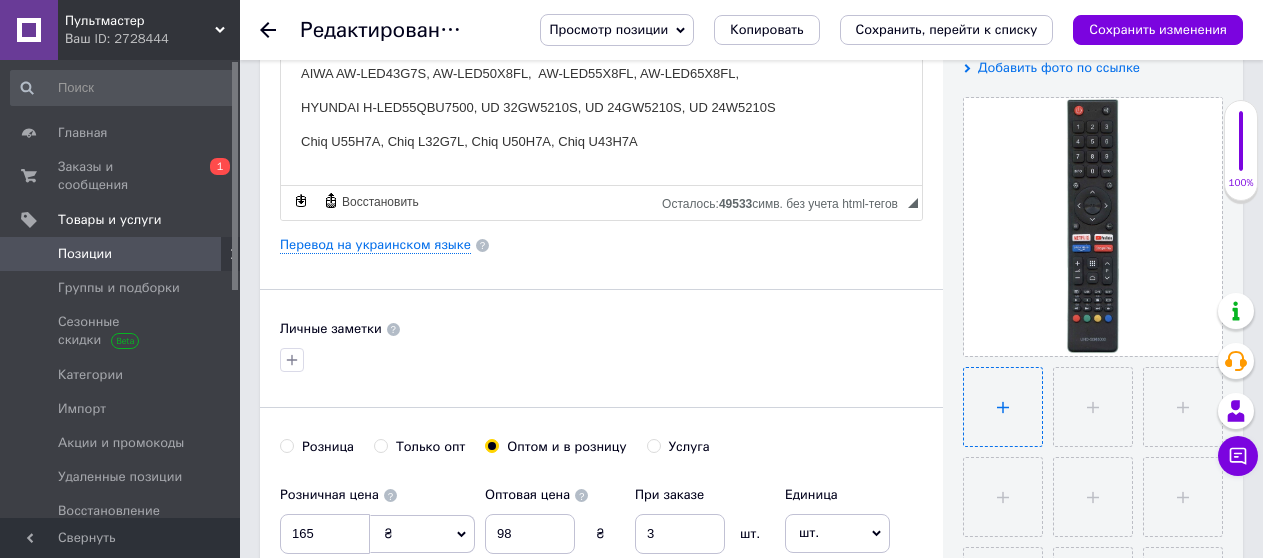 type on "C:\fakepath\34101-pult-changhong-rm-l1718-box-600x800.jpg" 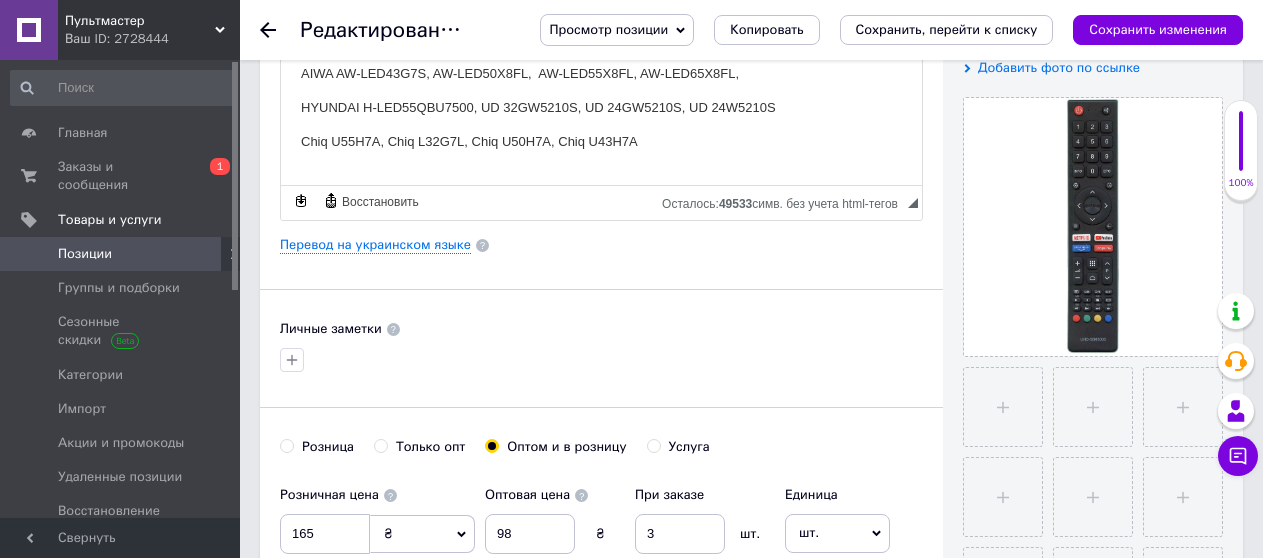 type 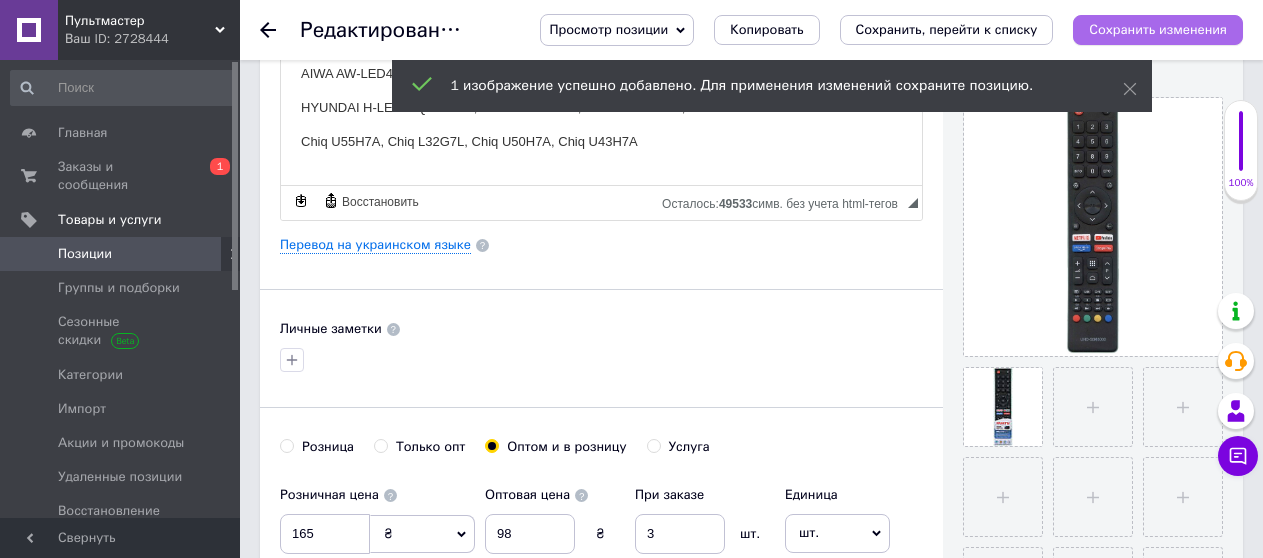 click on "Сохранить изменения" at bounding box center (1158, 29) 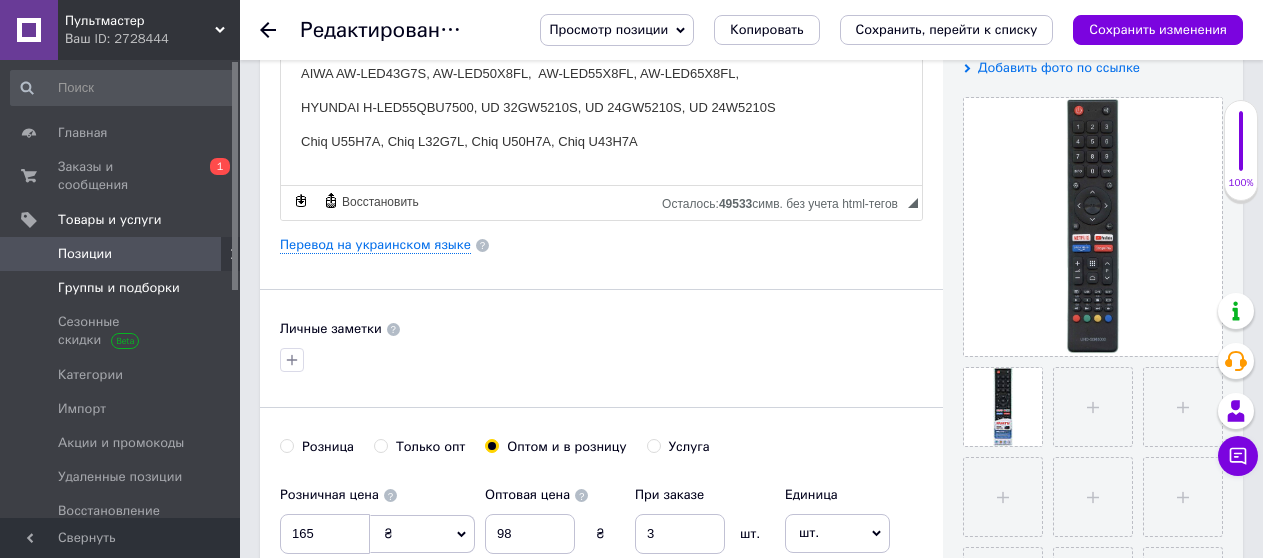 click on "Группы и подборки" at bounding box center (119, 288) 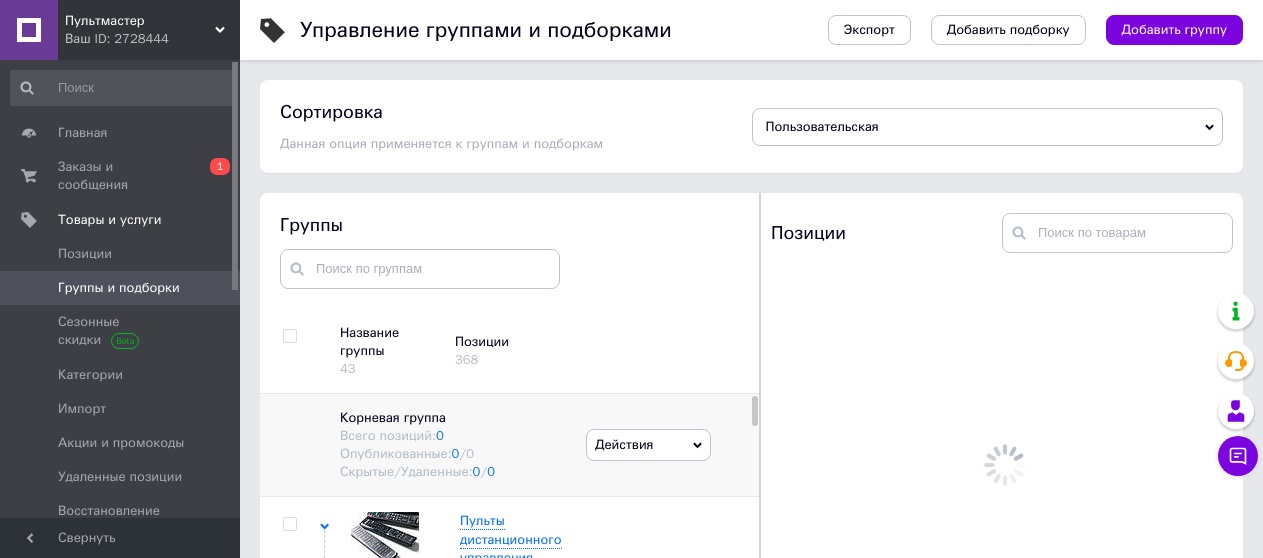 scroll, scrollTop: 113, scrollLeft: 0, axis: vertical 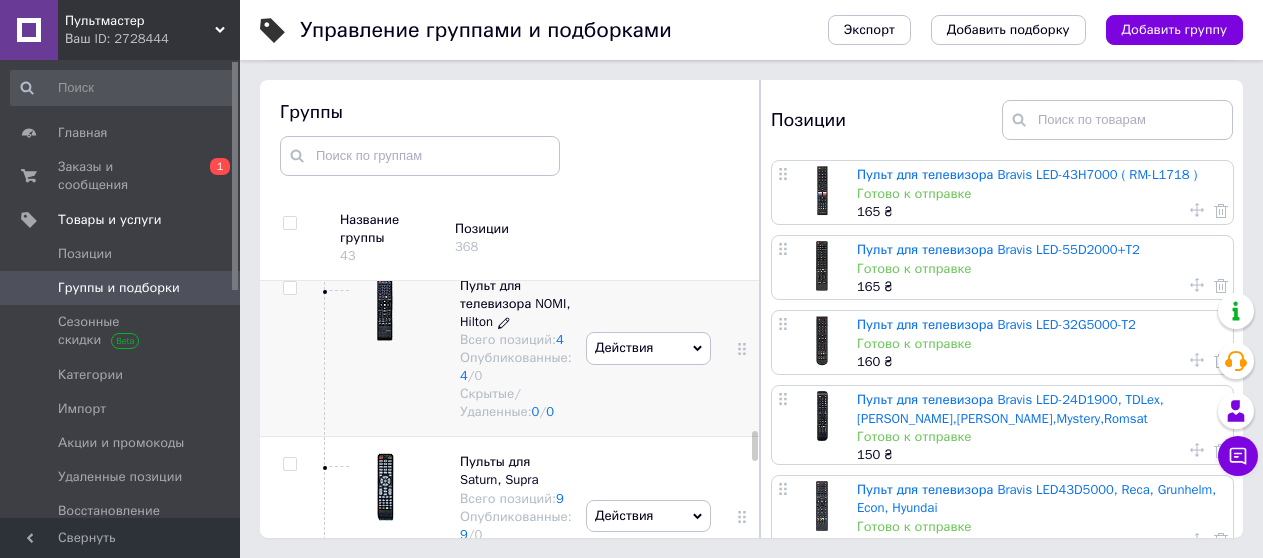 click on "Пульт для телевизора NOMI, Hilton" at bounding box center (515, 303) 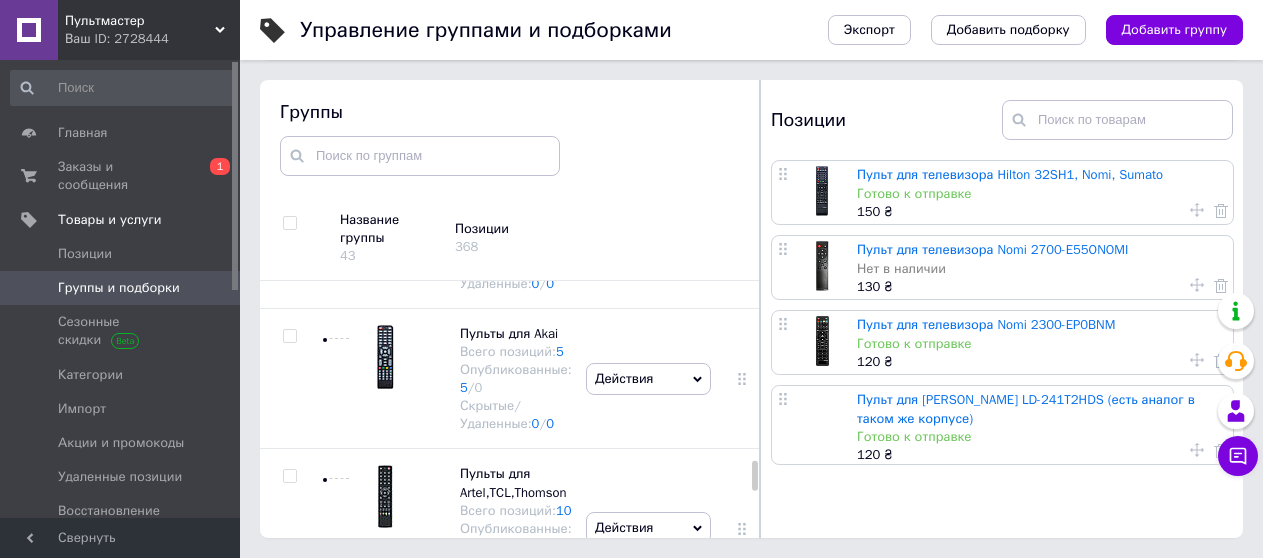scroll, scrollTop: 4981, scrollLeft: 0, axis: vertical 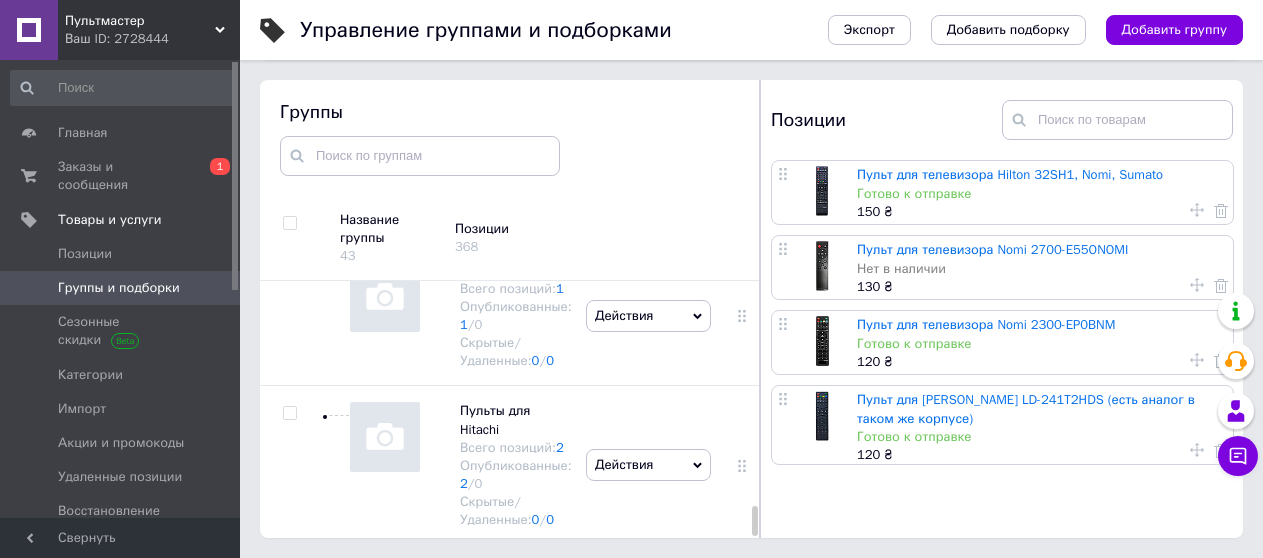 drag, startPoint x: 754, startPoint y: 469, endPoint x: 749, endPoint y: 545, distance: 76.1643 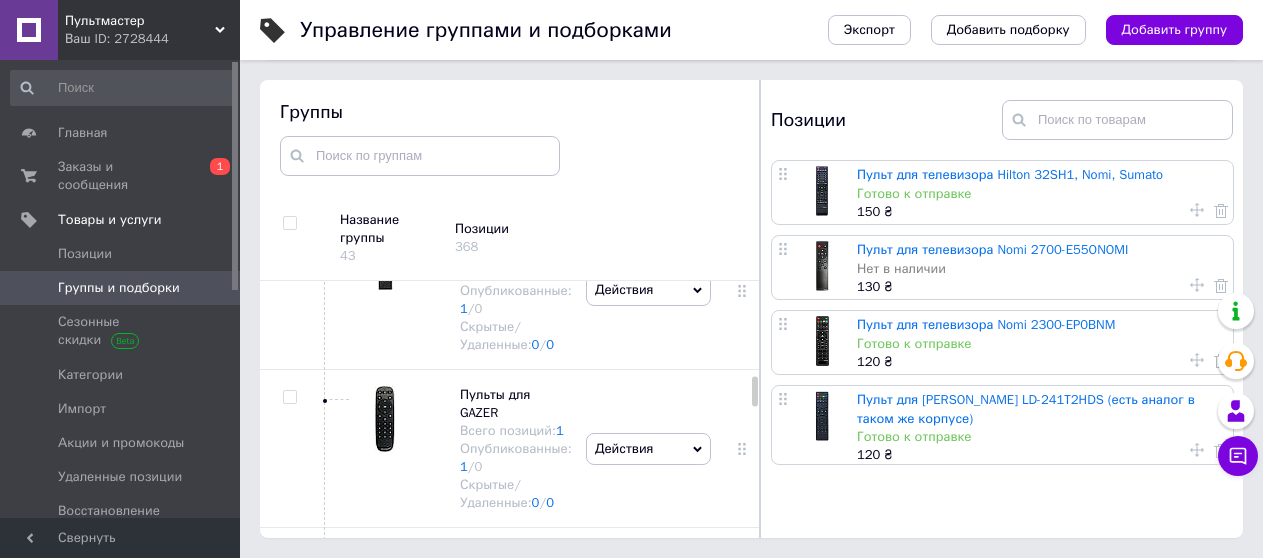 scroll, scrollTop: 2581, scrollLeft: 0, axis: vertical 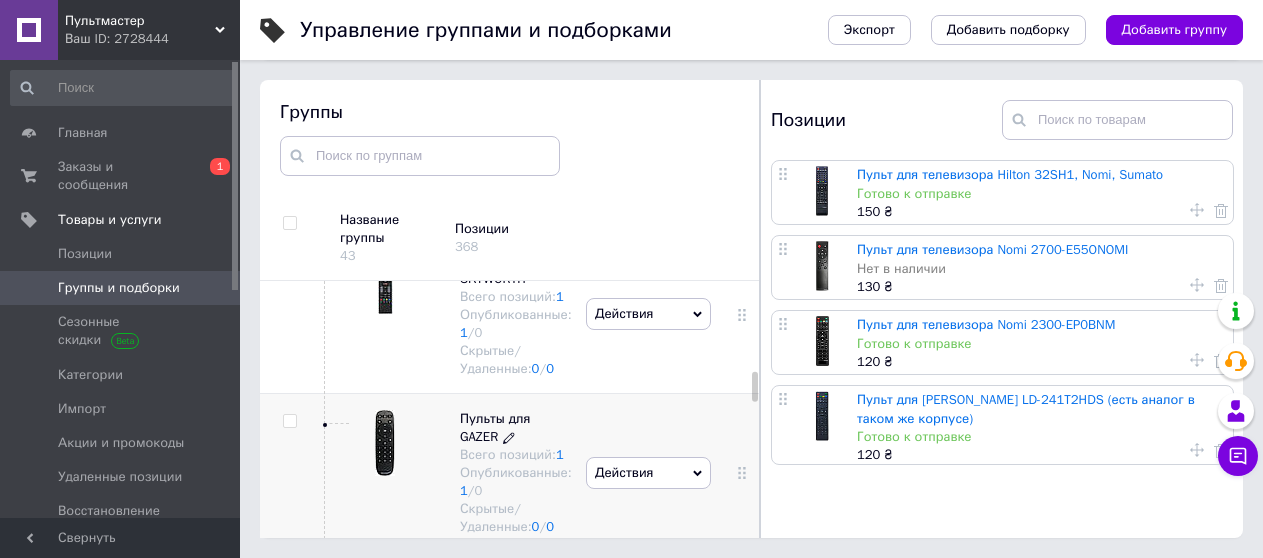 click on "Пульты для GAZER" at bounding box center (495, 427) 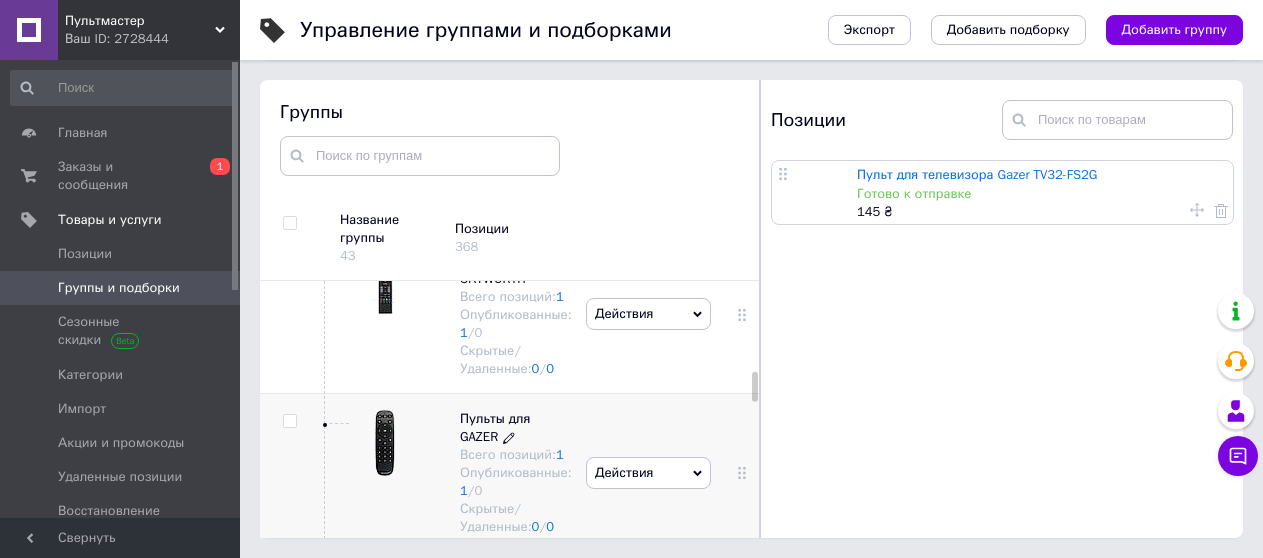 scroll, scrollTop: 2481, scrollLeft: 0, axis: vertical 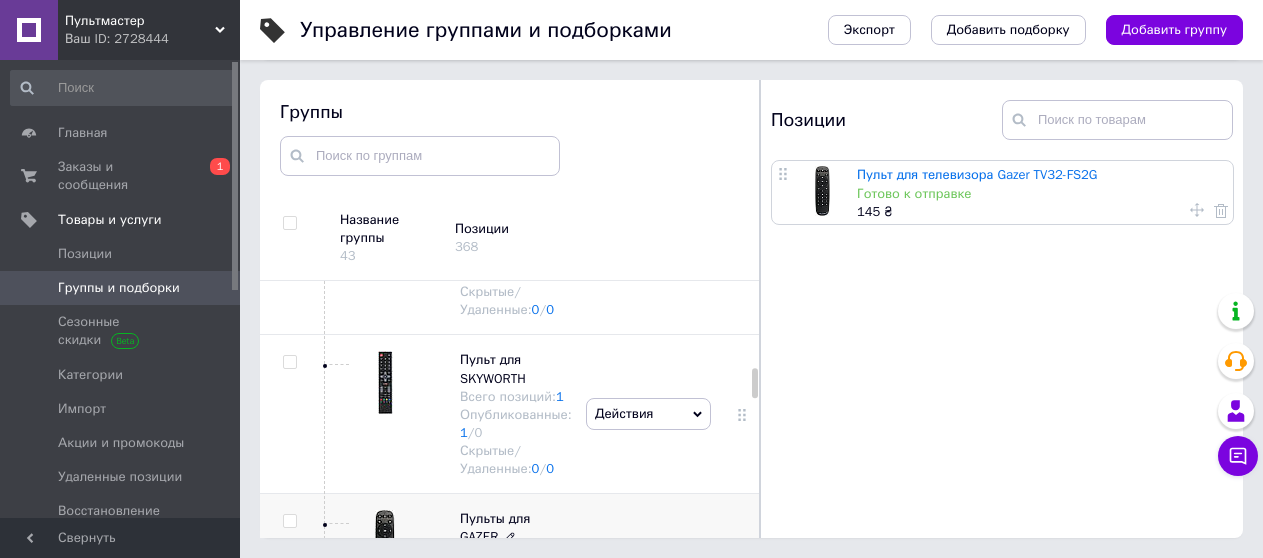 click on "Пульты для GAZER" at bounding box center [495, 527] 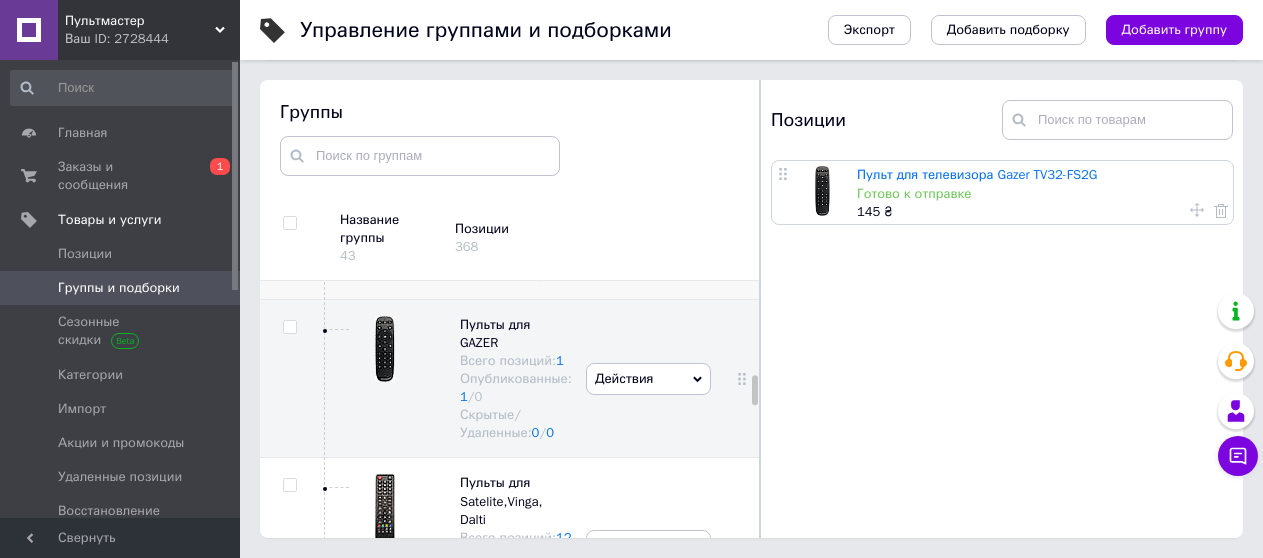 scroll, scrollTop: 2681, scrollLeft: 0, axis: vertical 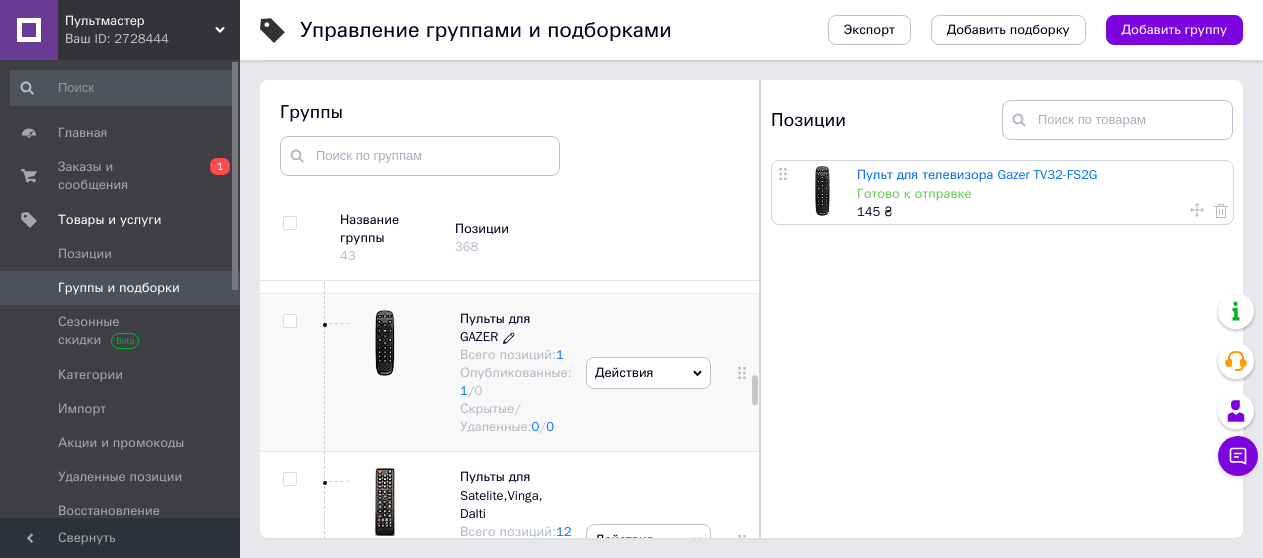click on "Пульты для GAZER" at bounding box center [495, 327] 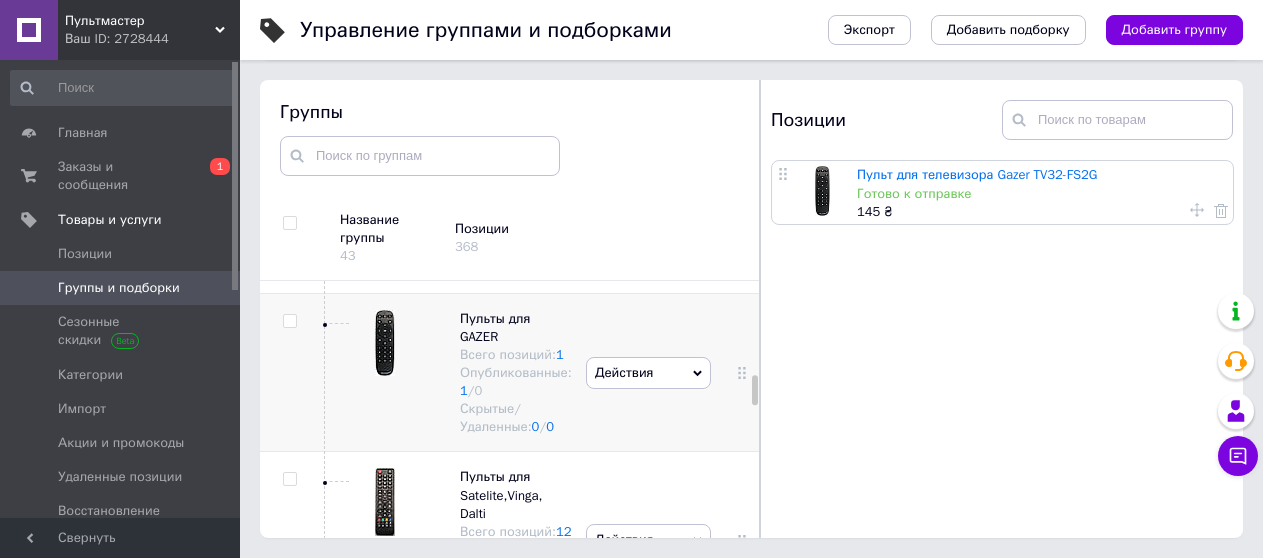 click 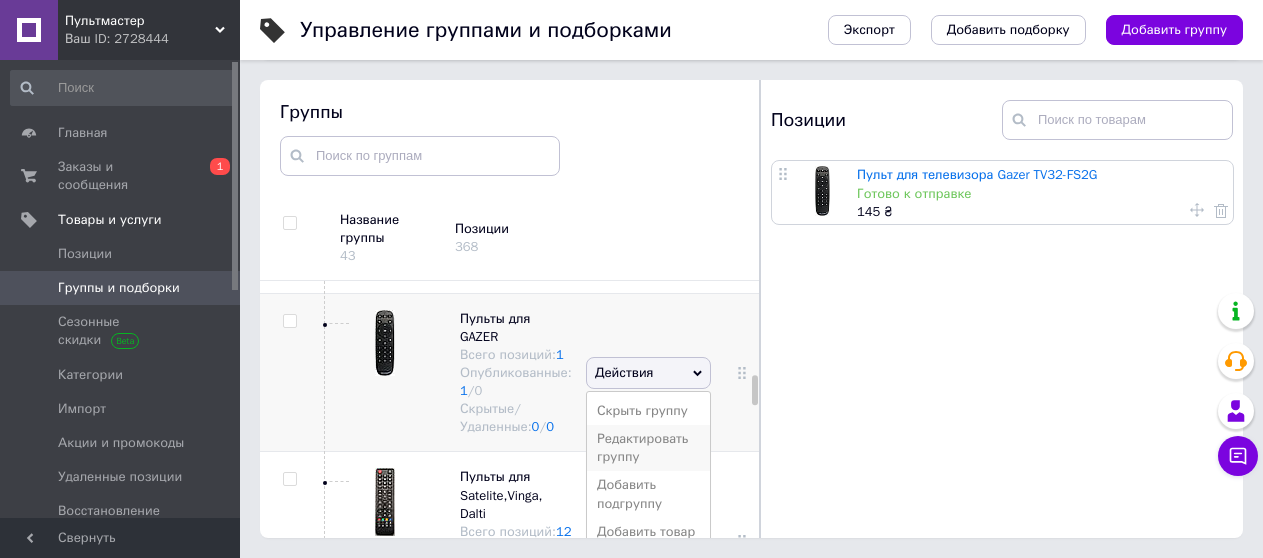 click on "Редактировать группу" at bounding box center [648, 448] 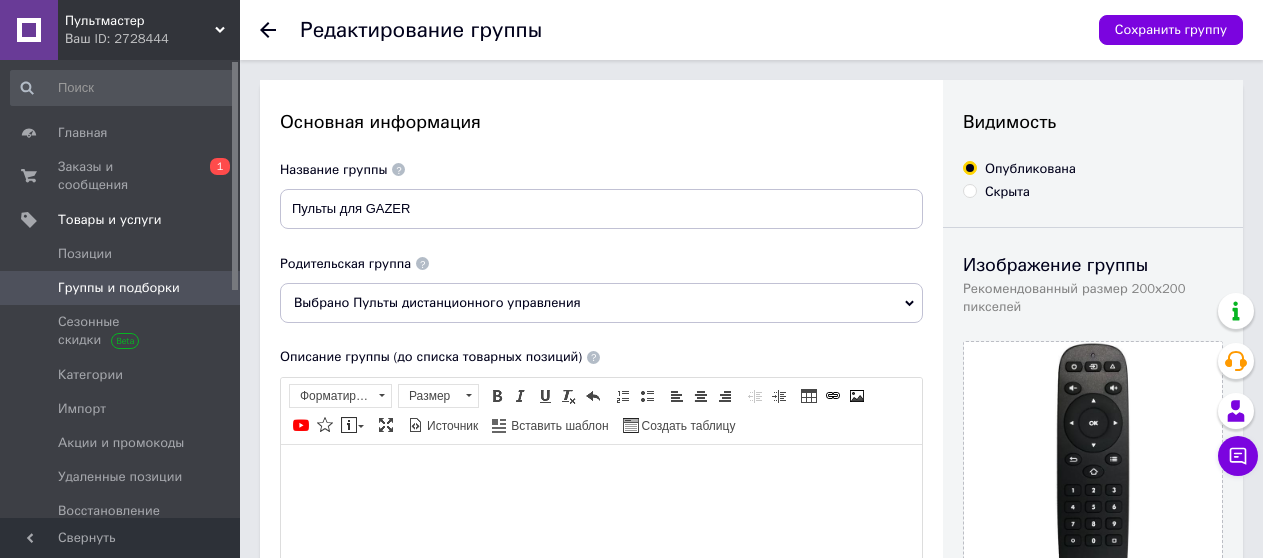 scroll, scrollTop: 0, scrollLeft: 0, axis: both 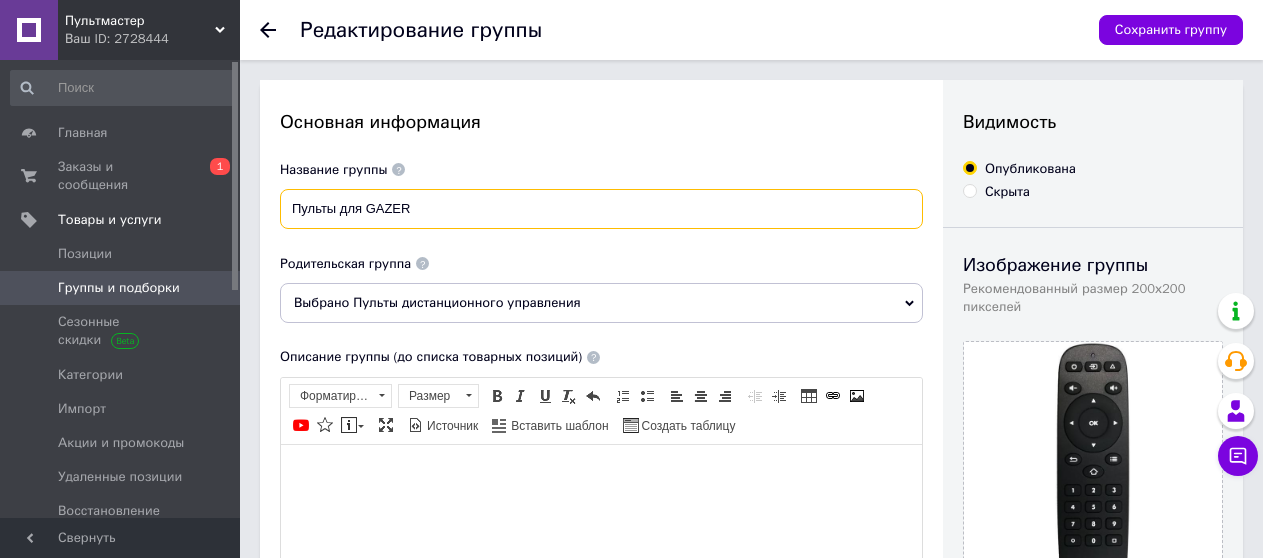click on "Пульты для GAZER" at bounding box center (601, 209) 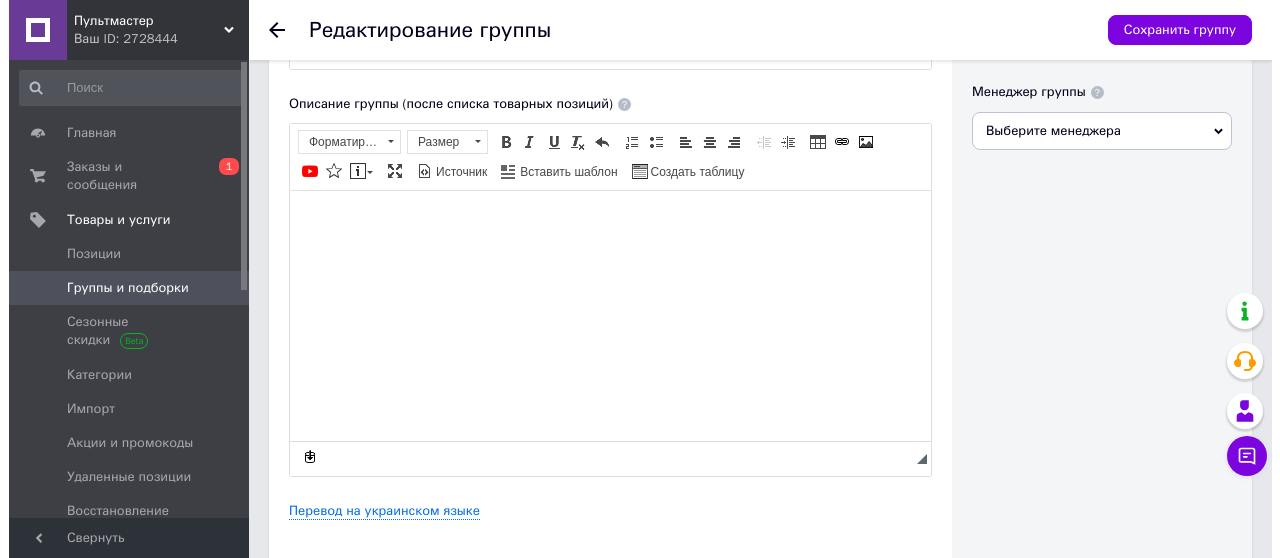 scroll, scrollTop: 700, scrollLeft: 0, axis: vertical 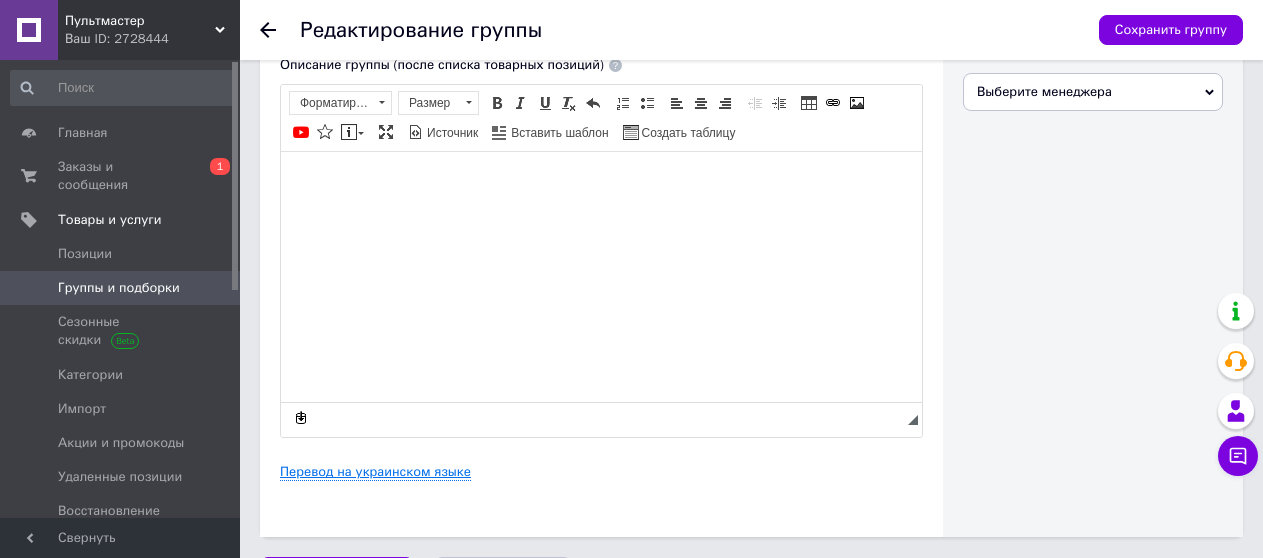type on "Пульт для GAZER" 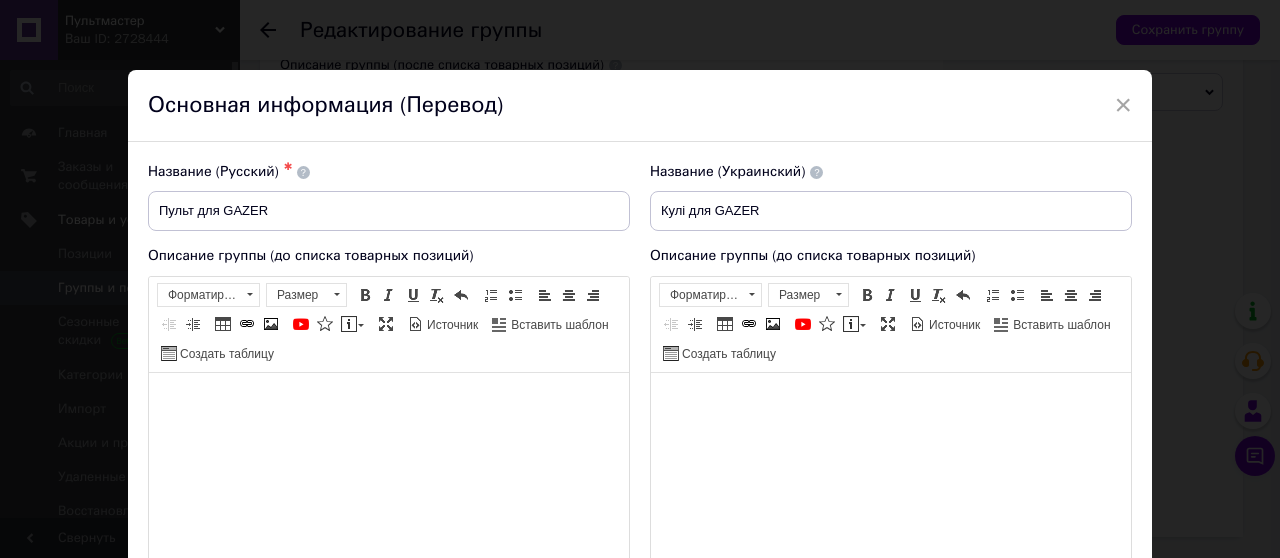 scroll, scrollTop: 0, scrollLeft: 0, axis: both 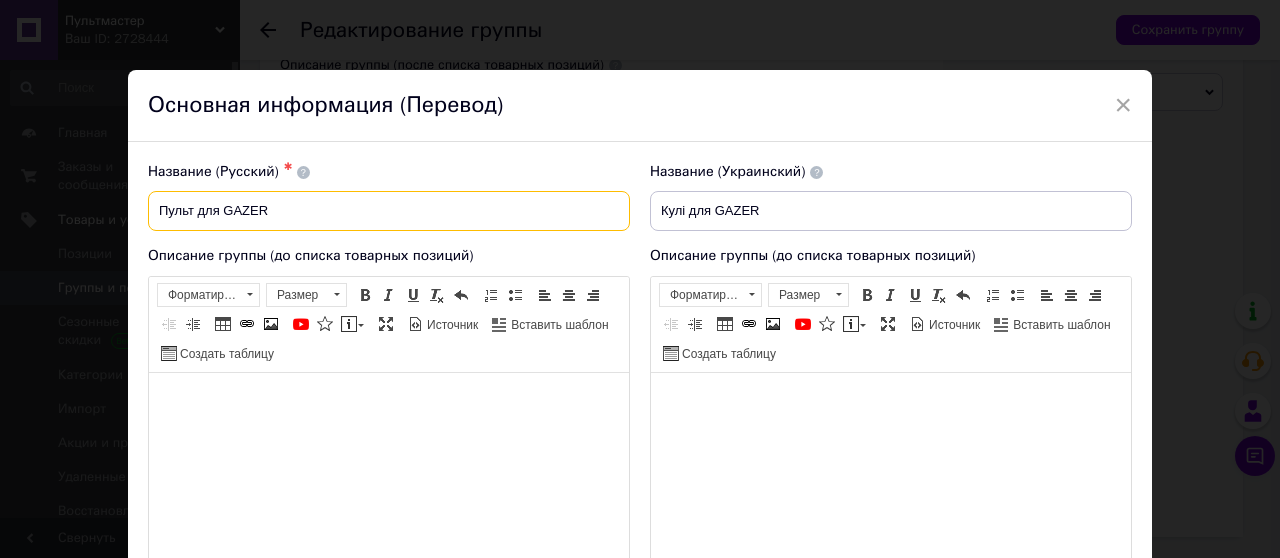 click on "Пульт для GAZER" at bounding box center [389, 211] 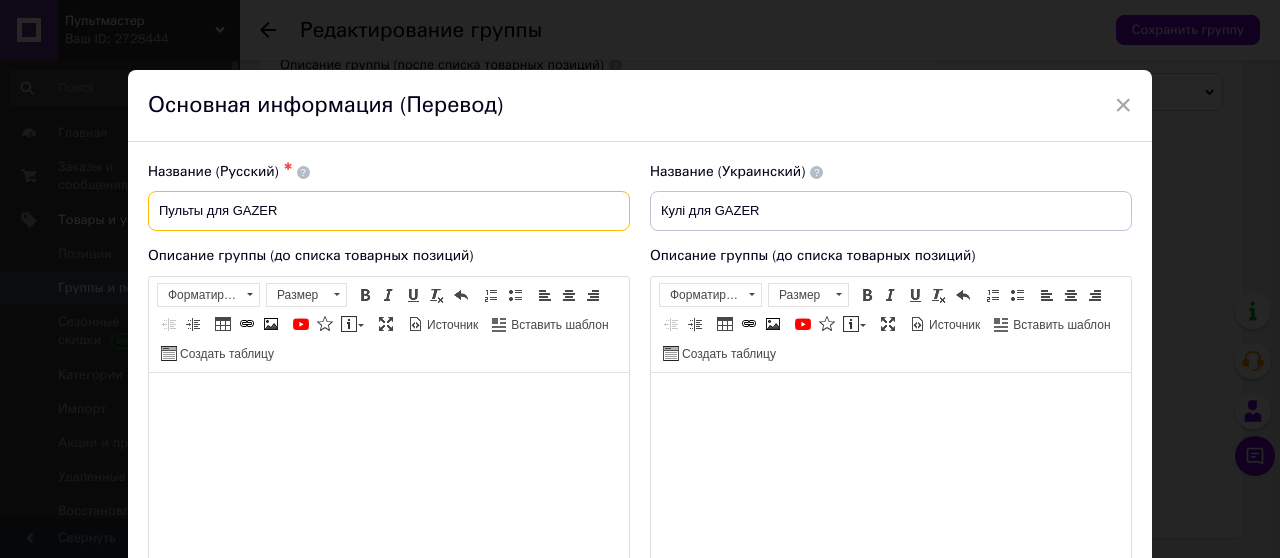 type on "Пульты для GAZER" 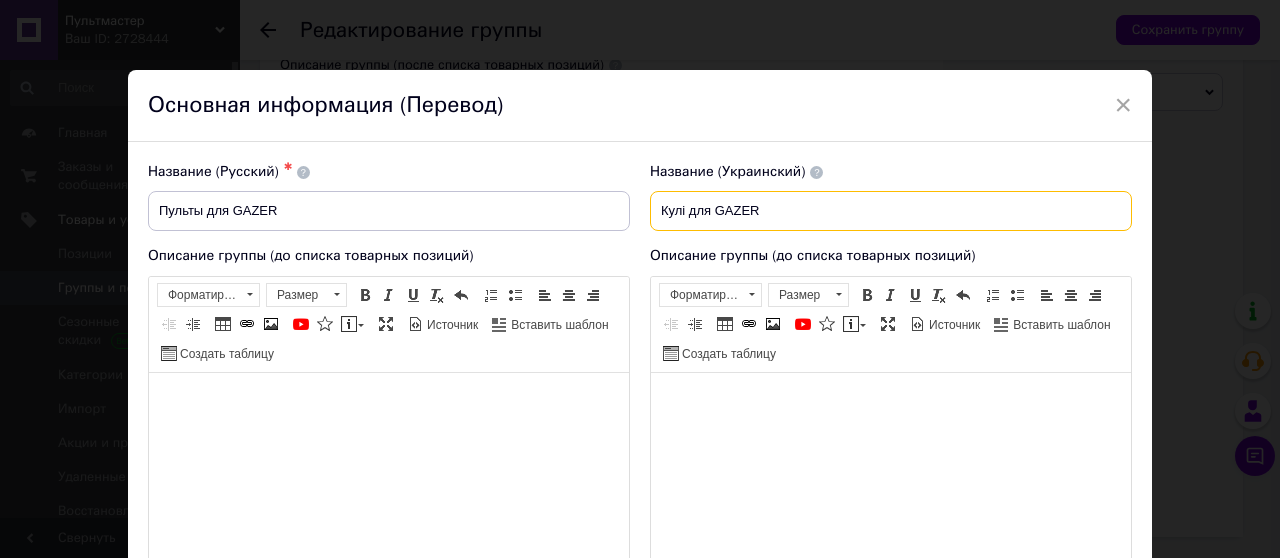 drag, startPoint x: 683, startPoint y: 211, endPoint x: 644, endPoint y: 214, distance: 39.115215 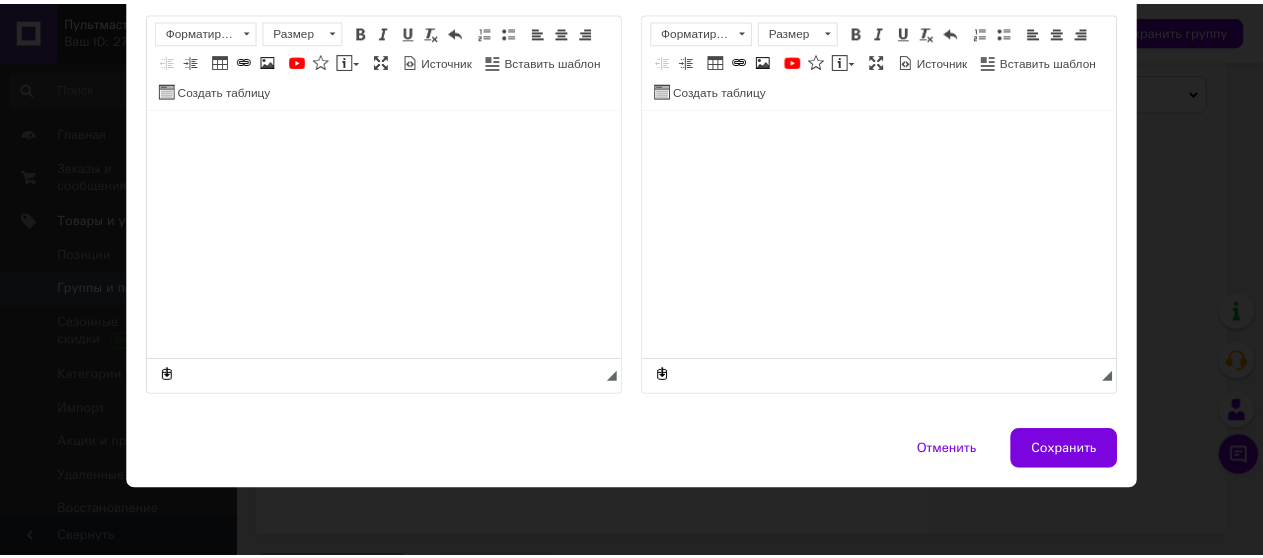 scroll, scrollTop: 694, scrollLeft: 0, axis: vertical 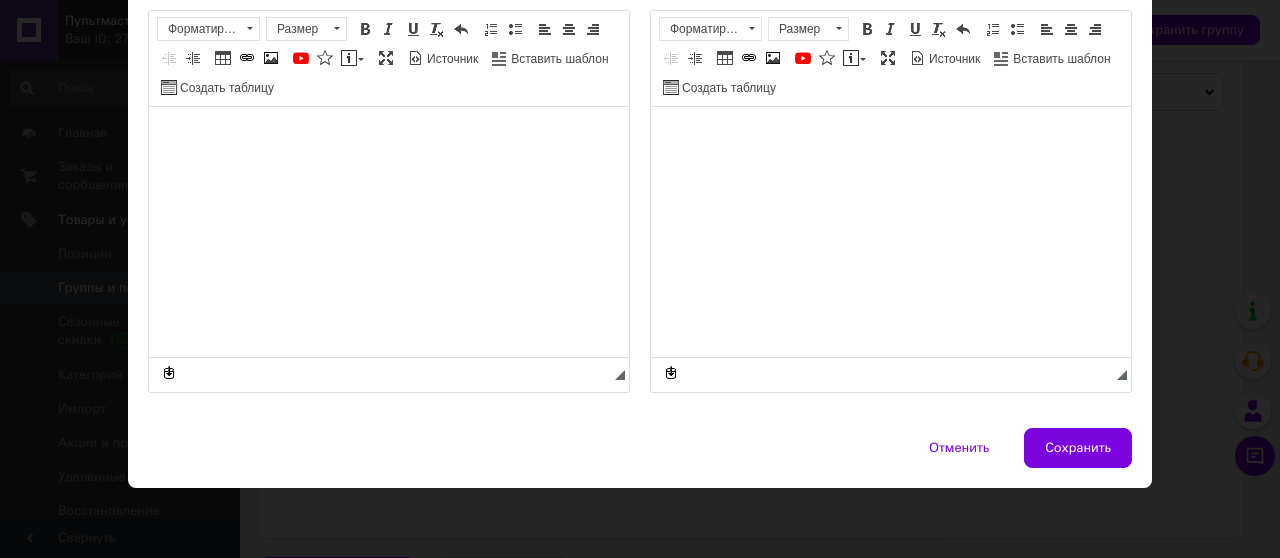 type on "Пульти для GAZER" 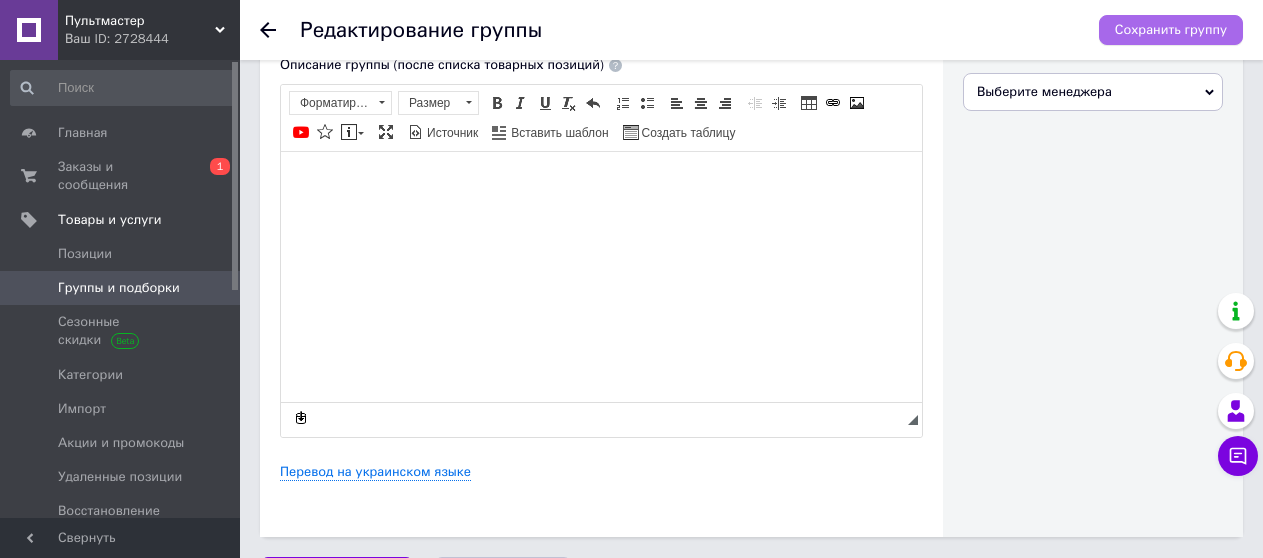 click on "Сохранить группу" at bounding box center (1171, 30) 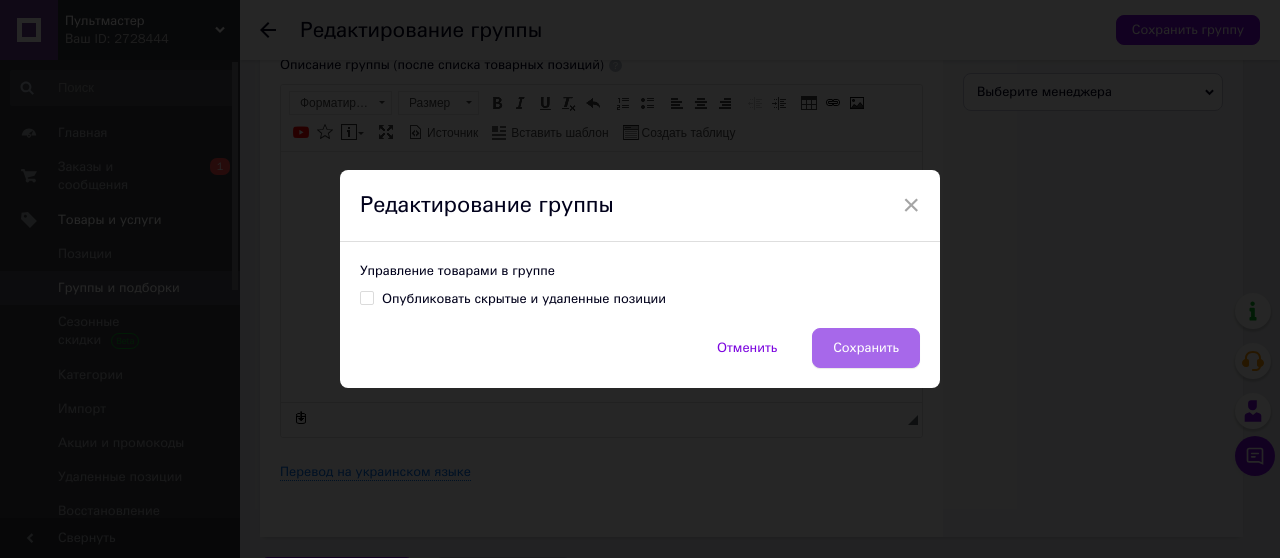 click on "Сохранить" at bounding box center [866, 348] 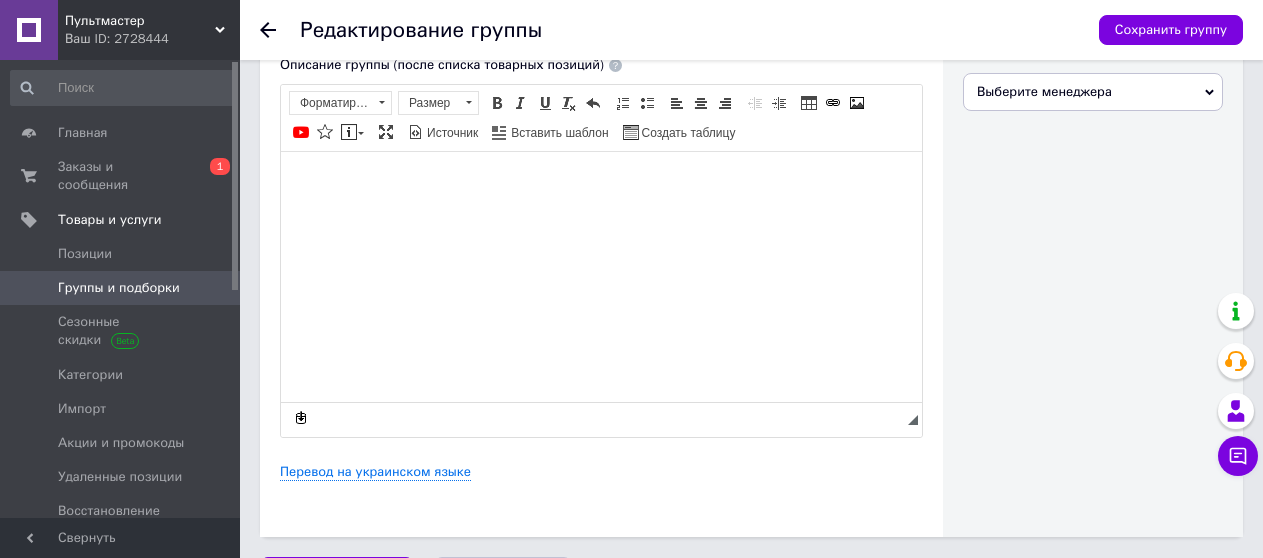 click on "Группы и подборки" at bounding box center [119, 288] 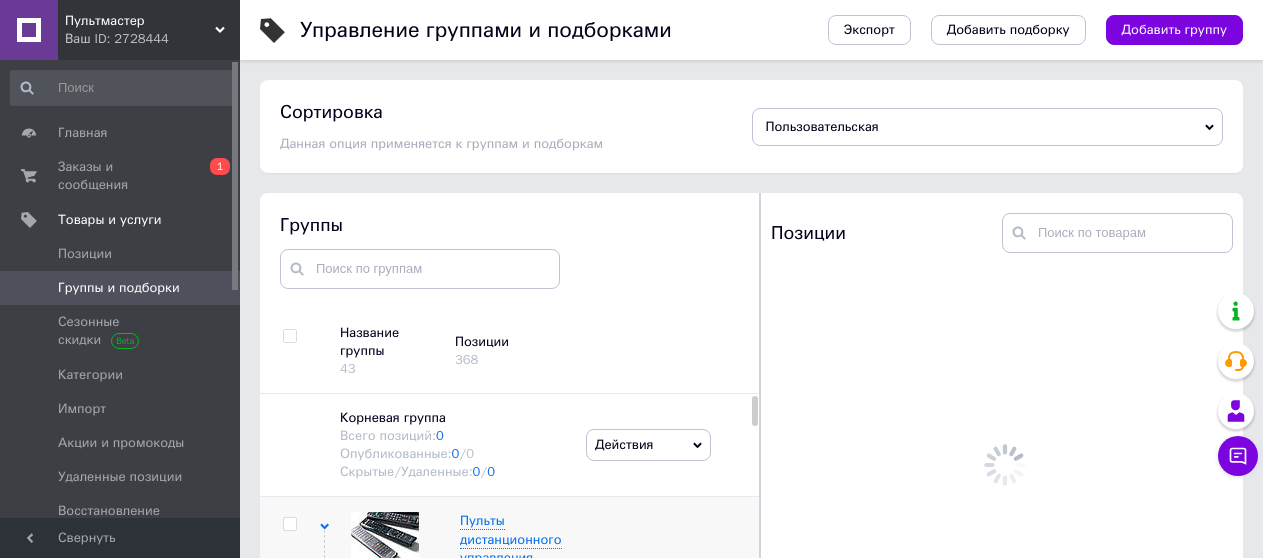 scroll, scrollTop: 113, scrollLeft: 0, axis: vertical 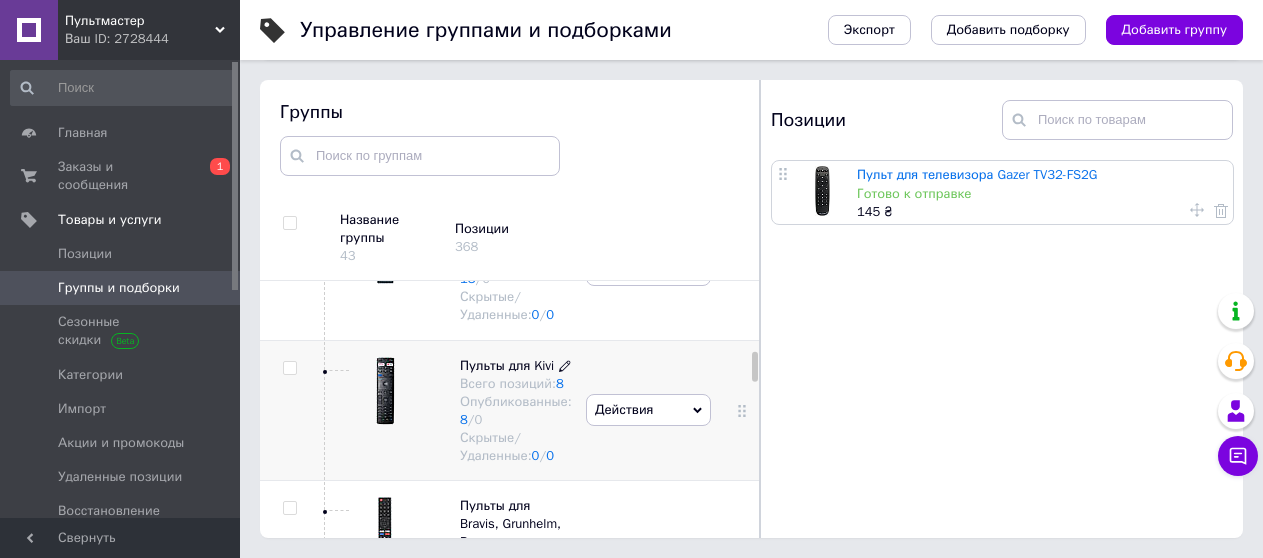 click on "Пульты для Kivi" at bounding box center [507, 365] 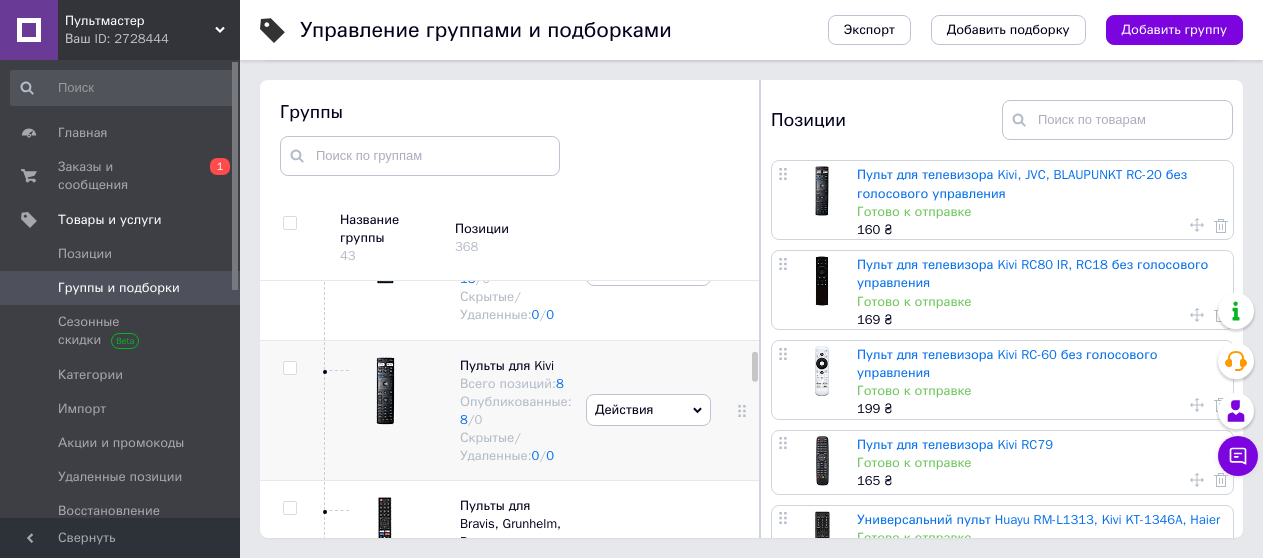 click on "Действия" at bounding box center (648, 410) 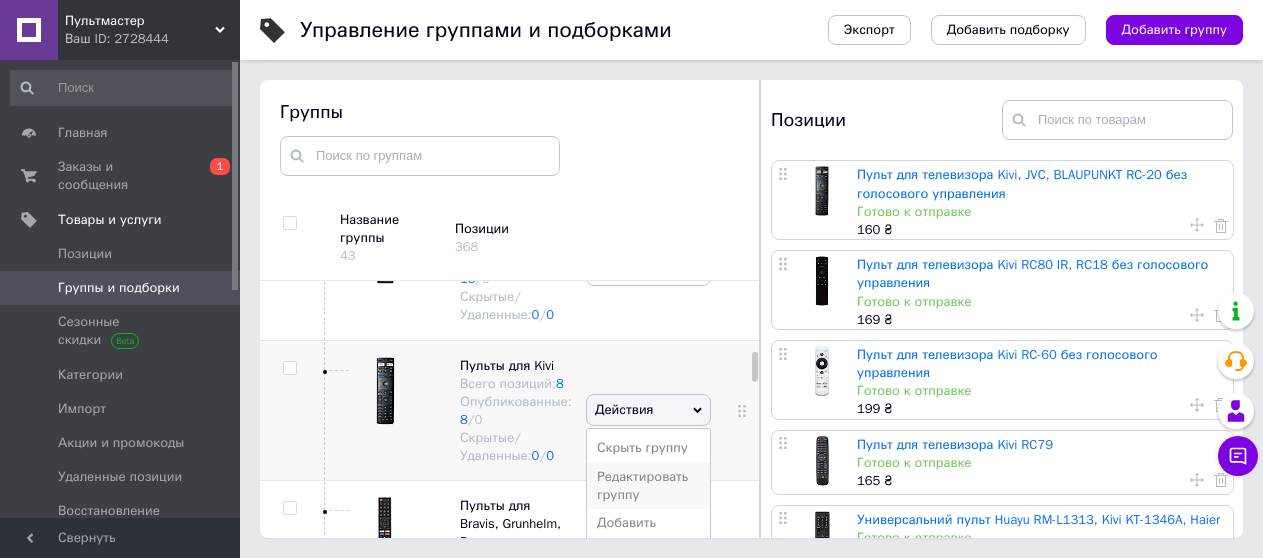 click on "Редактировать группу" at bounding box center (648, 486) 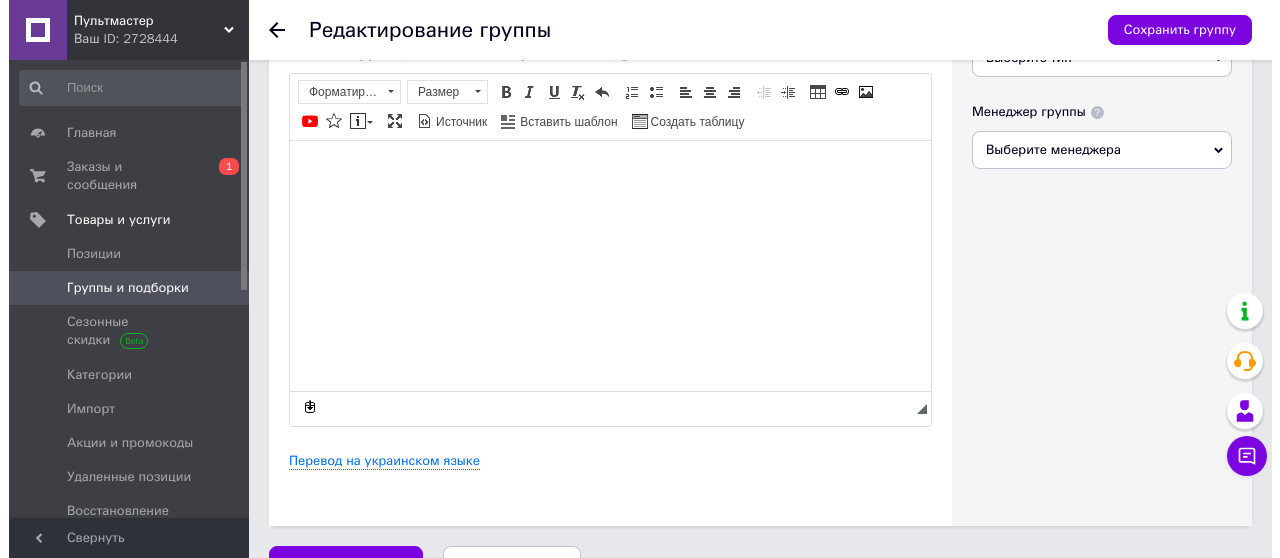 scroll, scrollTop: 763, scrollLeft: 0, axis: vertical 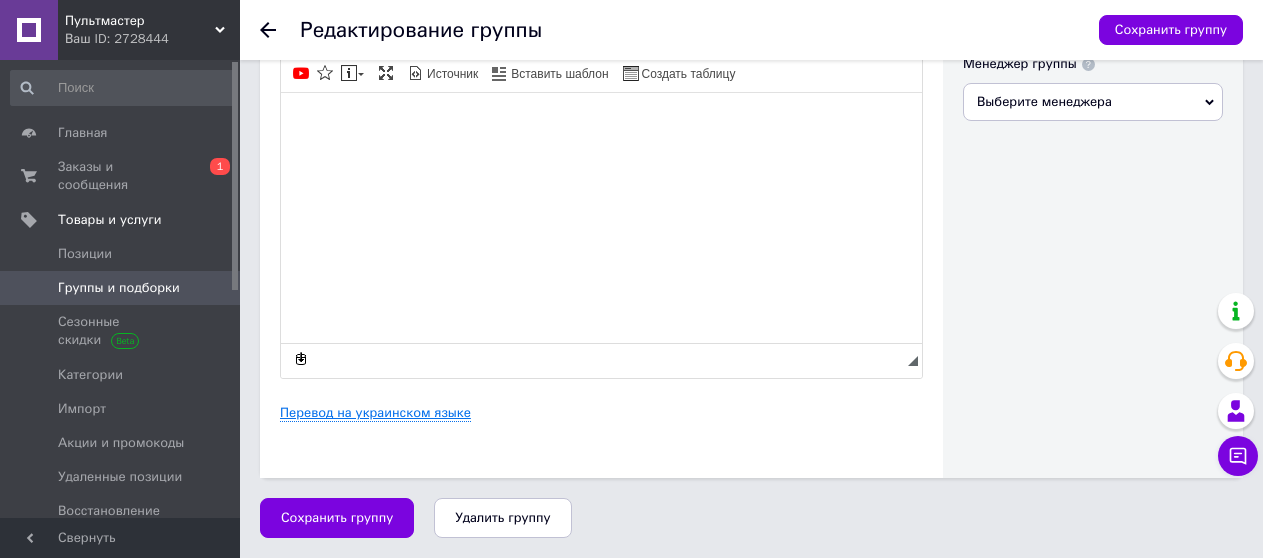 click on "Перевод на украинском языке" at bounding box center (375, 413) 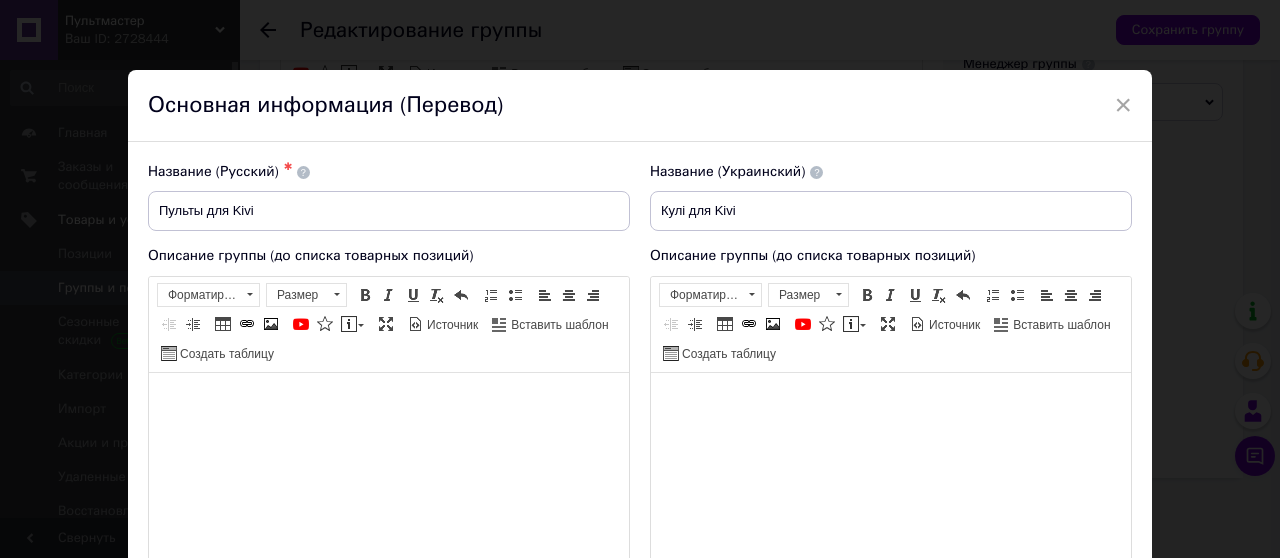 scroll, scrollTop: 0, scrollLeft: 0, axis: both 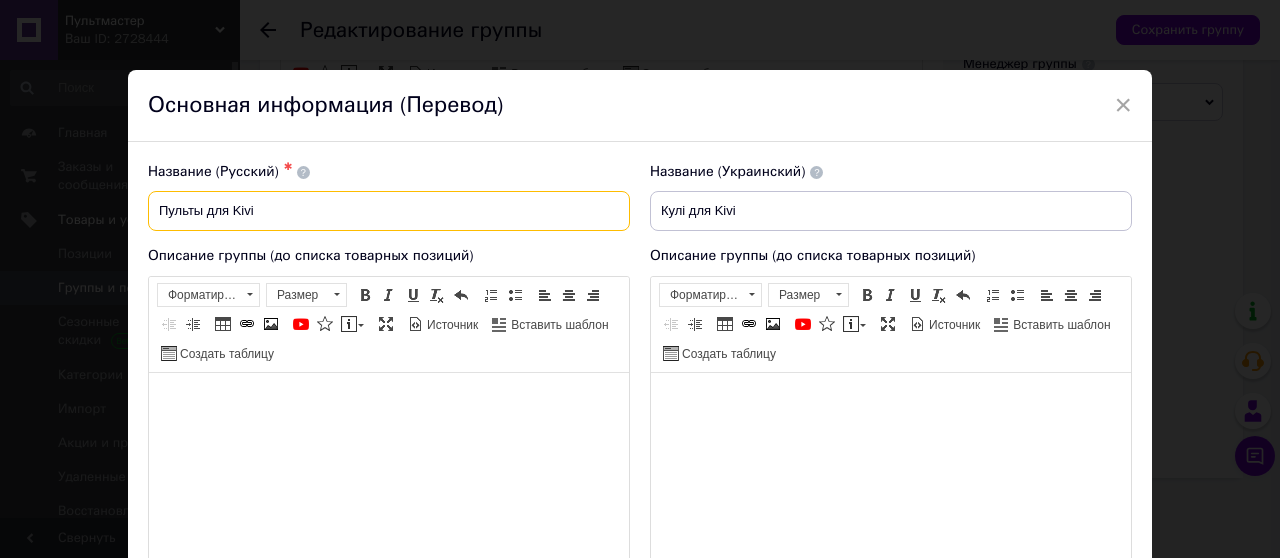drag, startPoint x: 192, startPoint y: 206, endPoint x: 97, endPoint y: 208, distance: 95.02105 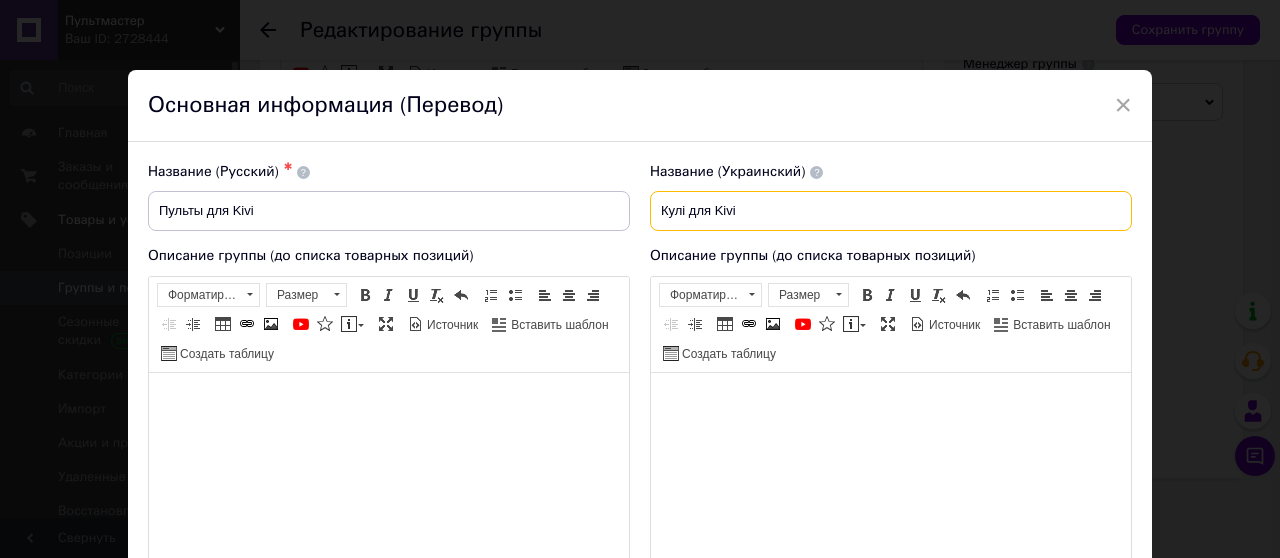 drag, startPoint x: 682, startPoint y: 208, endPoint x: 637, endPoint y: 213, distance: 45.276924 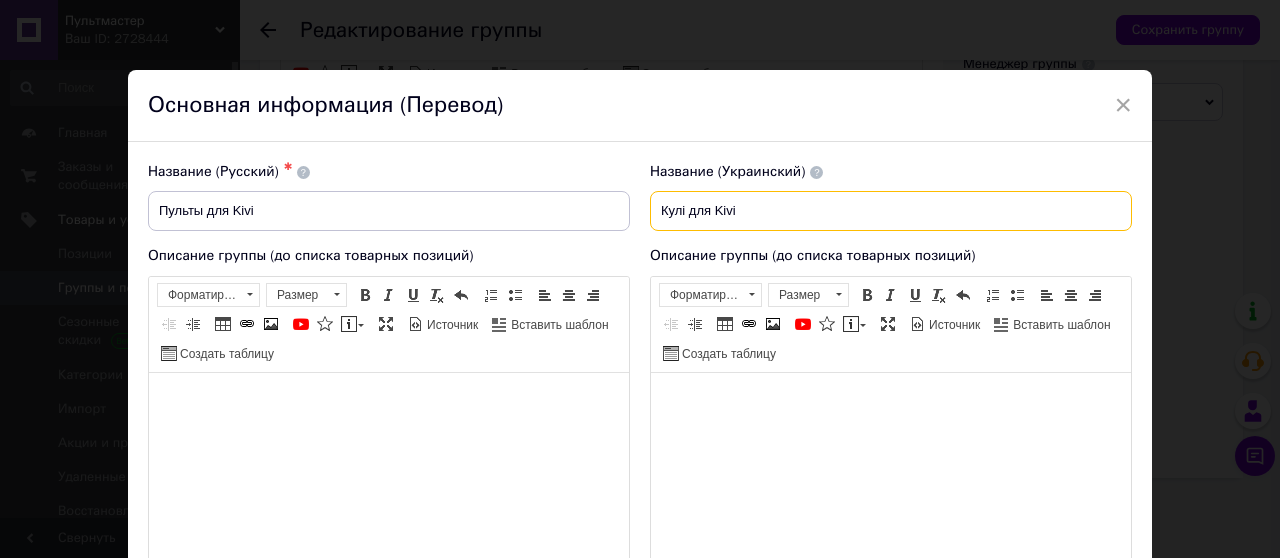 paste on "ульт" 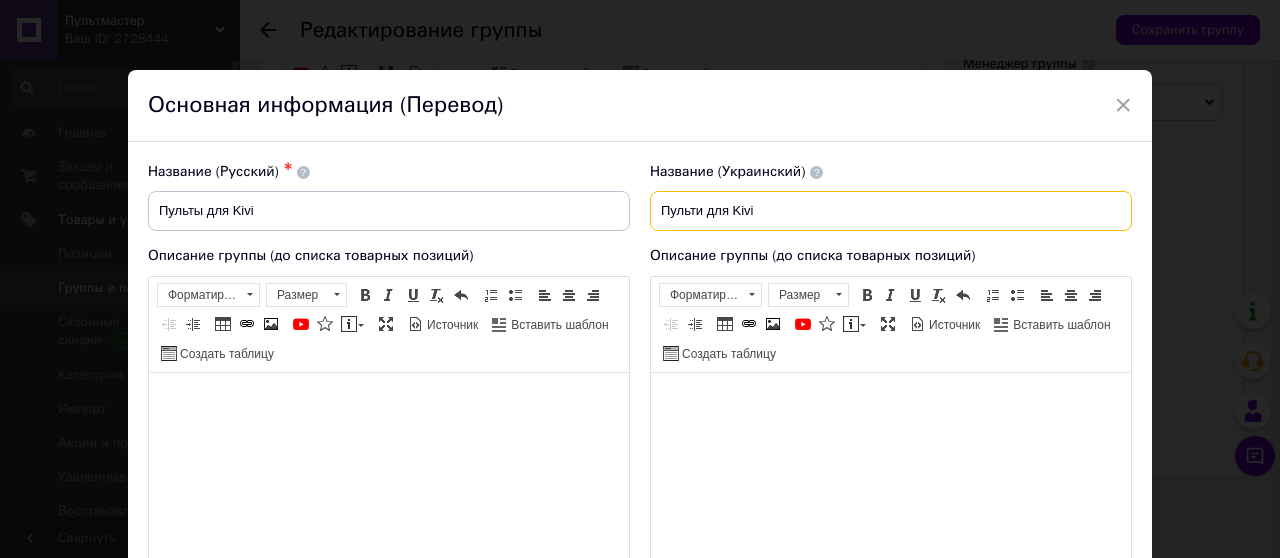 scroll, scrollTop: 600, scrollLeft: 0, axis: vertical 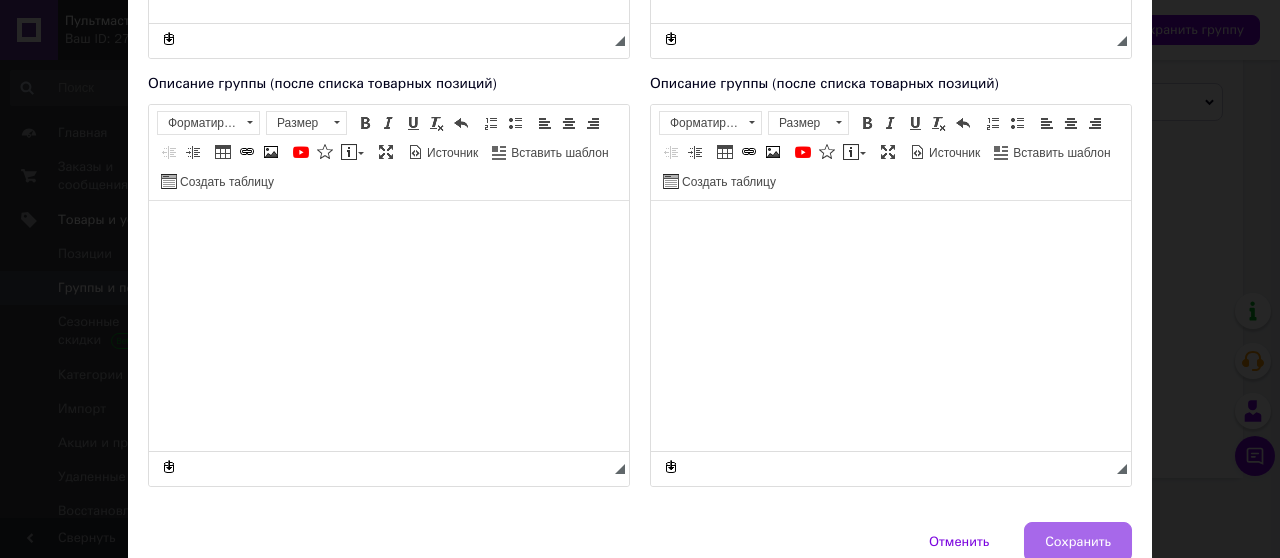 type on "Пульти для Kivi" 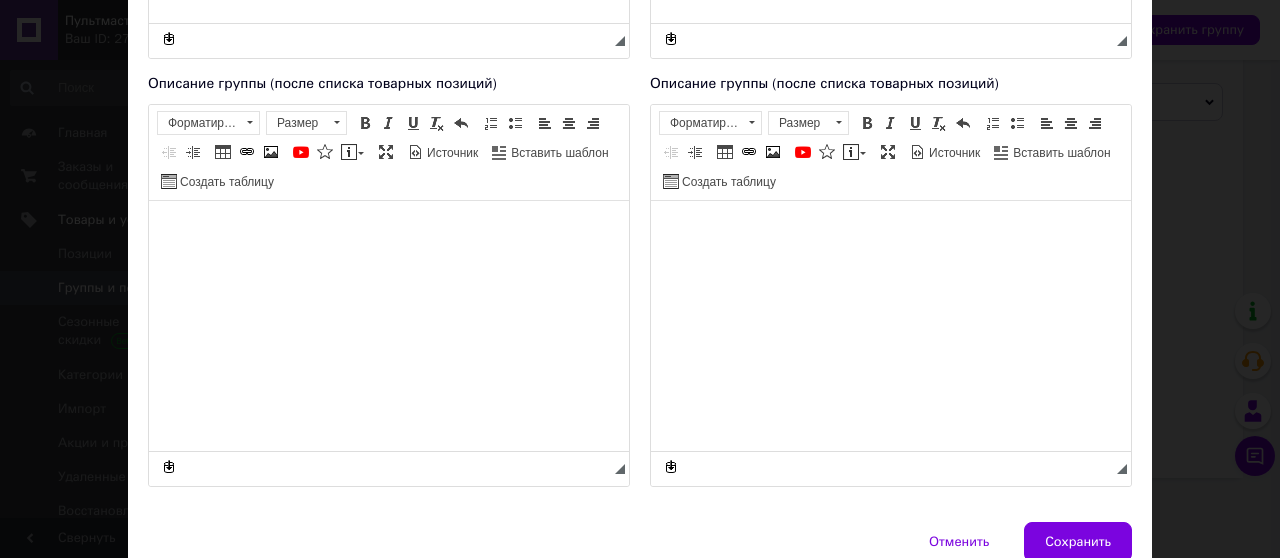 drag, startPoint x: 1079, startPoint y: 531, endPoint x: 1002, endPoint y: 401, distance: 151.09268 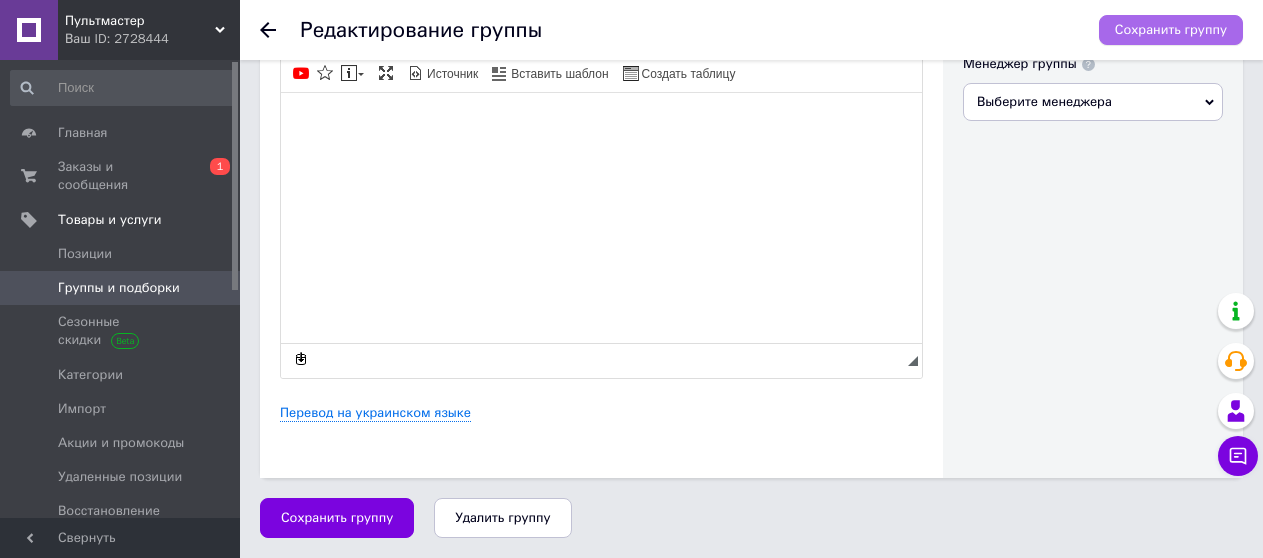 click on "Сохранить группу" at bounding box center [1171, 30] 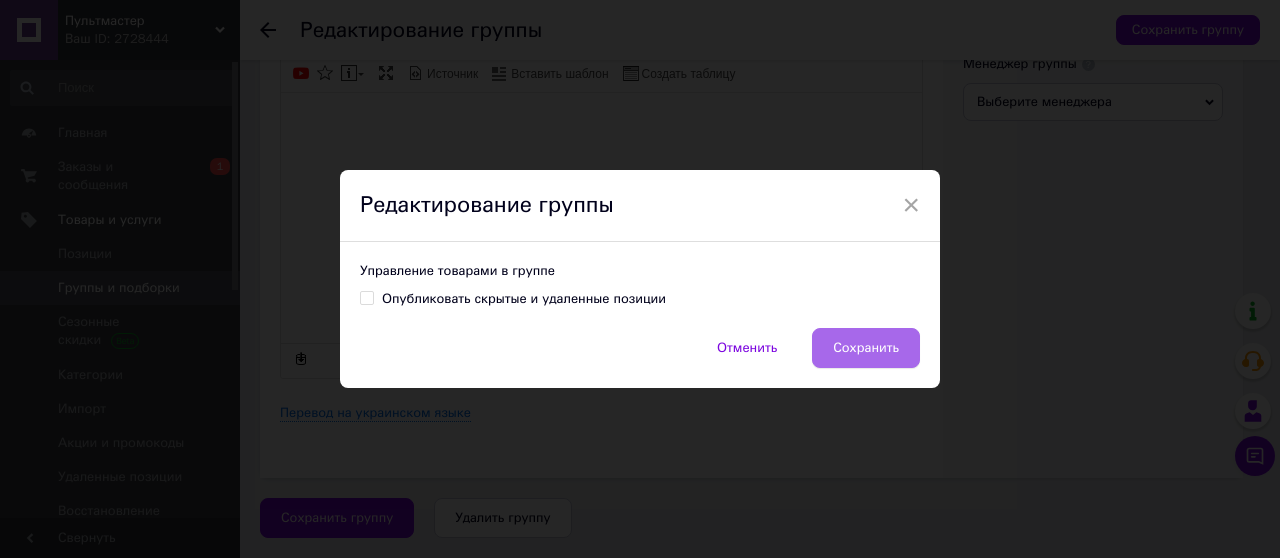 click on "Сохранить" at bounding box center (866, 348) 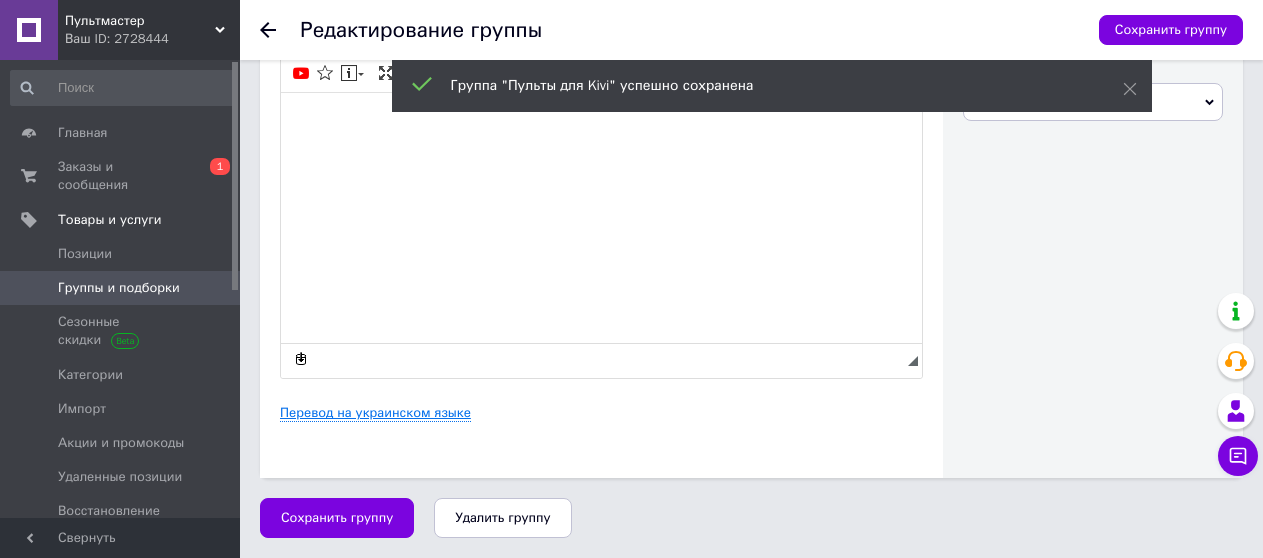 click on "Перевод на украинском языке" at bounding box center (375, 413) 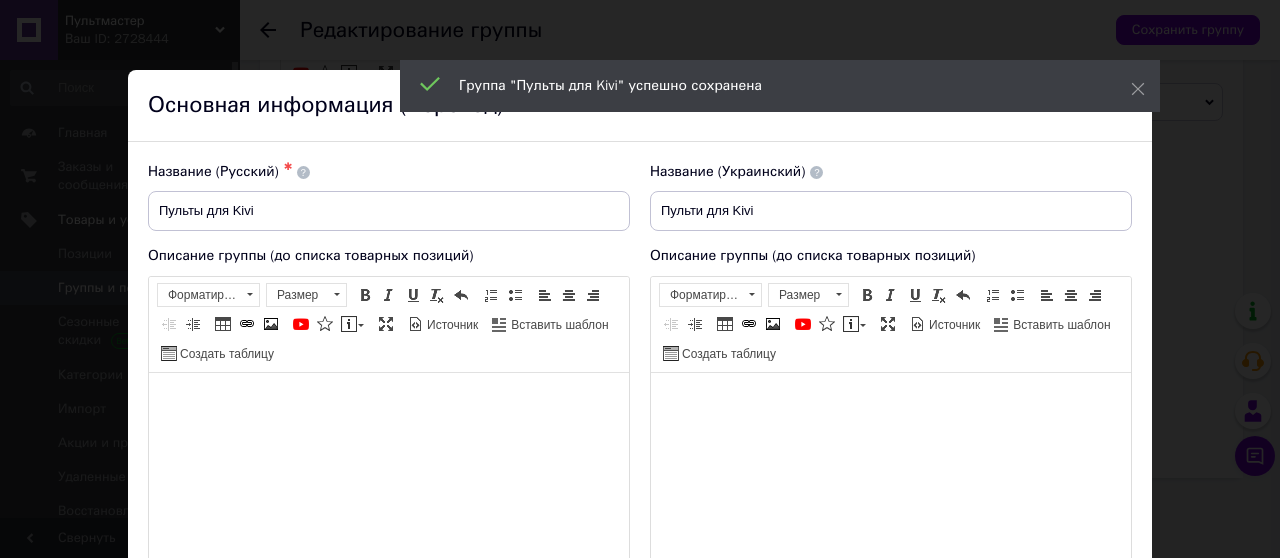 scroll, scrollTop: 0, scrollLeft: 0, axis: both 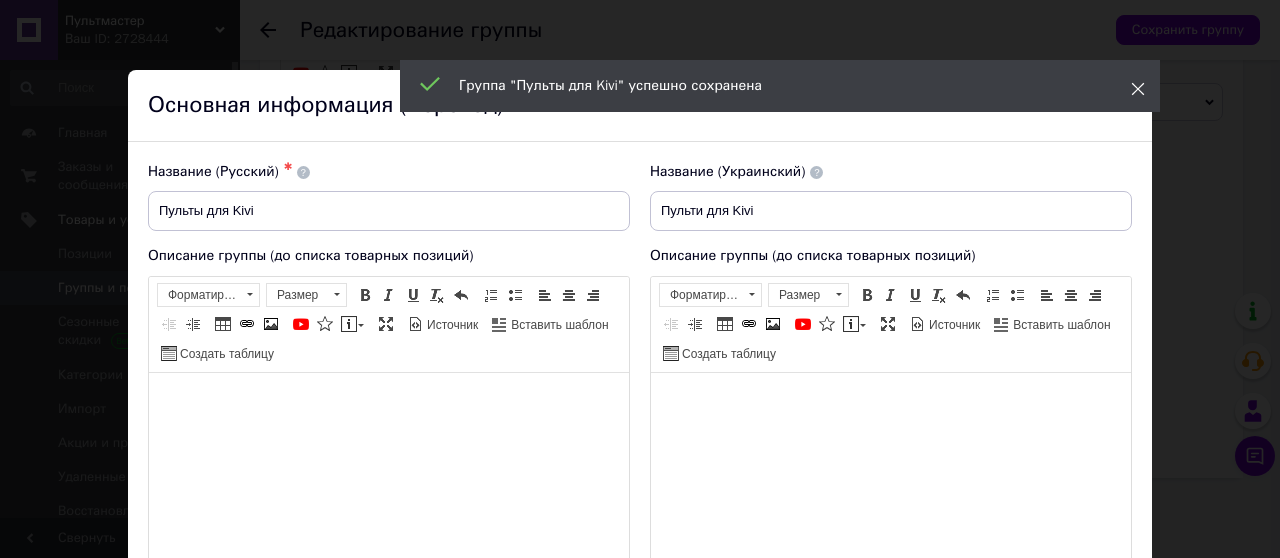 click 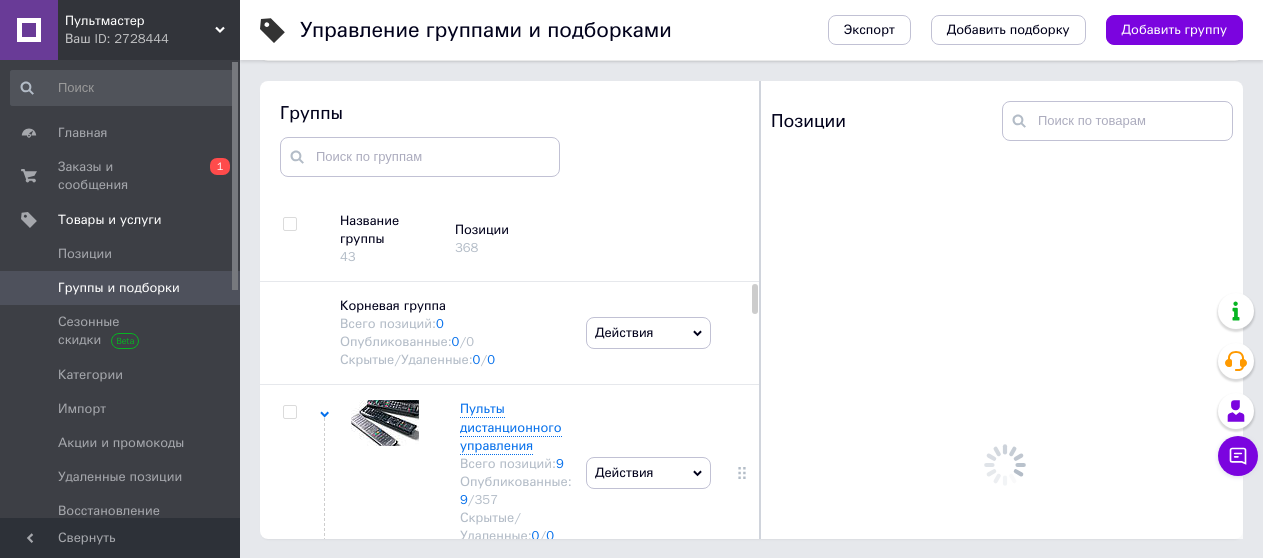 scroll, scrollTop: 113, scrollLeft: 0, axis: vertical 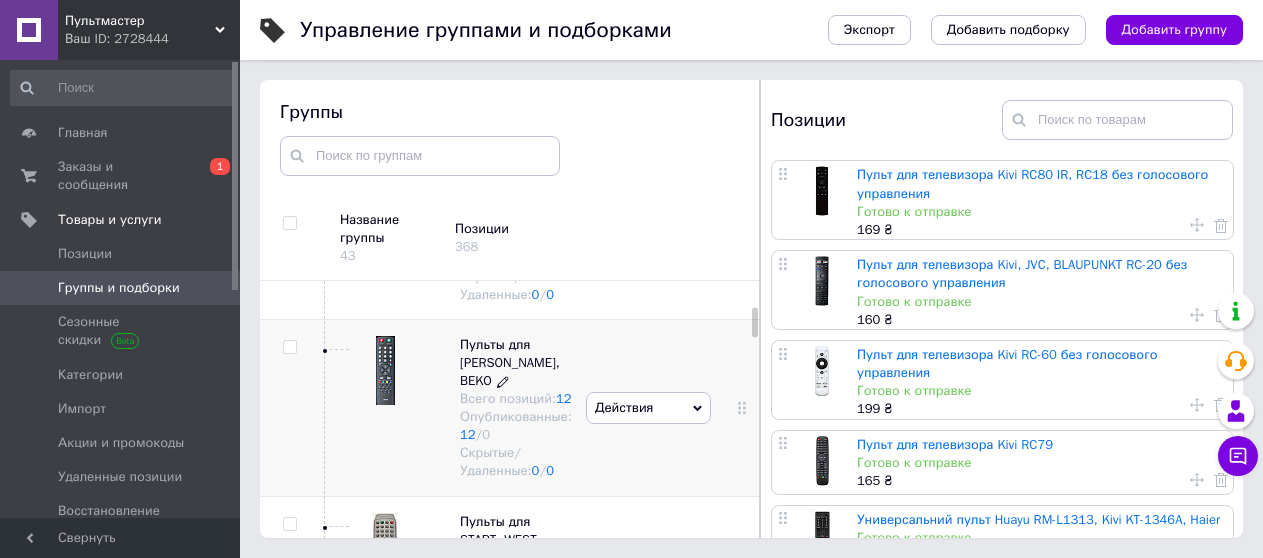 click on "Пульты для [PERSON_NAME], BEKO" at bounding box center (510, 362) 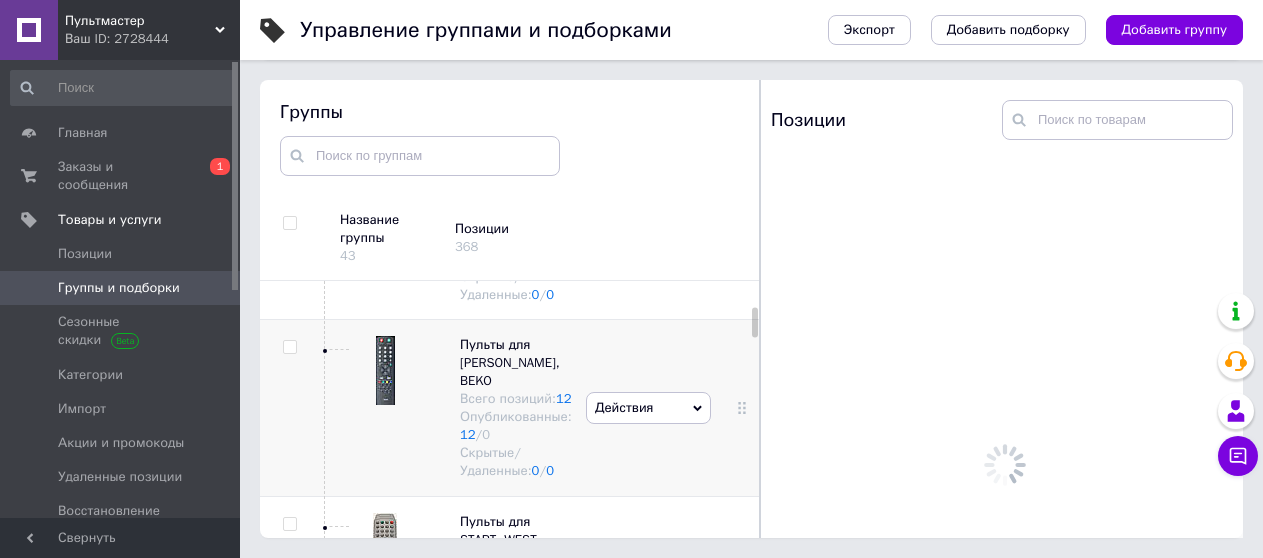 click on "Действия" at bounding box center [648, 408] 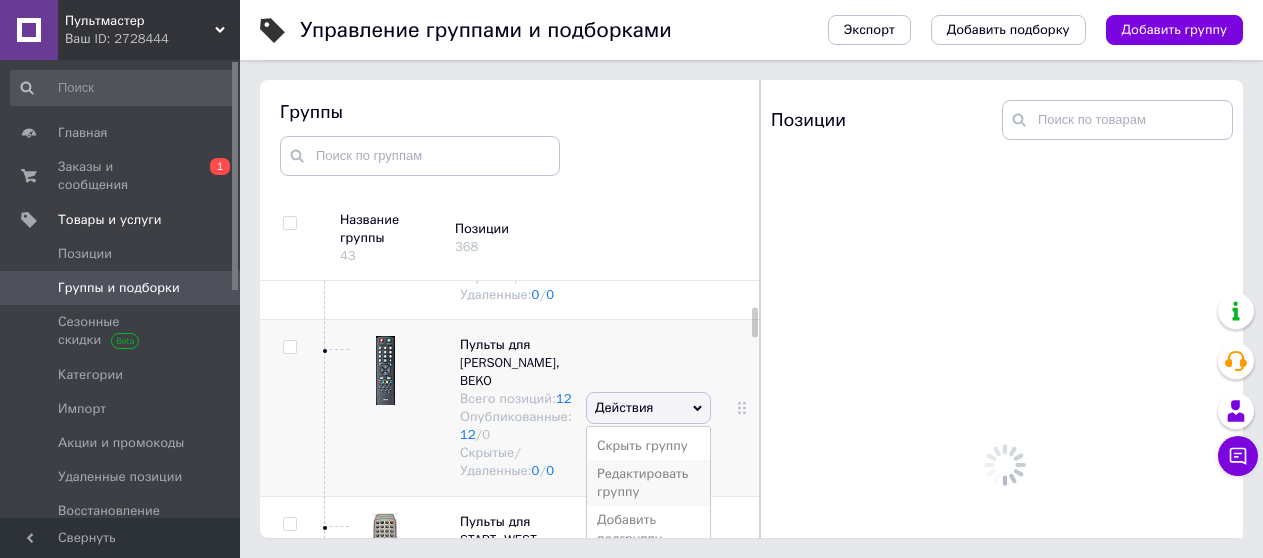 click on "Редактировать группу" at bounding box center [648, 483] 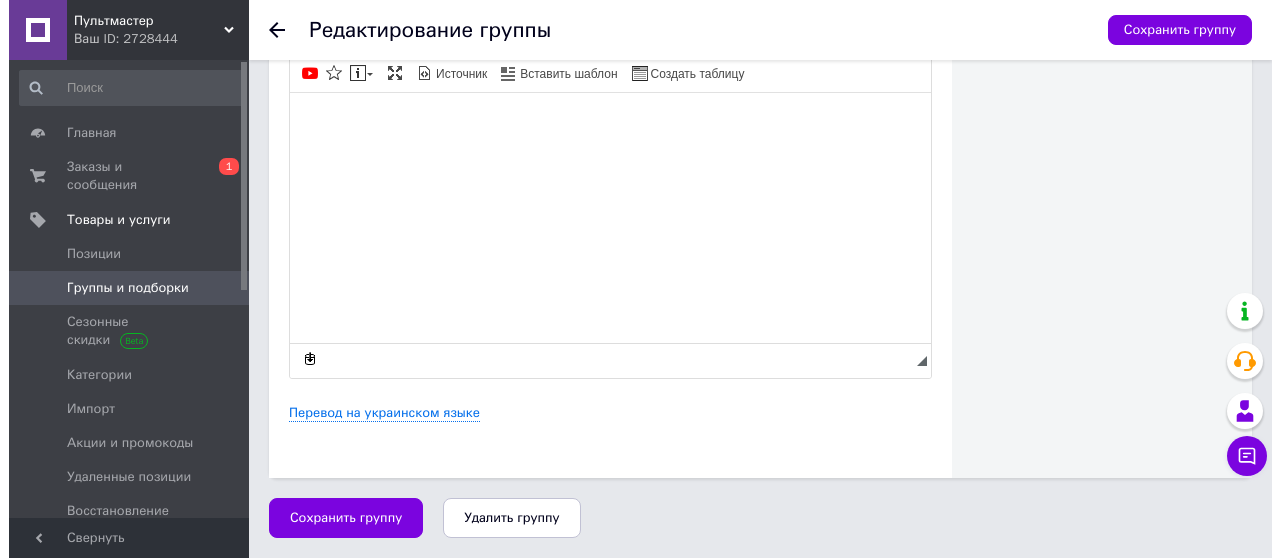 scroll, scrollTop: 763, scrollLeft: 0, axis: vertical 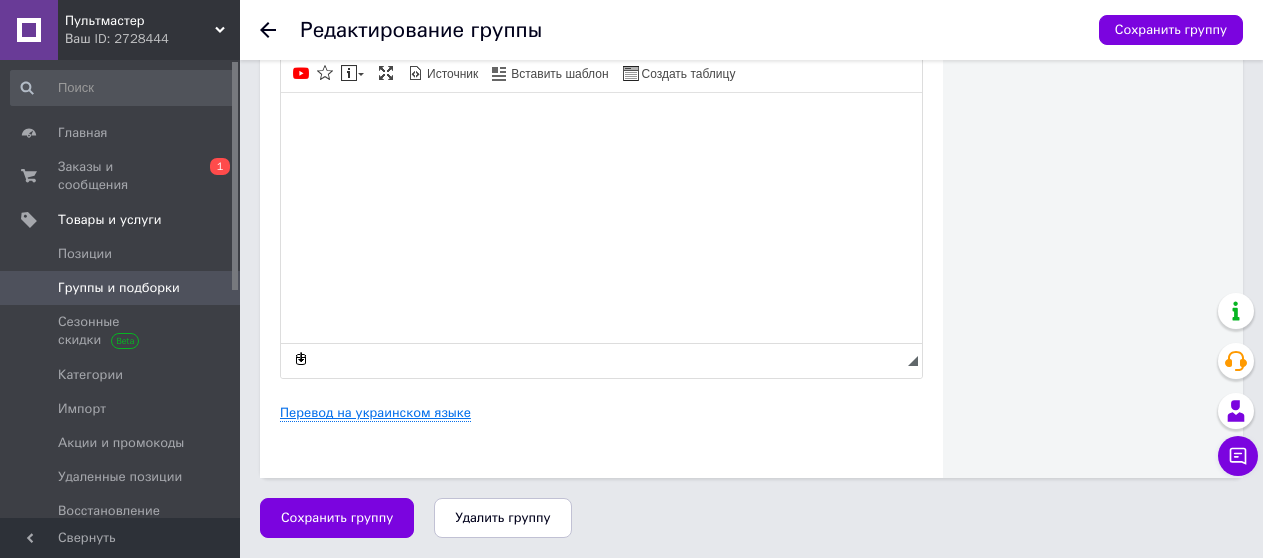 click on "Перевод на украинском языке" at bounding box center (375, 413) 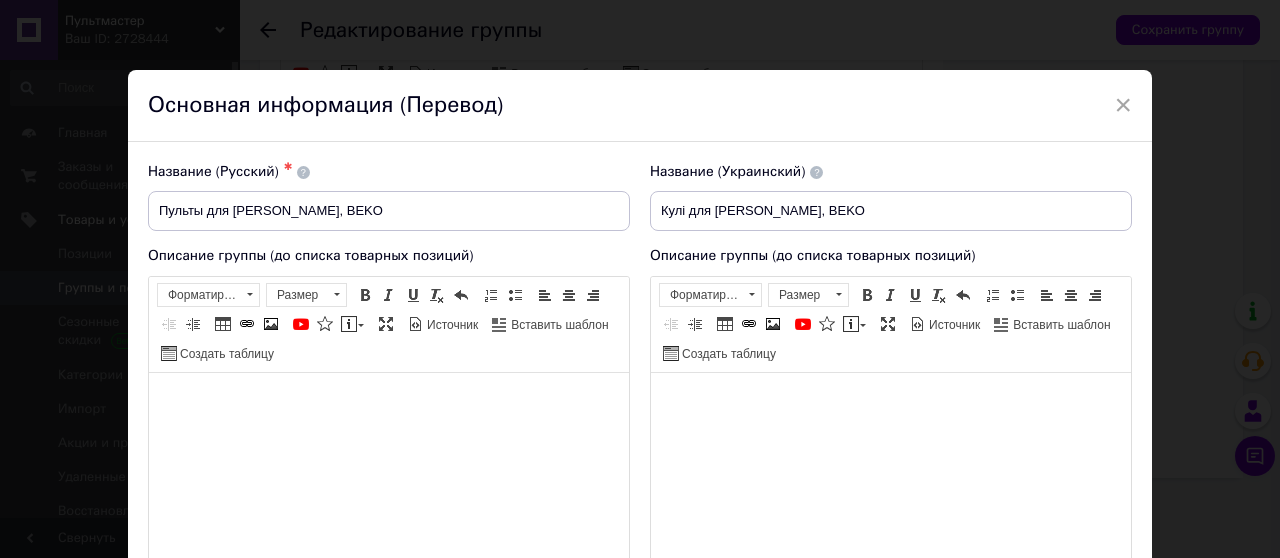 scroll, scrollTop: 0, scrollLeft: 0, axis: both 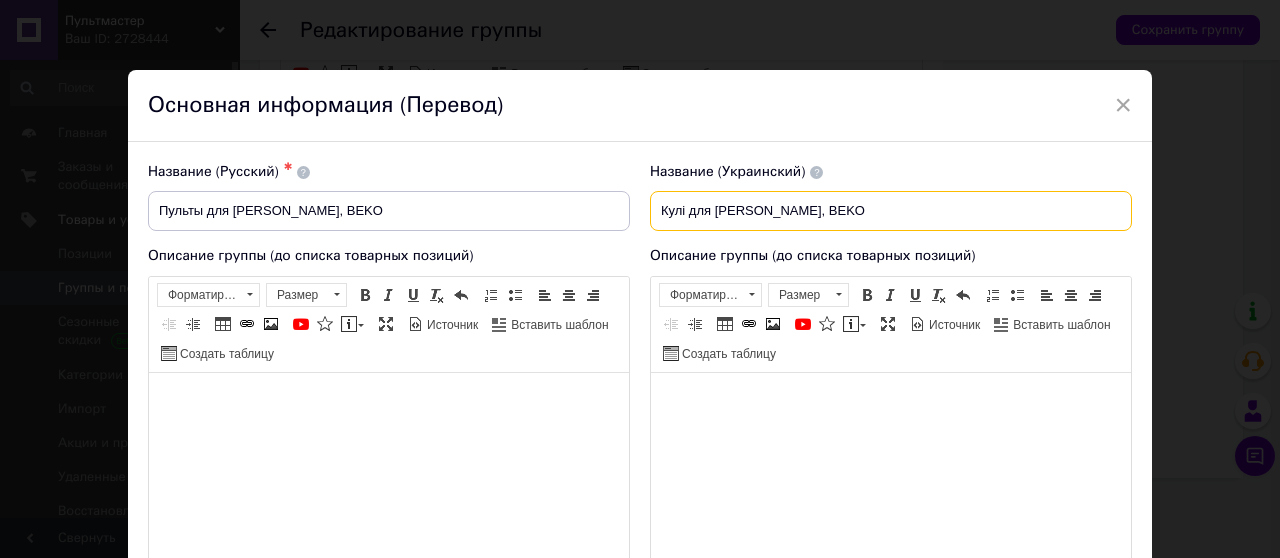 drag, startPoint x: 681, startPoint y: 209, endPoint x: 649, endPoint y: 210, distance: 32.01562 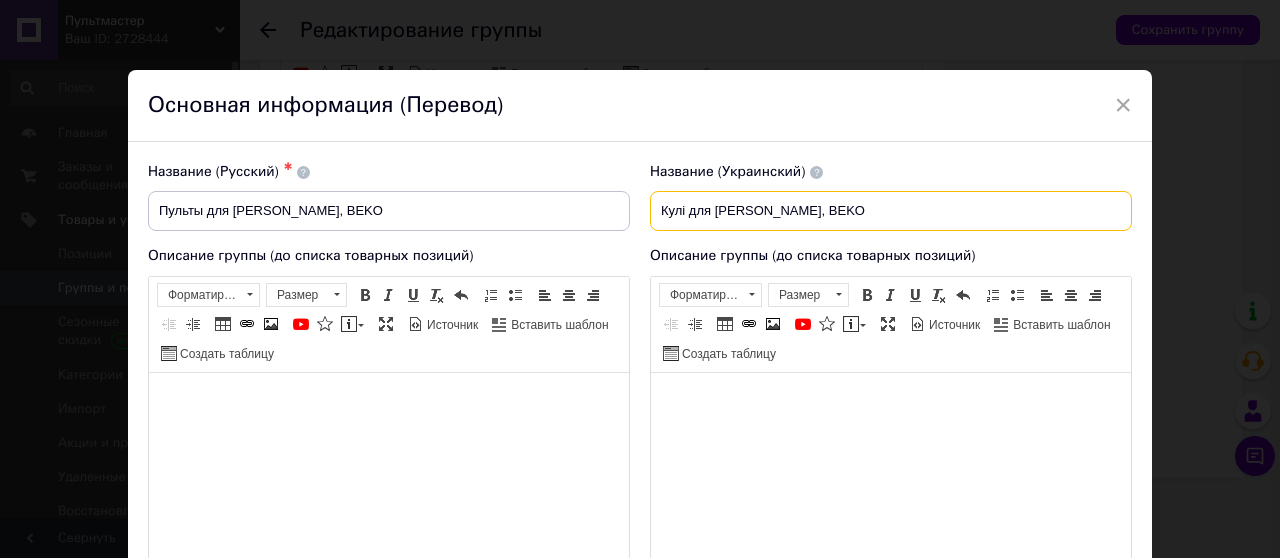 paste on "ульт" 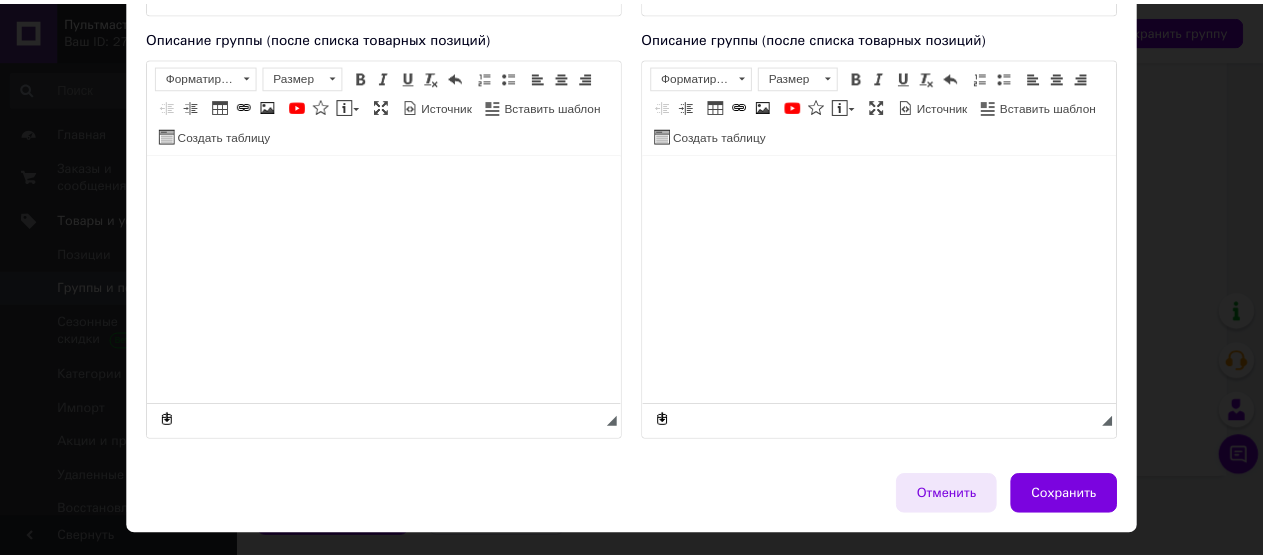 scroll, scrollTop: 694, scrollLeft: 0, axis: vertical 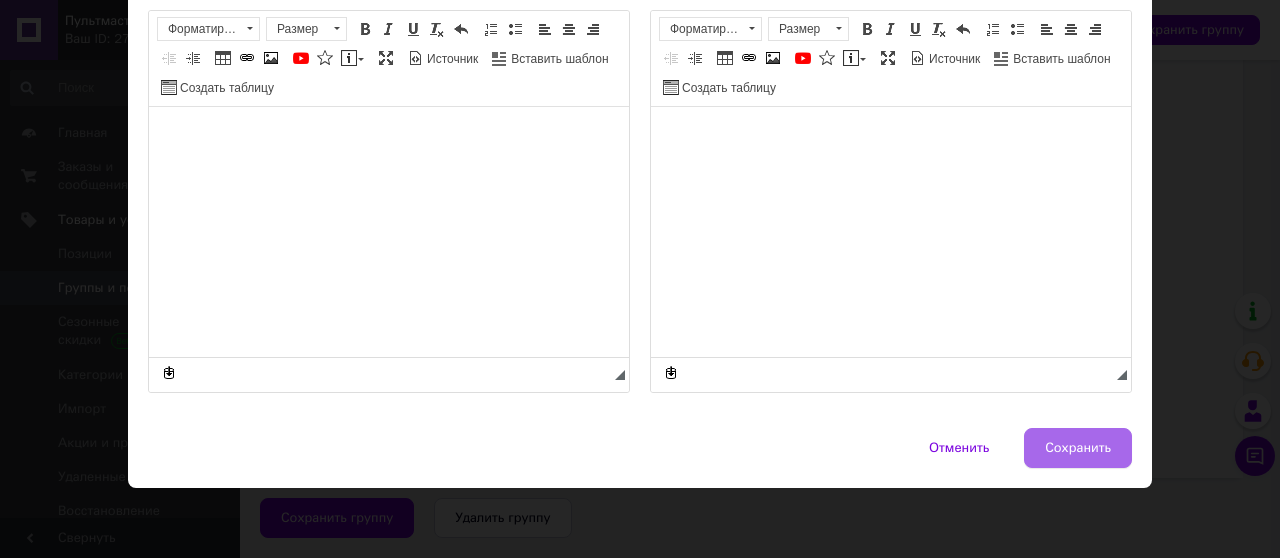 type on "Пульти для [PERSON_NAME], BEKO" 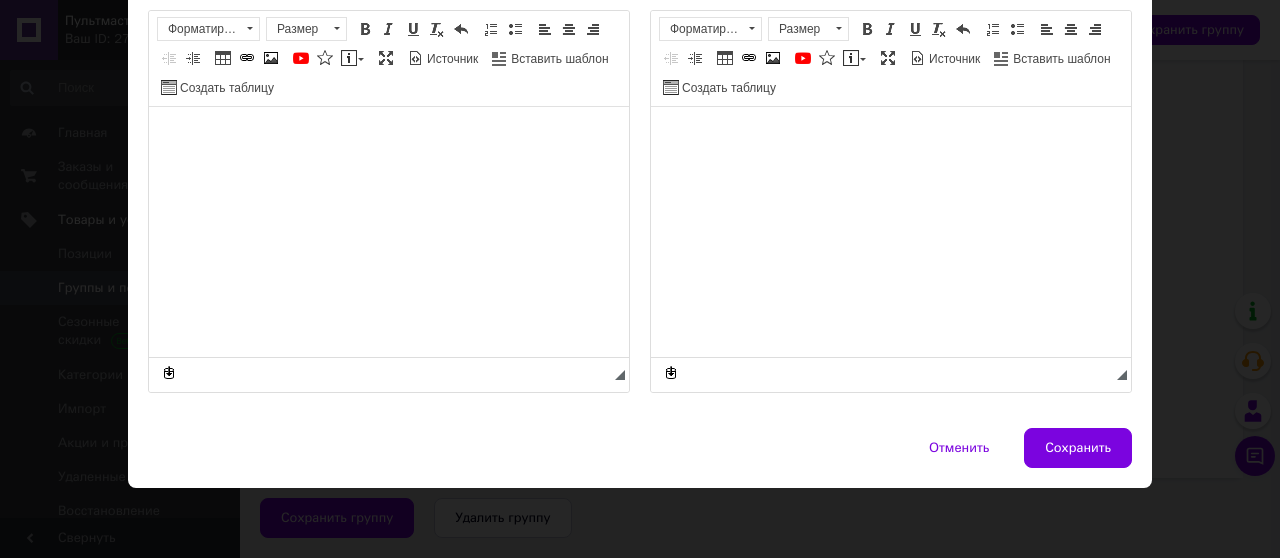 click on "Сохранить" at bounding box center (1078, 448) 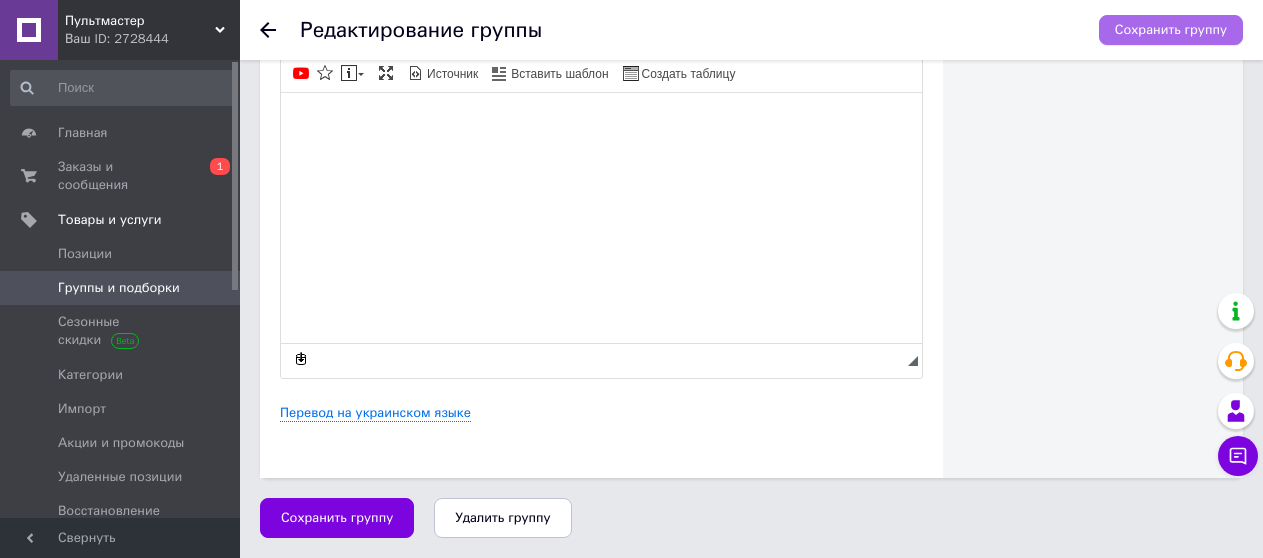 click on "Сохранить группу" at bounding box center [1171, 30] 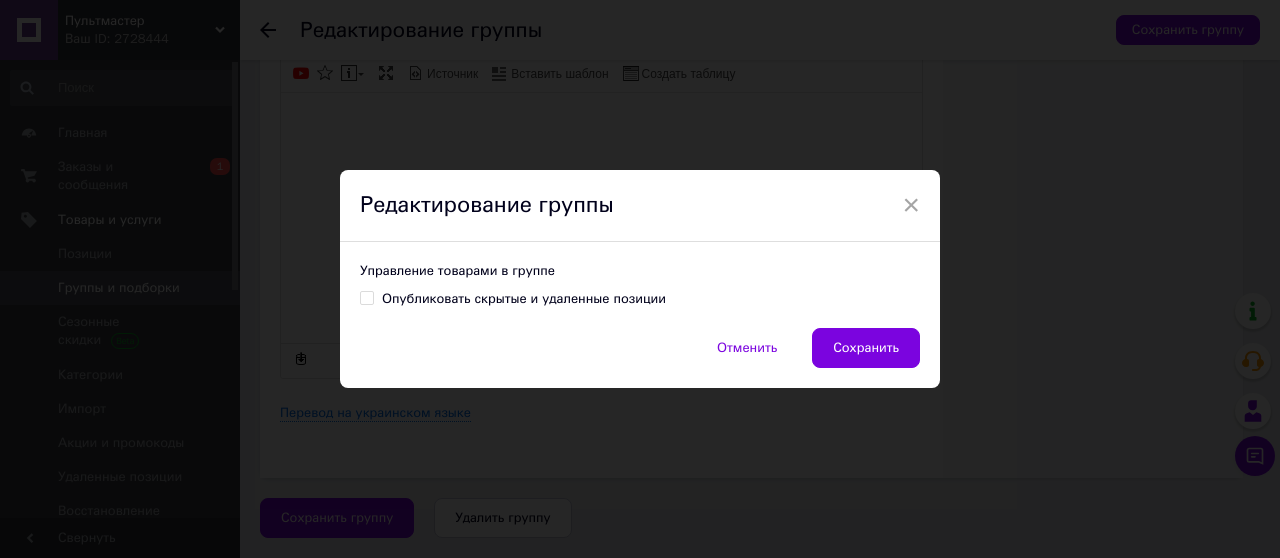 click on "Сохранить" at bounding box center [866, 348] 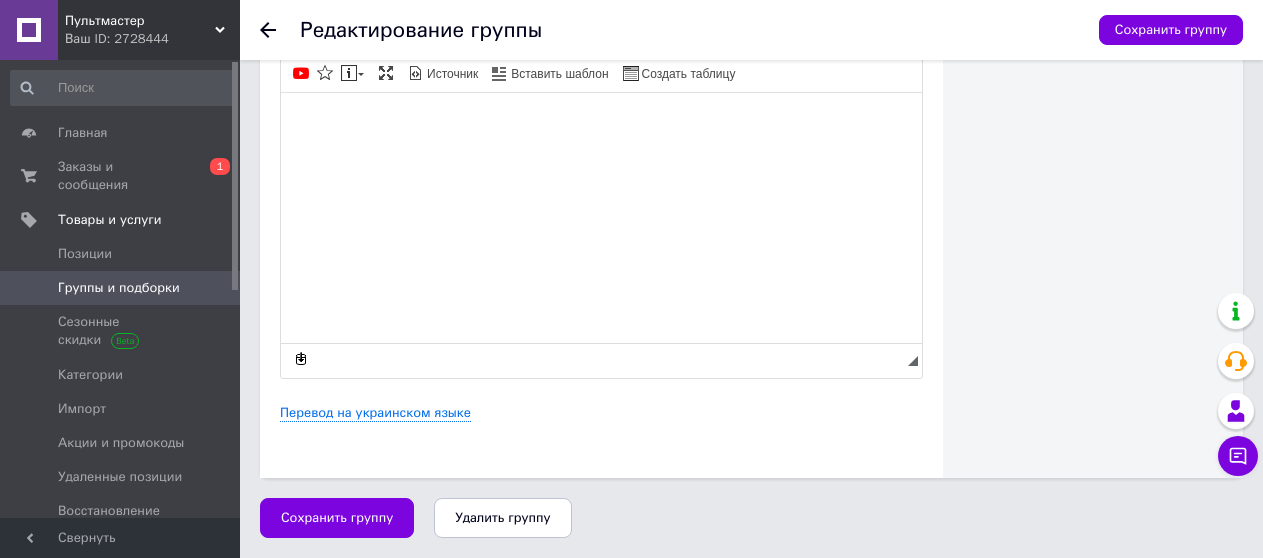 click on "Группы и подборки" at bounding box center [119, 288] 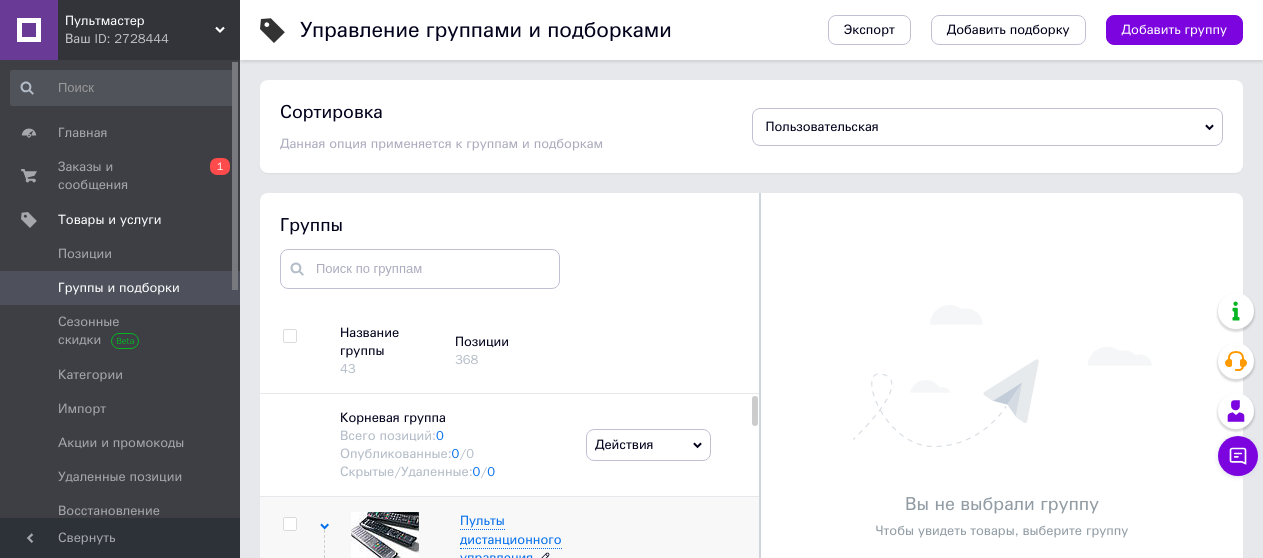 scroll, scrollTop: 113, scrollLeft: 0, axis: vertical 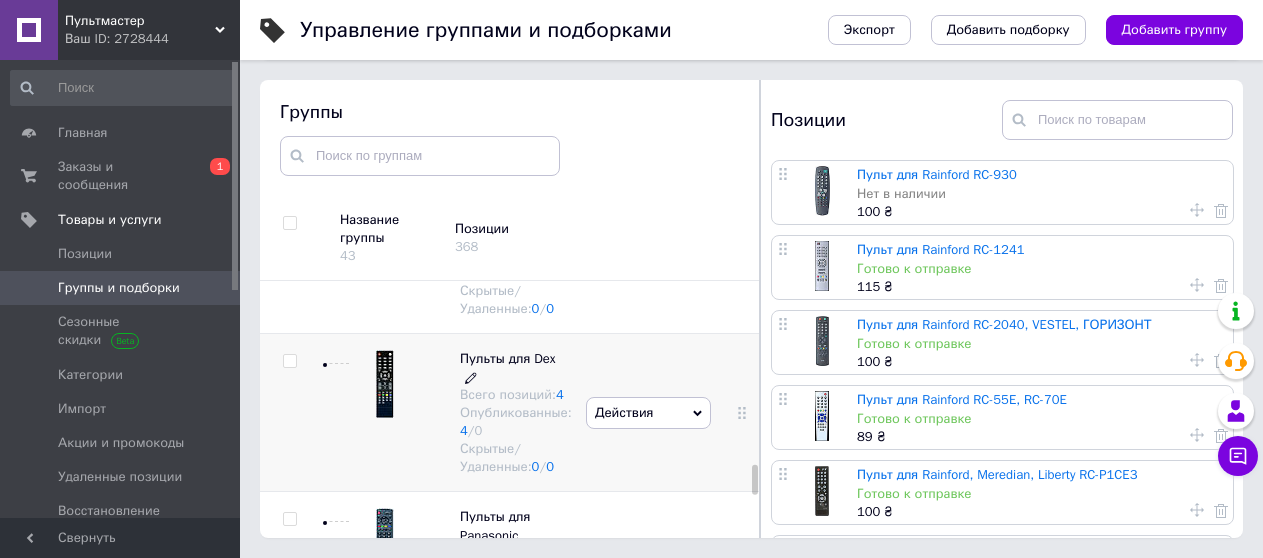 click on "Пульты для  Dex" at bounding box center [507, 358] 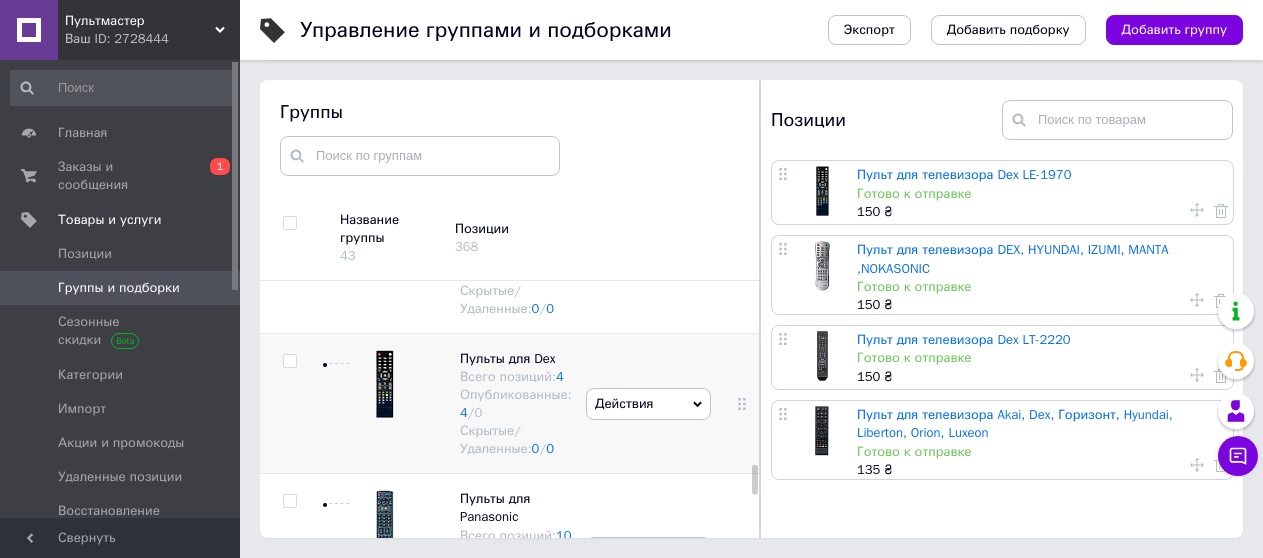 click 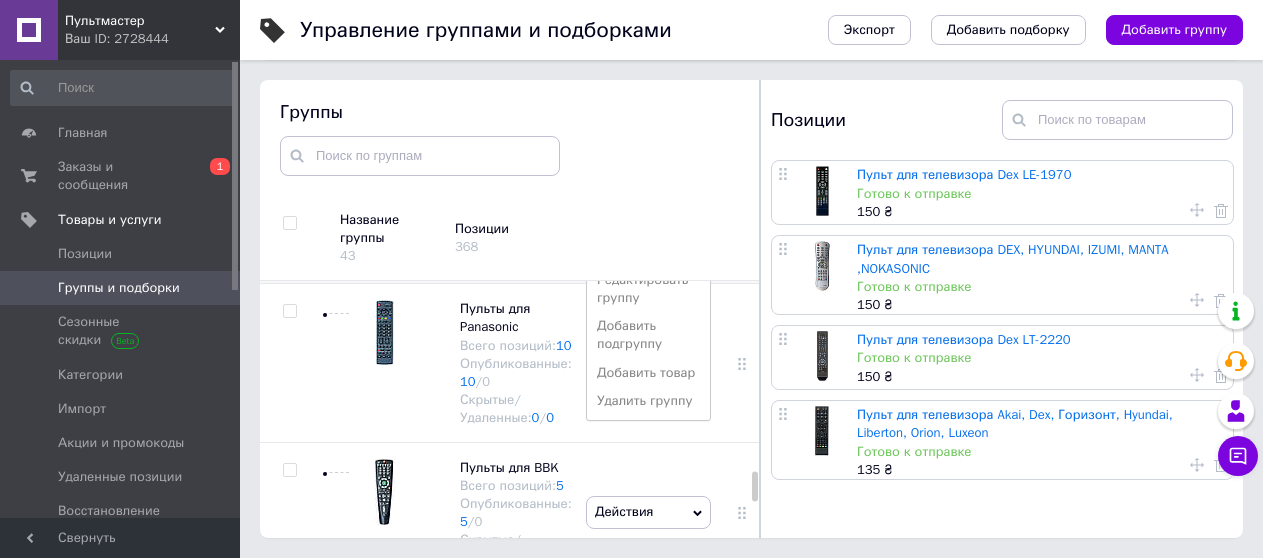 scroll, scrollTop: 5482, scrollLeft: 0, axis: vertical 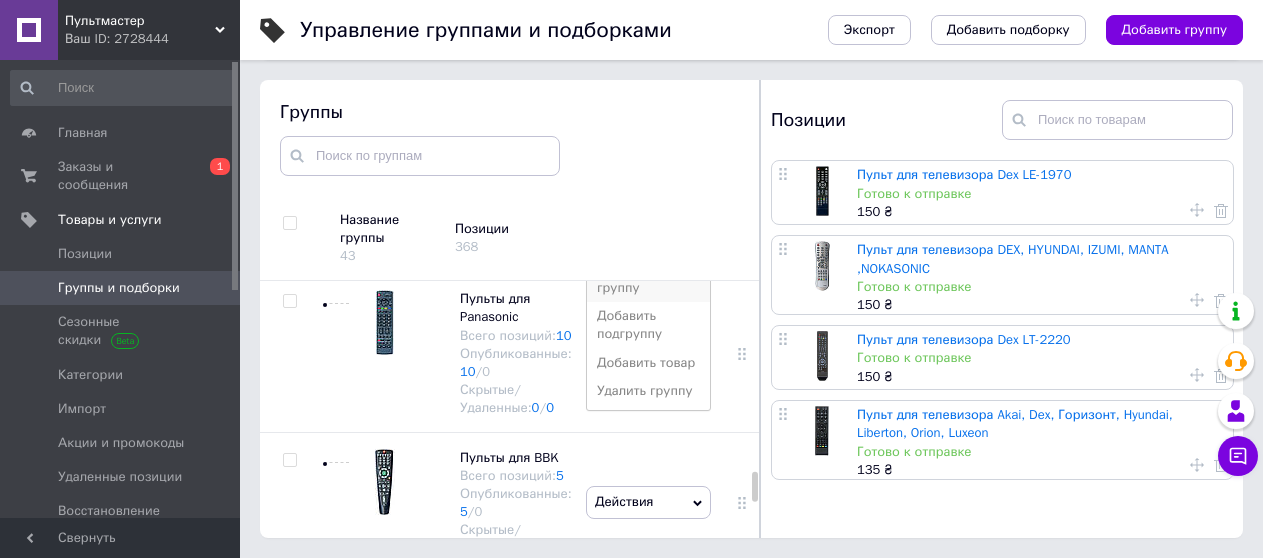 click on "Редактировать группу" at bounding box center [648, 279] 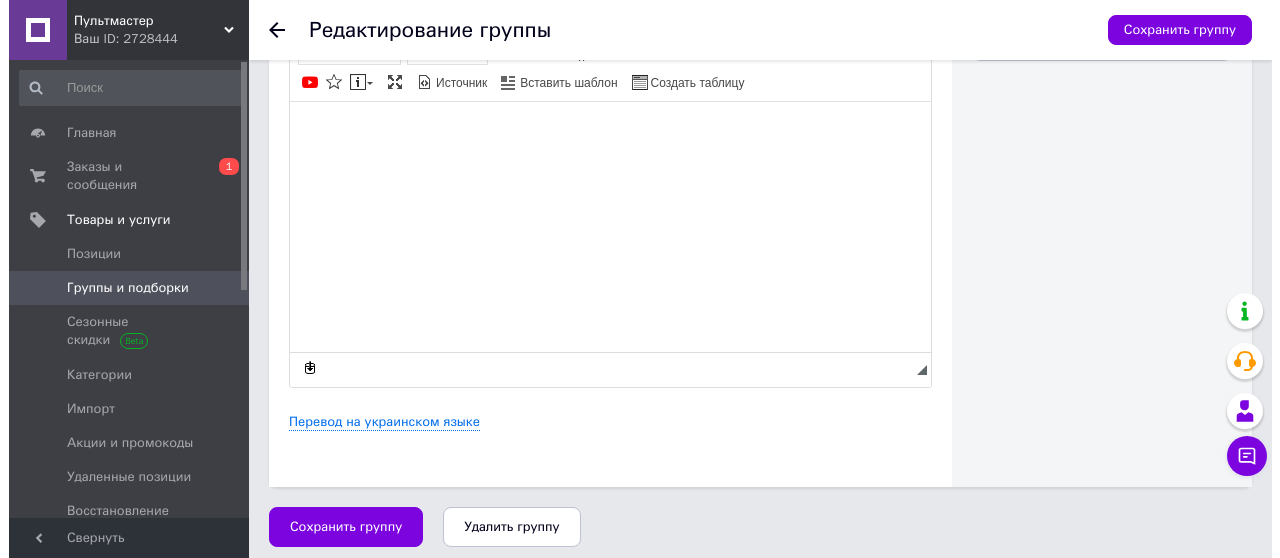 scroll, scrollTop: 763, scrollLeft: 0, axis: vertical 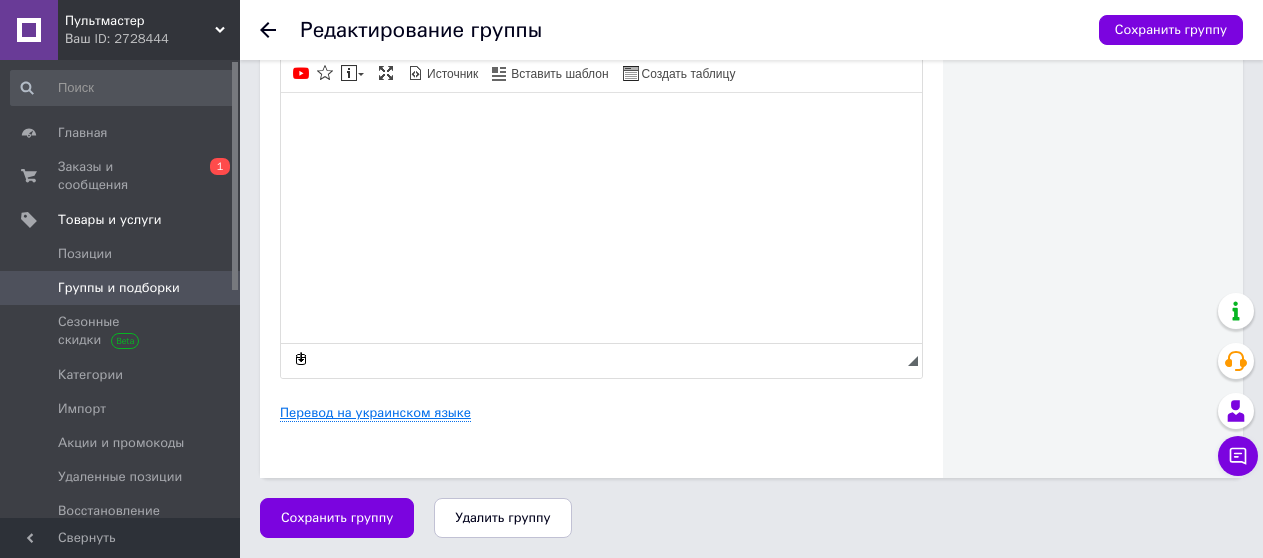 click on "Перевод на украинском языке" at bounding box center [375, 413] 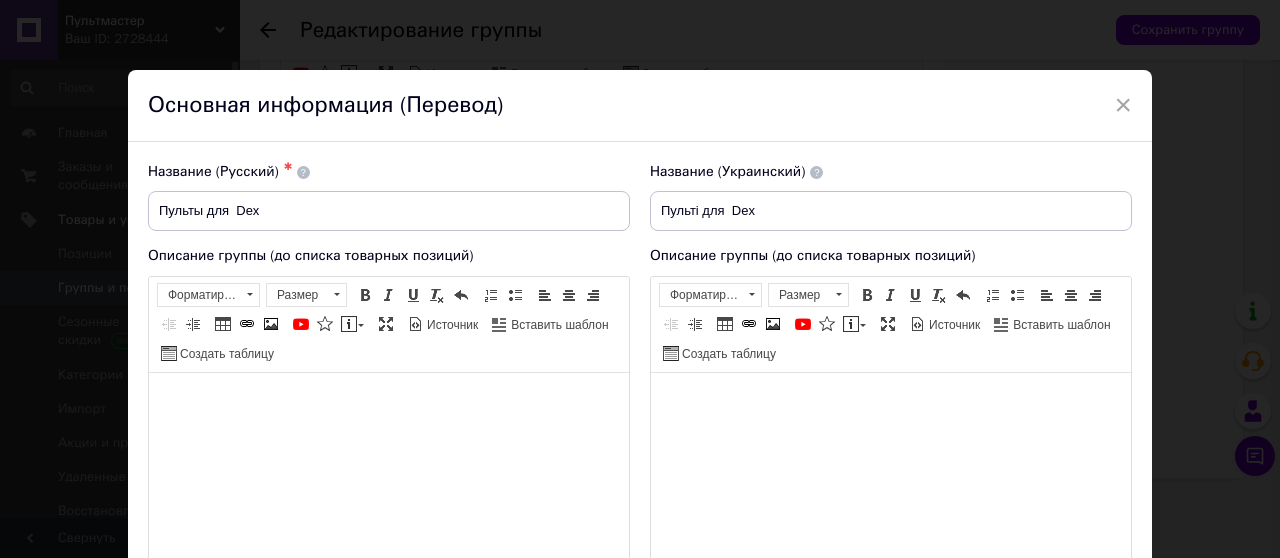 scroll, scrollTop: 0, scrollLeft: 0, axis: both 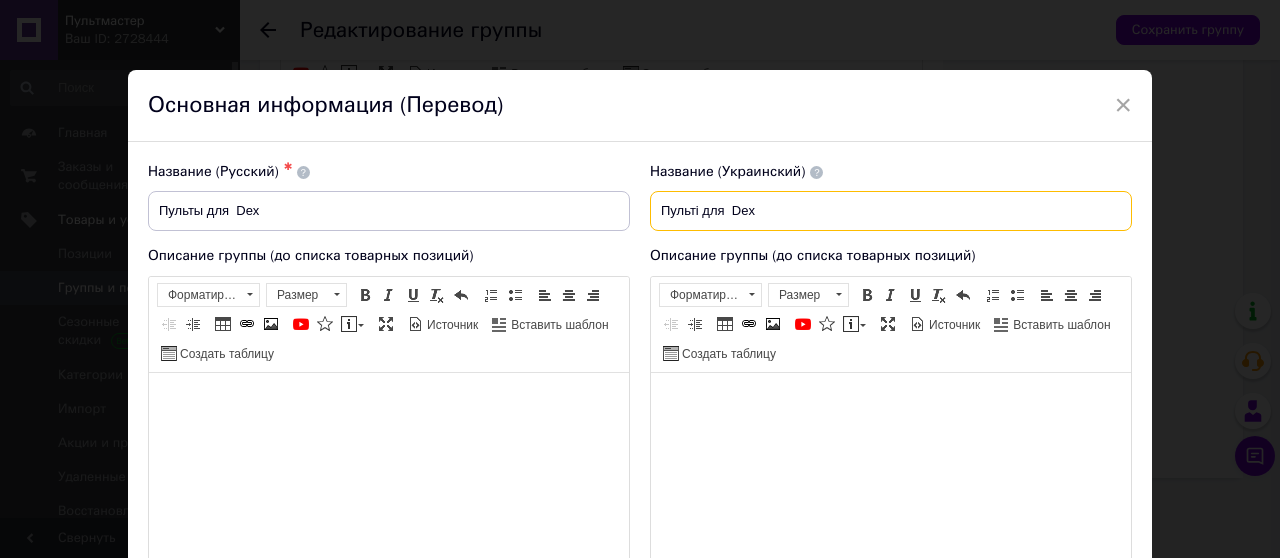 click on "Пульті для  Dex" at bounding box center (891, 211) 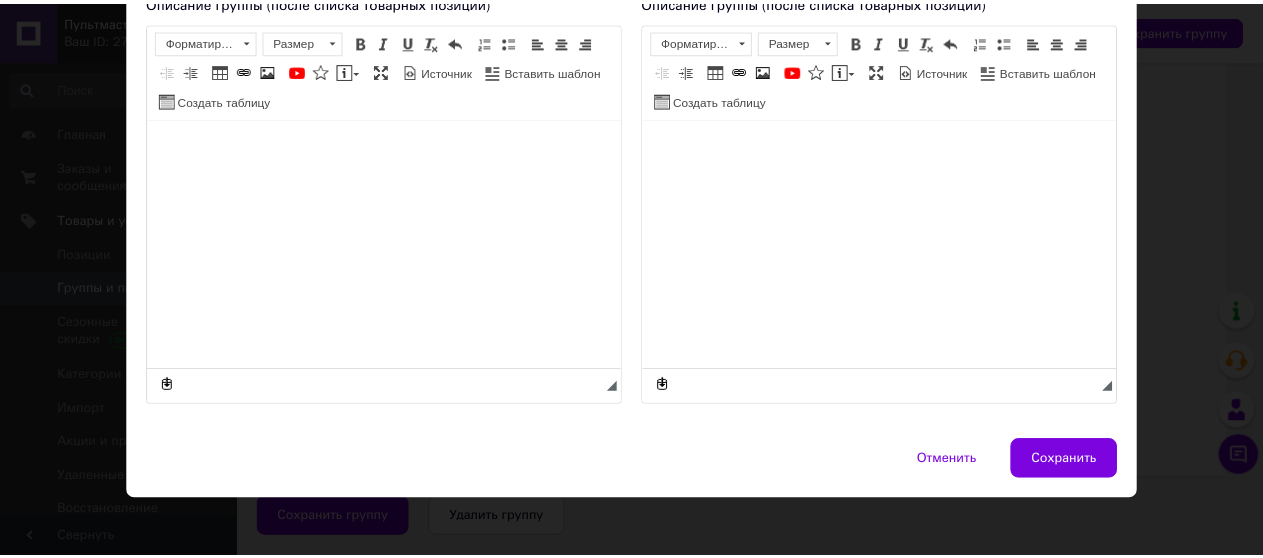 scroll, scrollTop: 694, scrollLeft: 0, axis: vertical 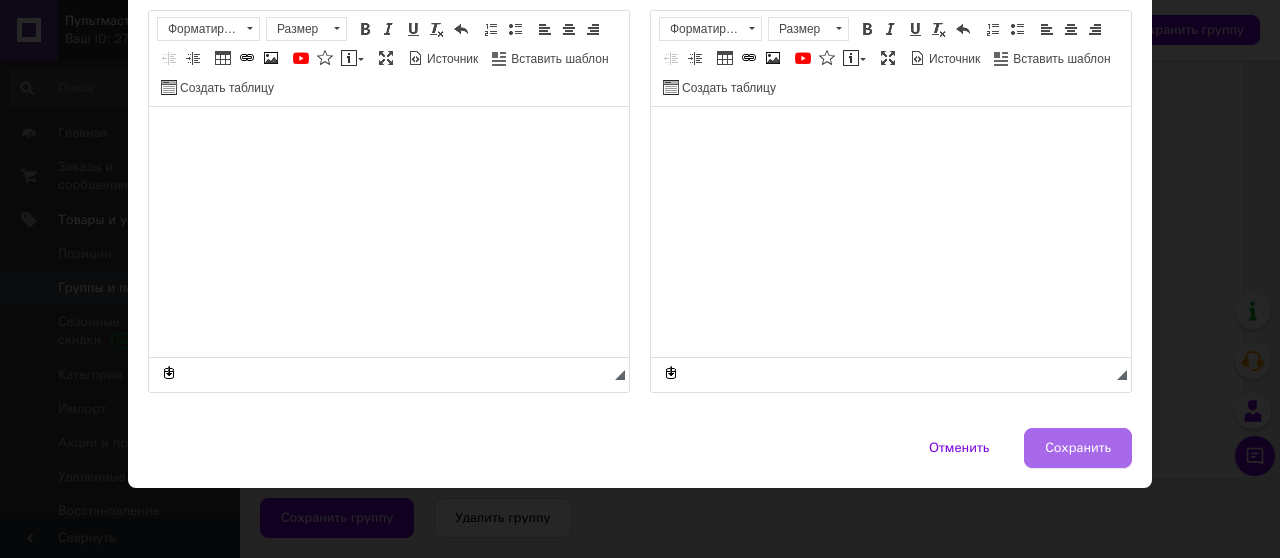 type on "Пульти для  Dex" 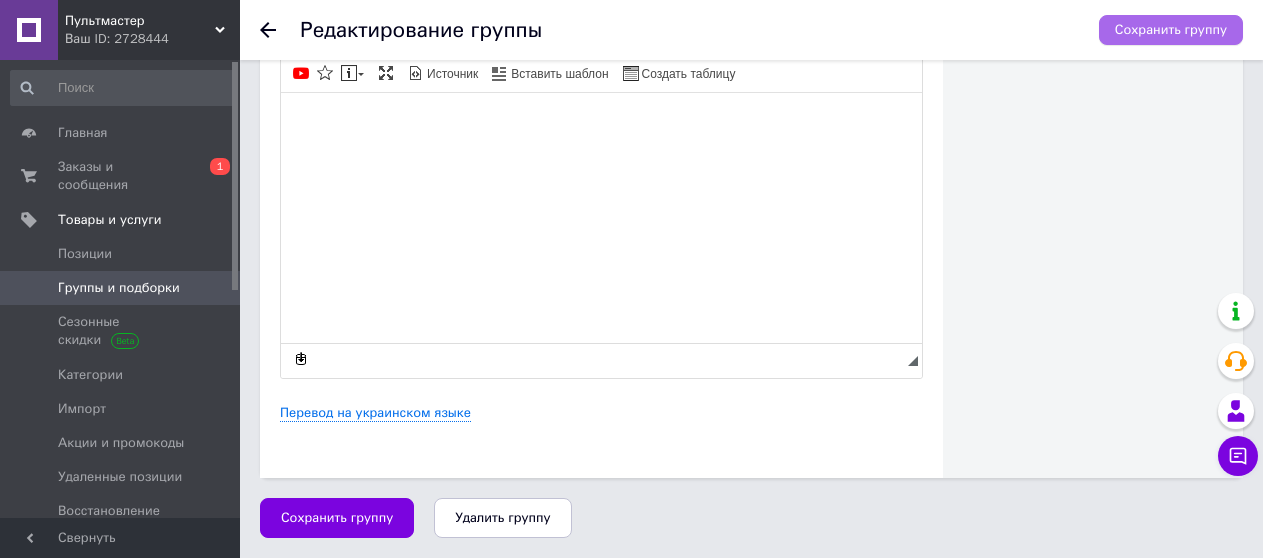 click on "Сохранить группу" at bounding box center [1171, 30] 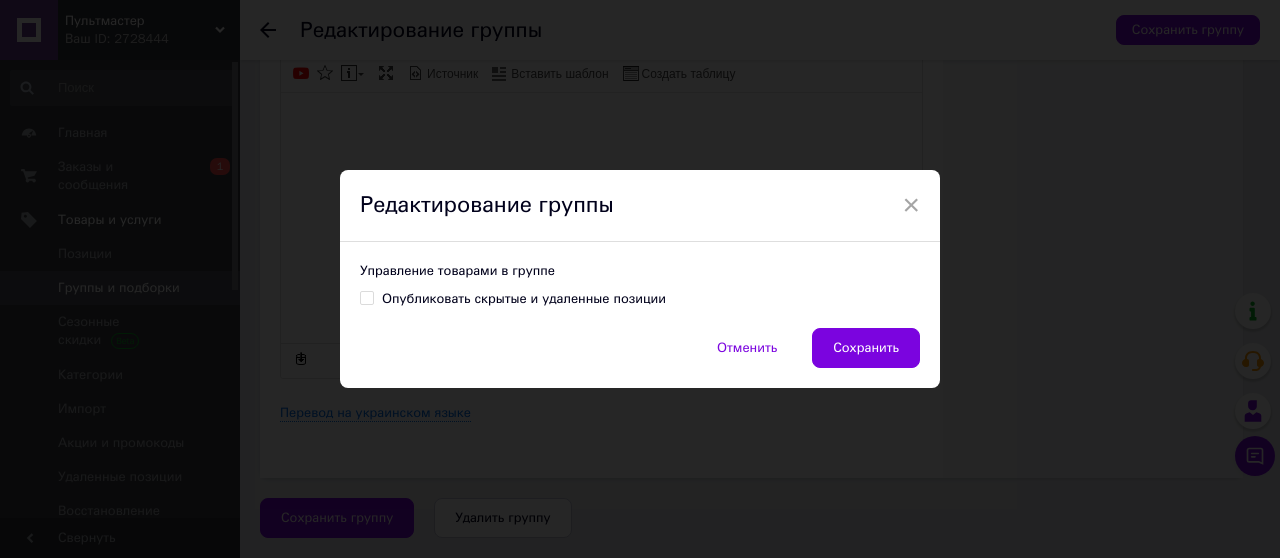click on "Сохранить" at bounding box center [866, 348] 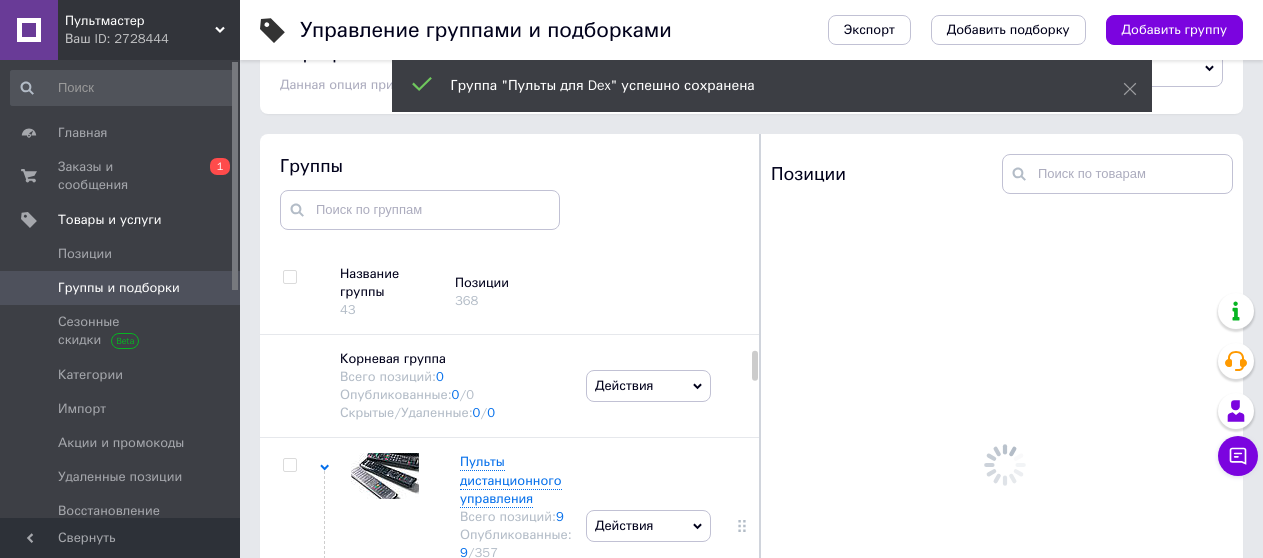 scroll, scrollTop: 113, scrollLeft: 0, axis: vertical 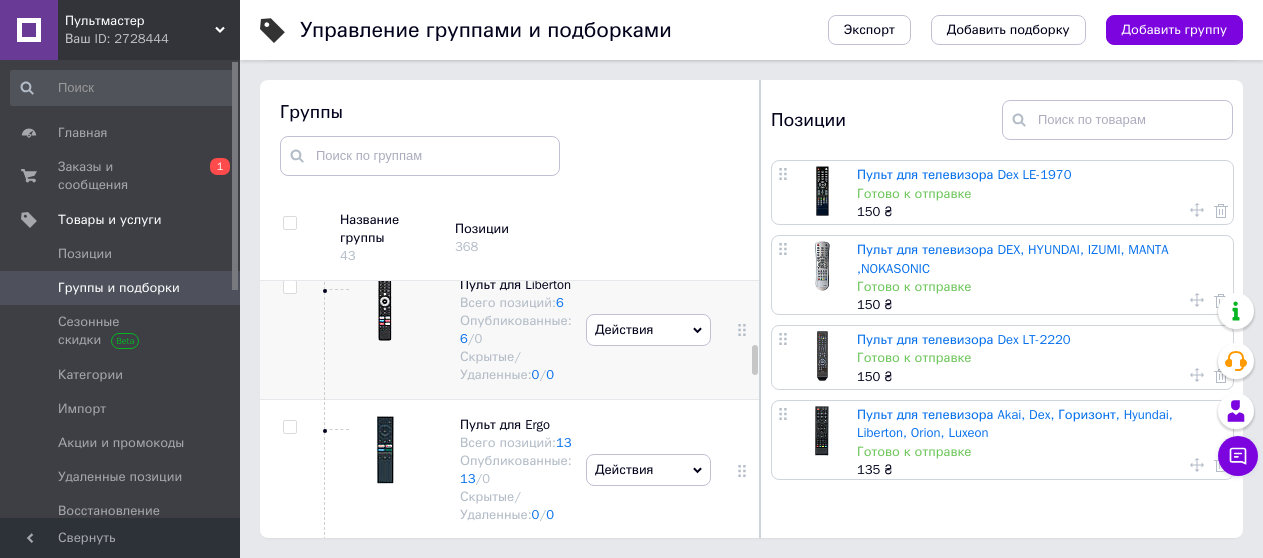 click 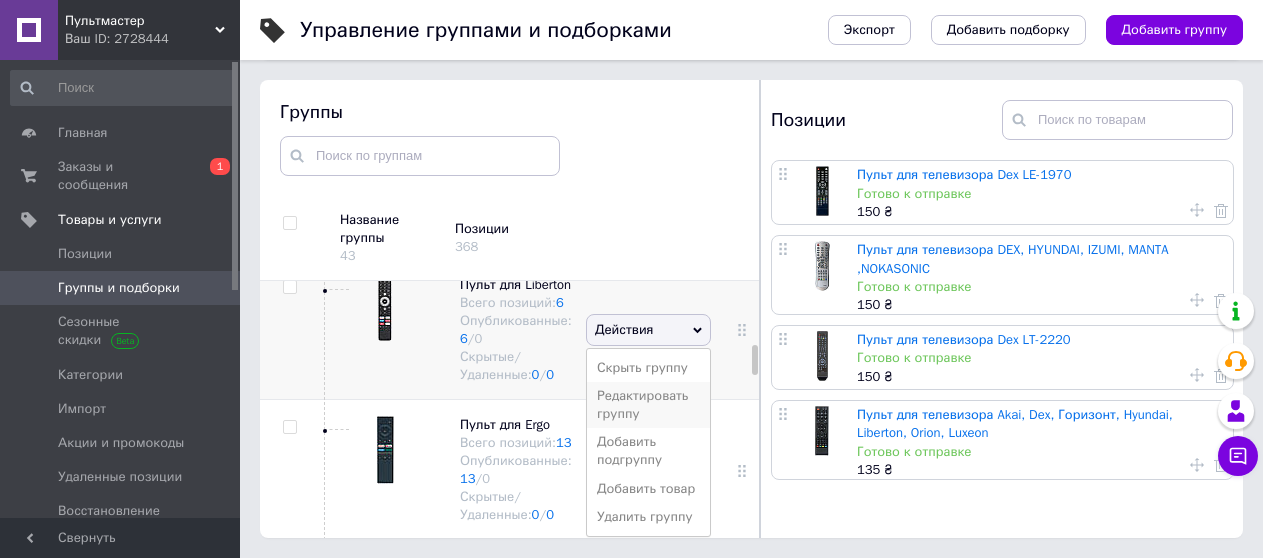 click on "Редактировать группу" at bounding box center [648, 405] 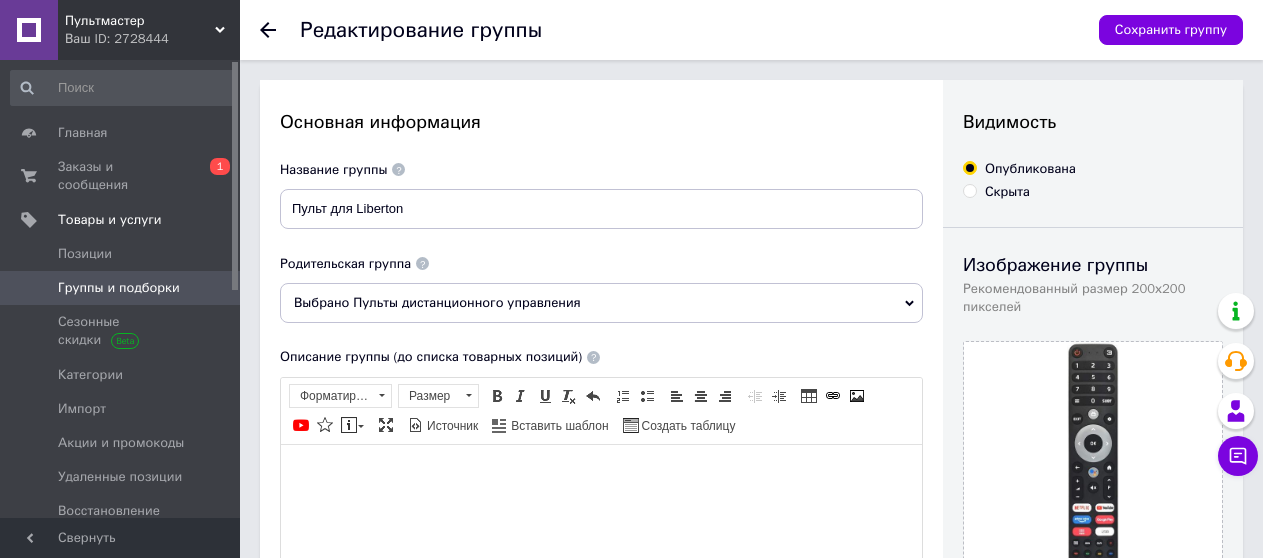 scroll, scrollTop: 0, scrollLeft: 0, axis: both 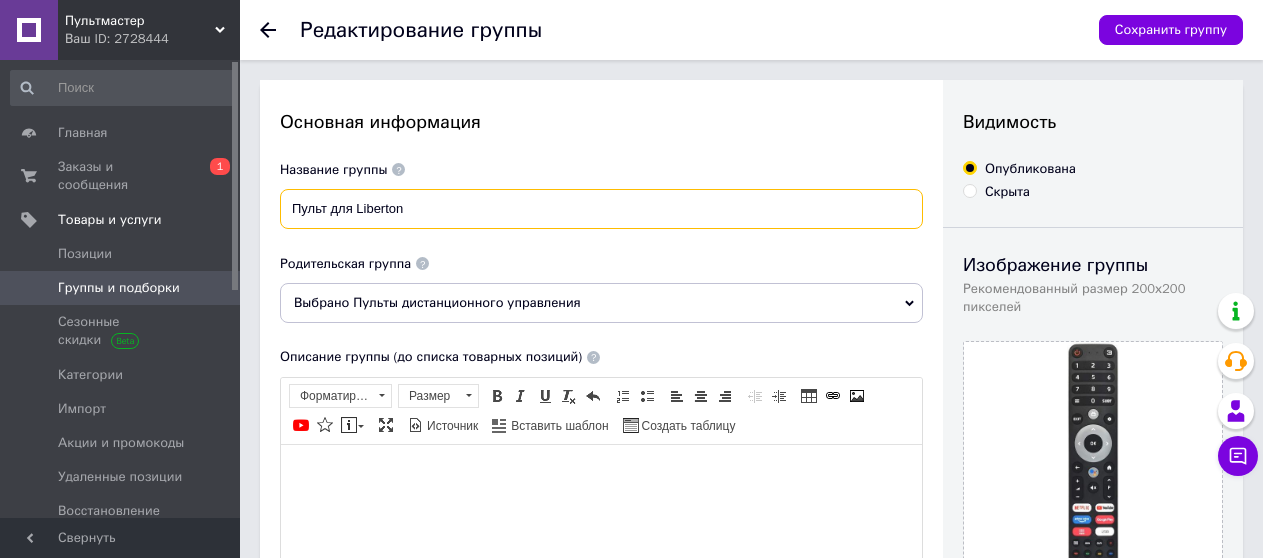 click on "Пульт для Liberton" at bounding box center (601, 209) 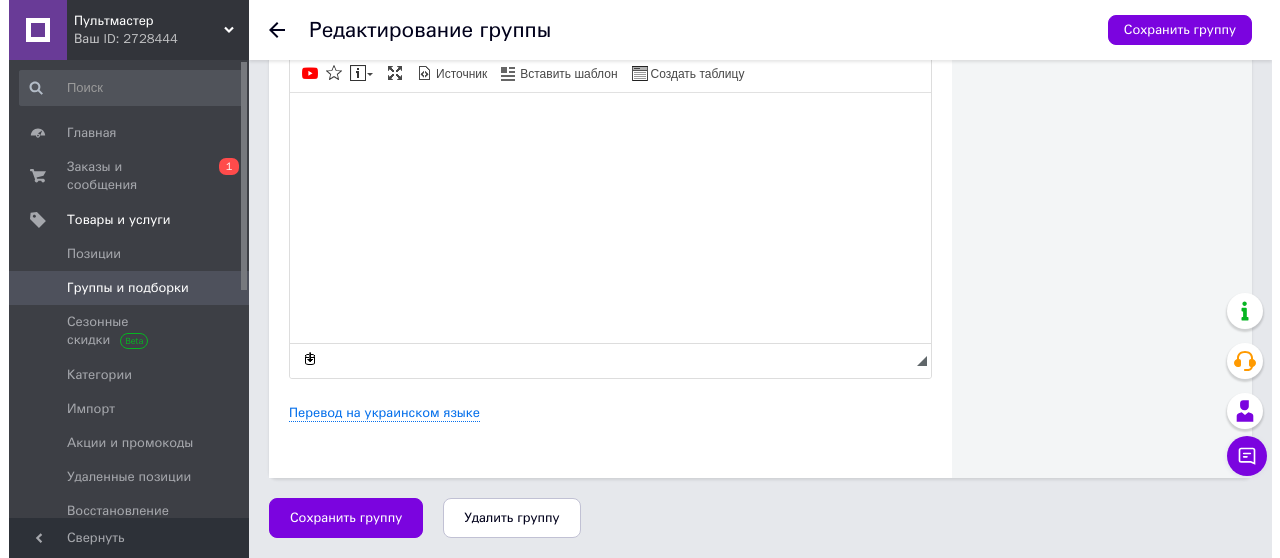 scroll, scrollTop: 763, scrollLeft: 0, axis: vertical 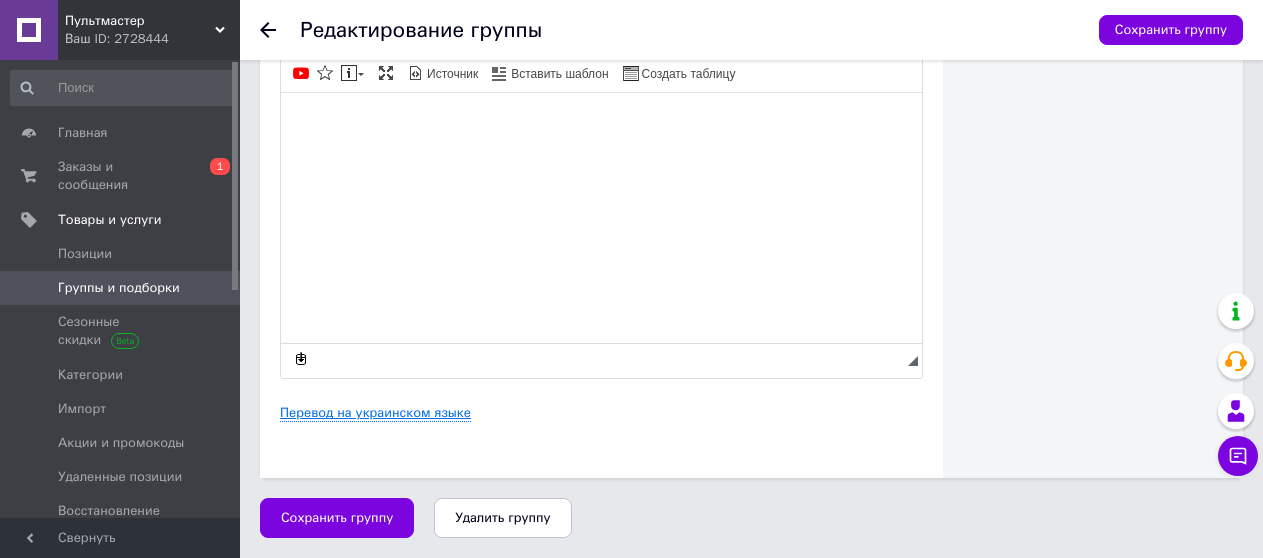 type on "Пульты для Liberton" 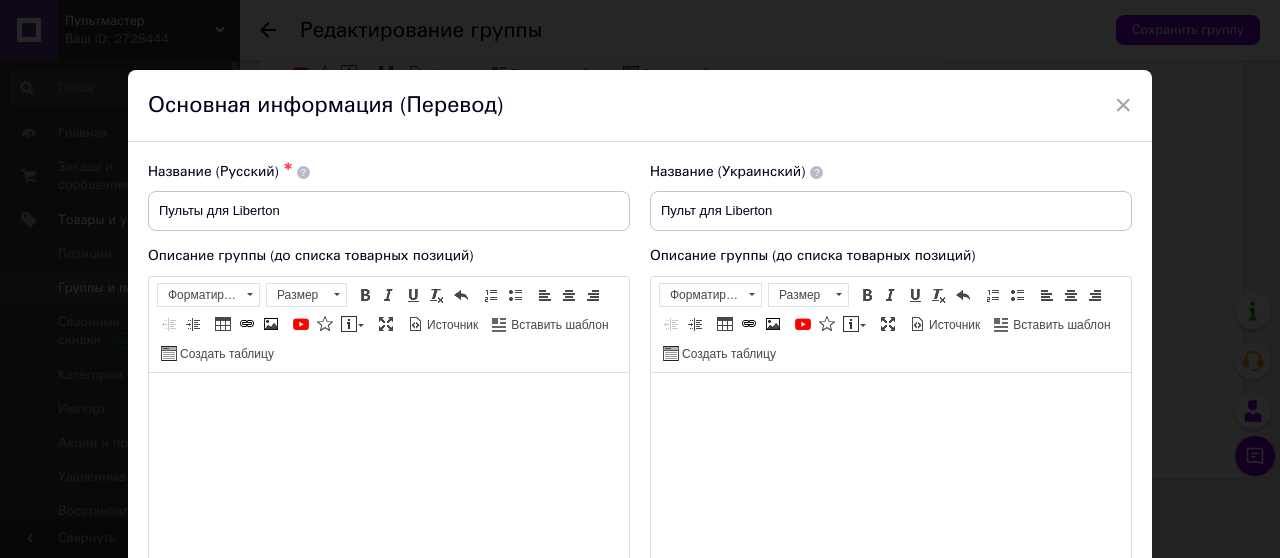 scroll, scrollTop: 0, scrollLeft: 0, axis: both 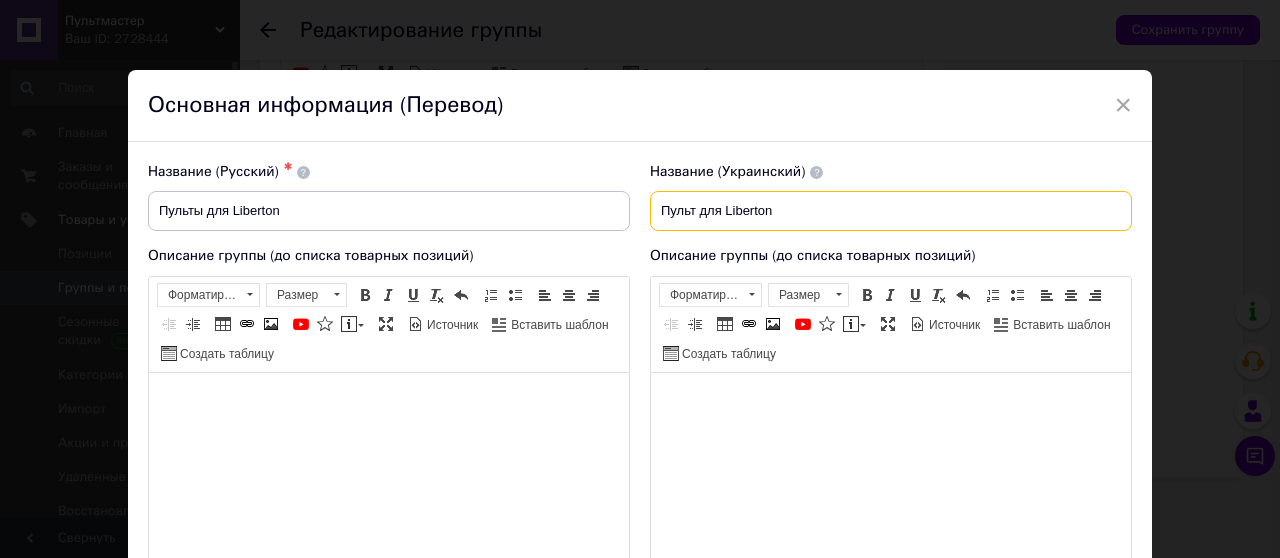click on "Пульт для Liberton" at bounding box center (891, 211) 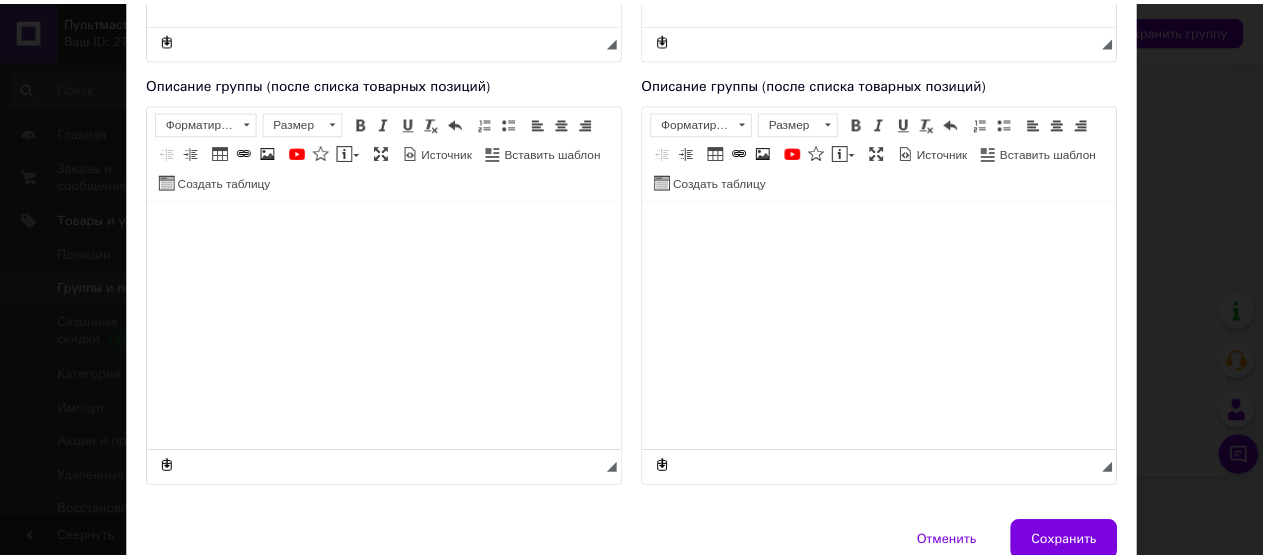 scroll, scrollTop: 694, scrollLeft: 0, axis: vertical 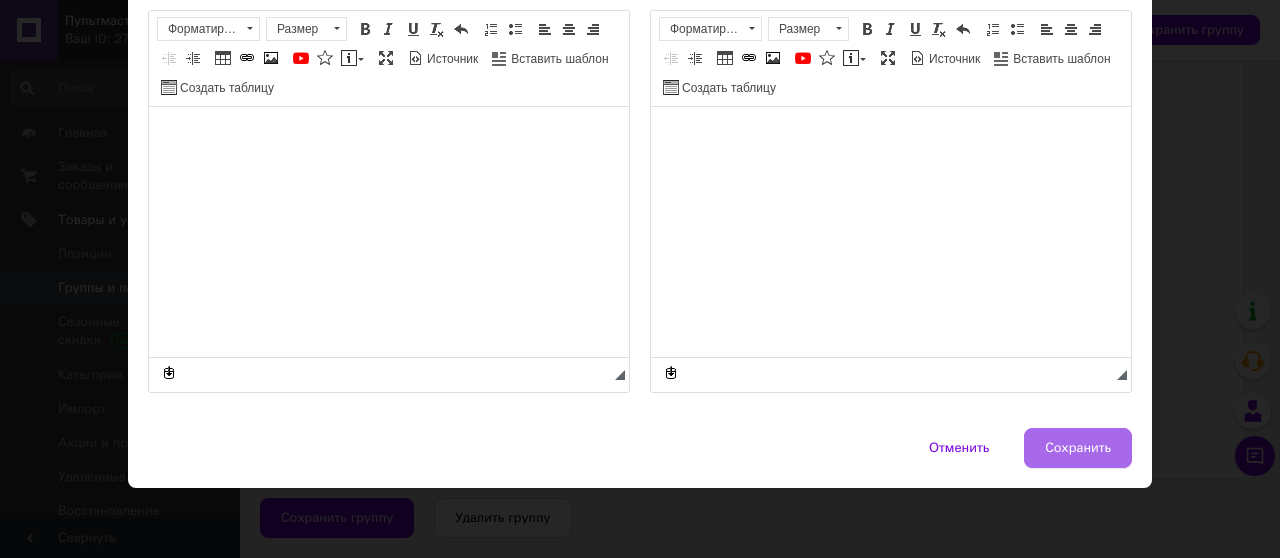 type on "Пульти для Liberton" 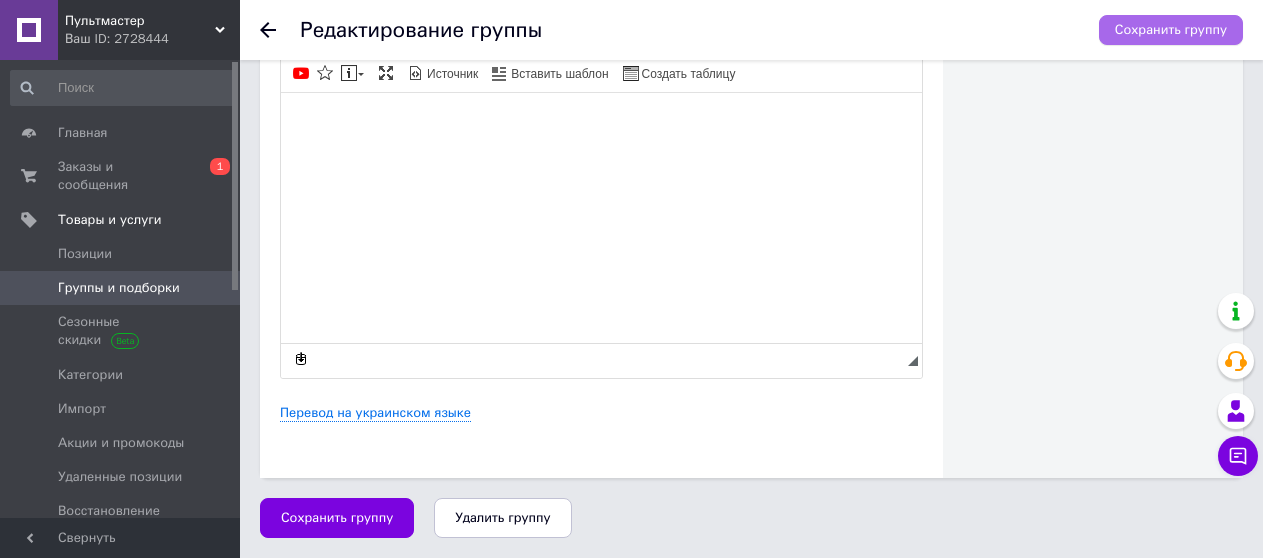 click on "Сохранить группу" at bounding box center [1171, 30] 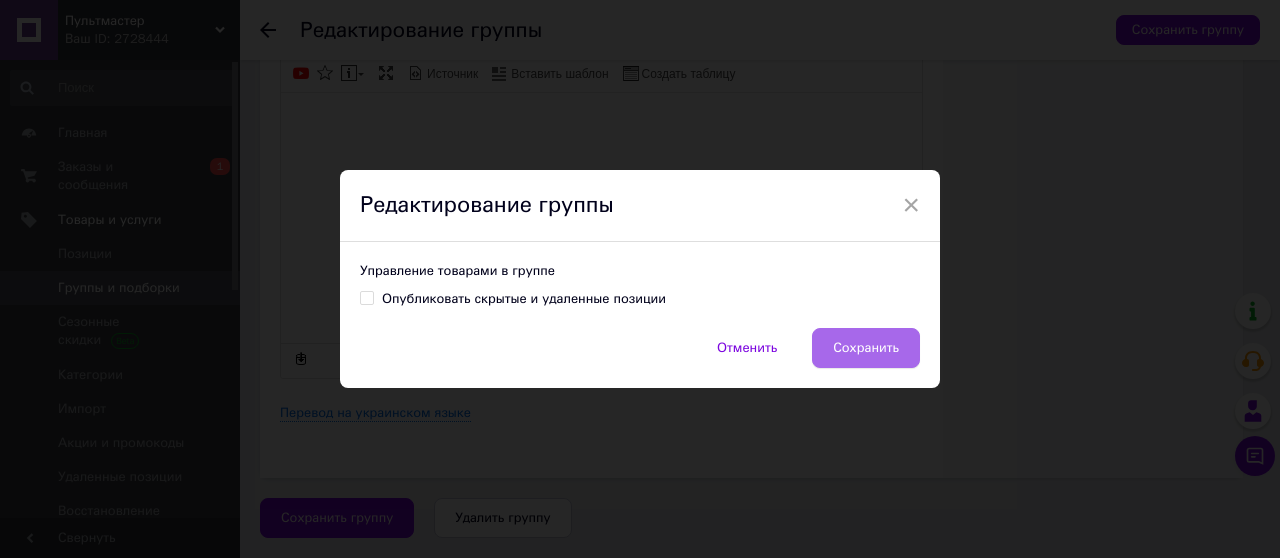 drag, startPoint x: 858, startPoint y: 337, endPoint x: 346, endPoint y: 202, distance: 529.49884 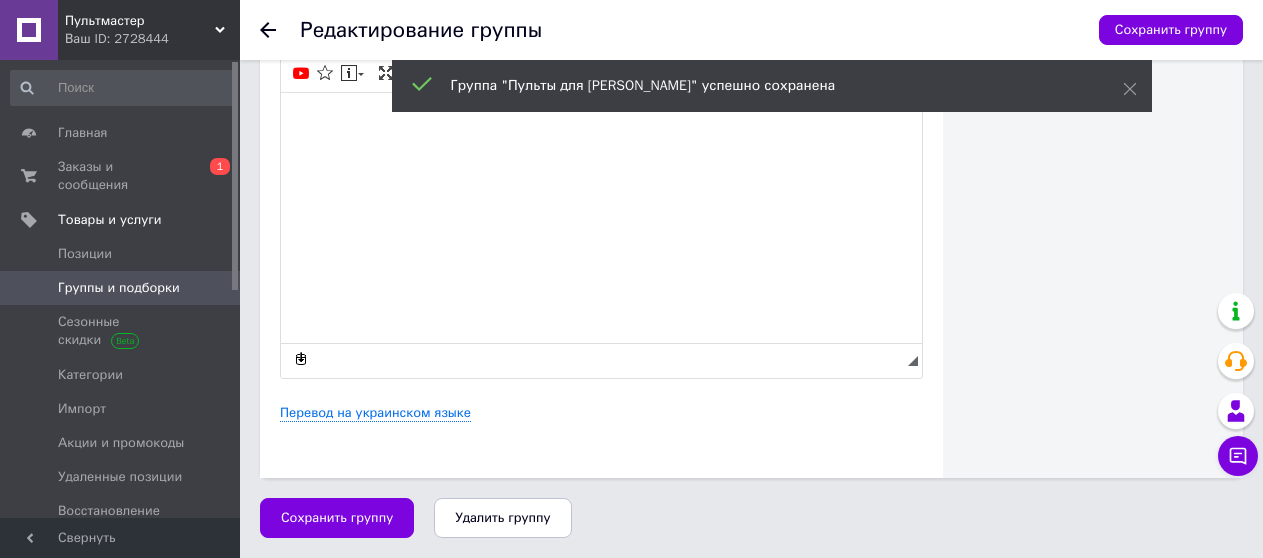 click 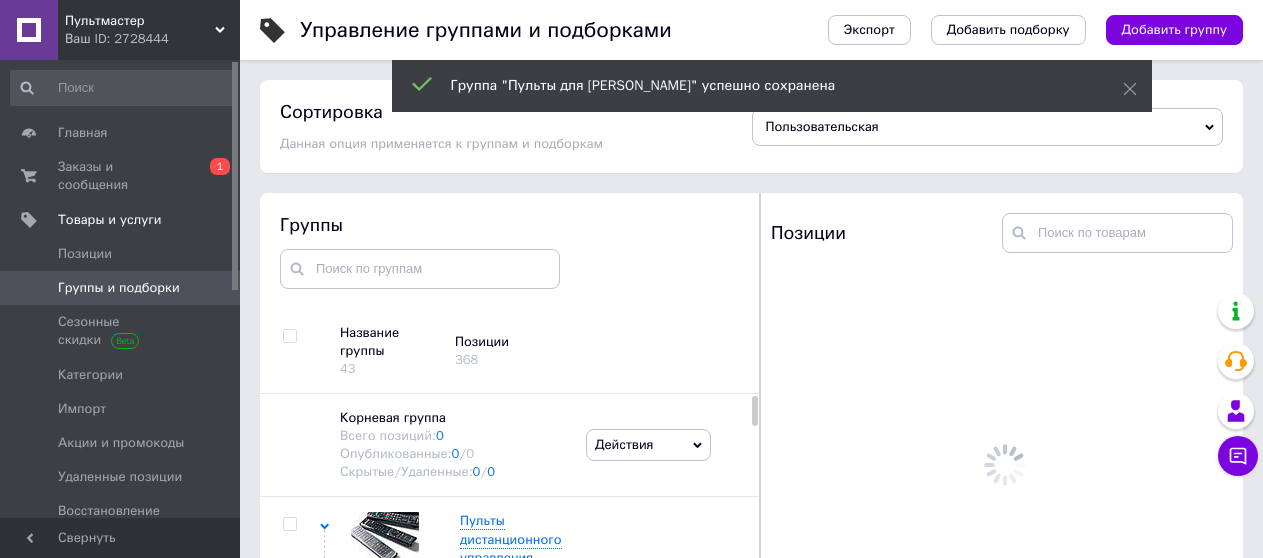 scroll, scrollTop: 113, scrollLeft: 0, axis: vertical 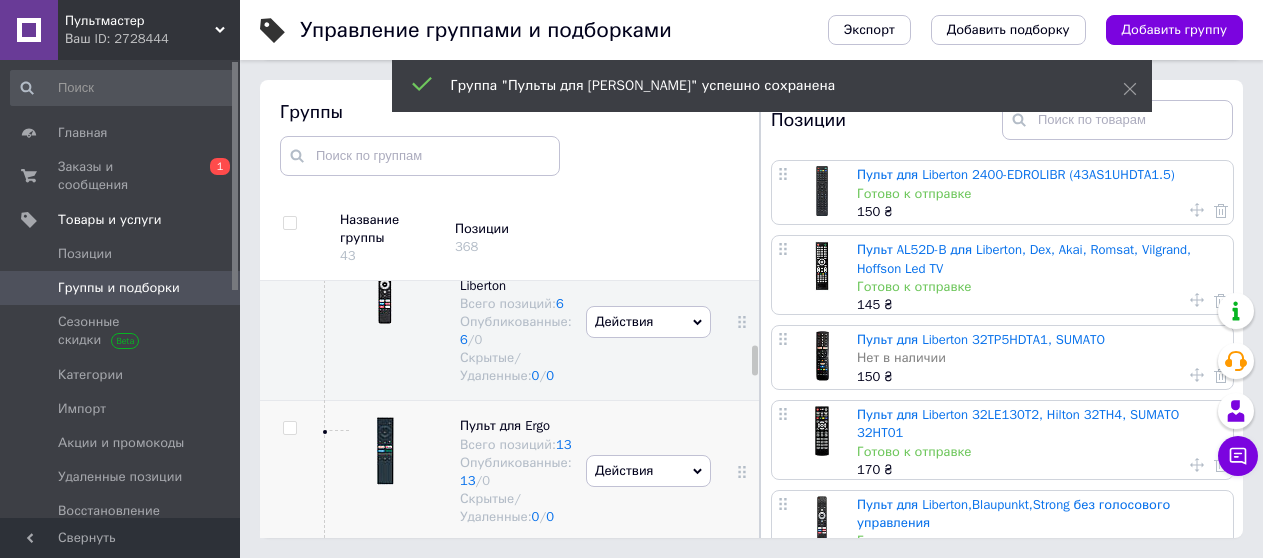 drag, startPoint x: 526, startPoint y: 410, endPoint x: 696, endPoint y: 469, distance: 179.94722 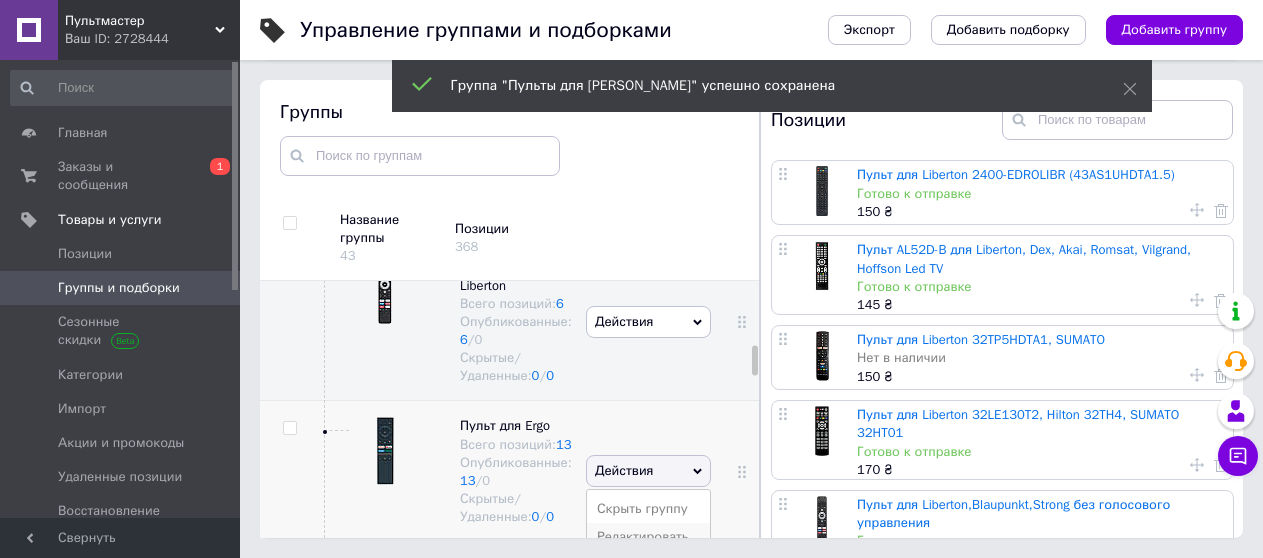 click on "Редактировать группу" at bounding box center (648, 546) 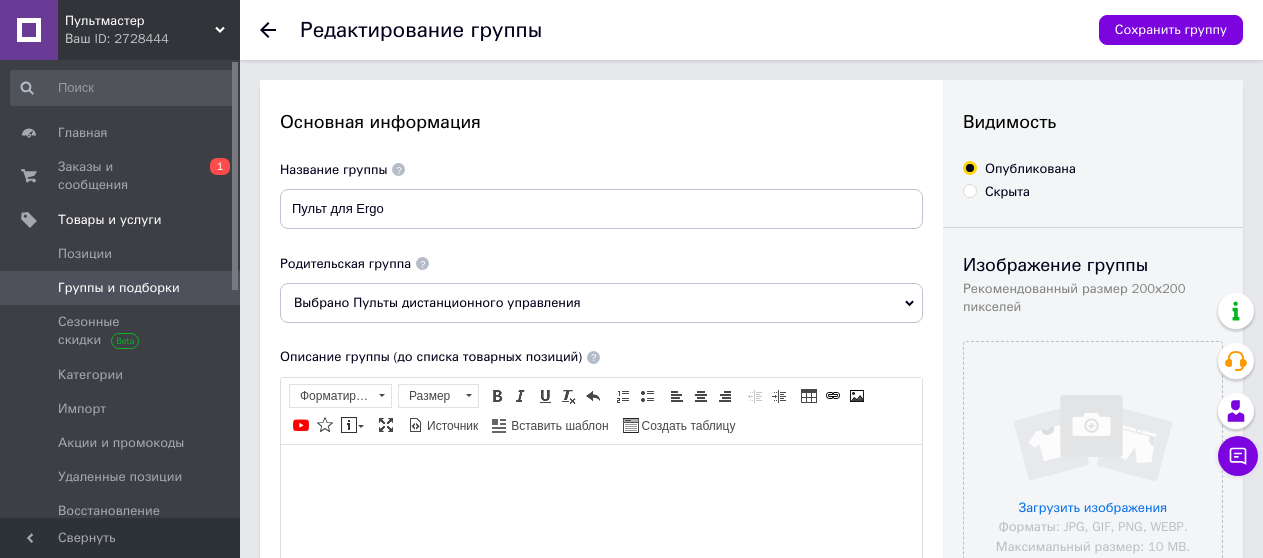 scroll, scrollTop: 0, scrollLeft: 0, axis: both 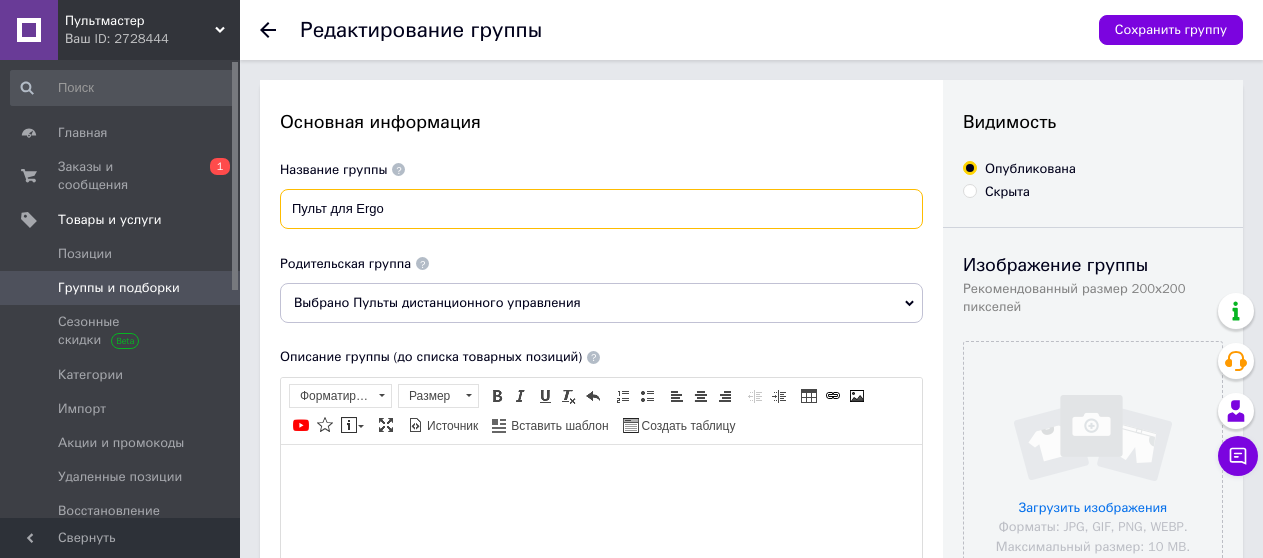 click on "Пульт для Ergo" at bounding box center (601, 209) 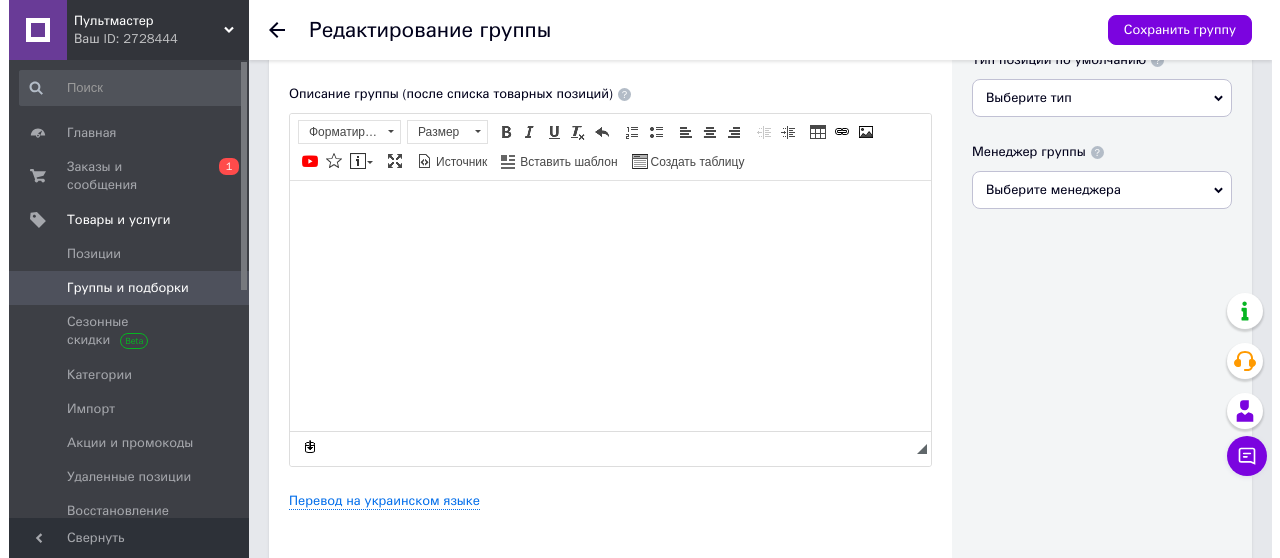 scroll, scrollTop: 763, scrollLeft: 0, axis: vertical 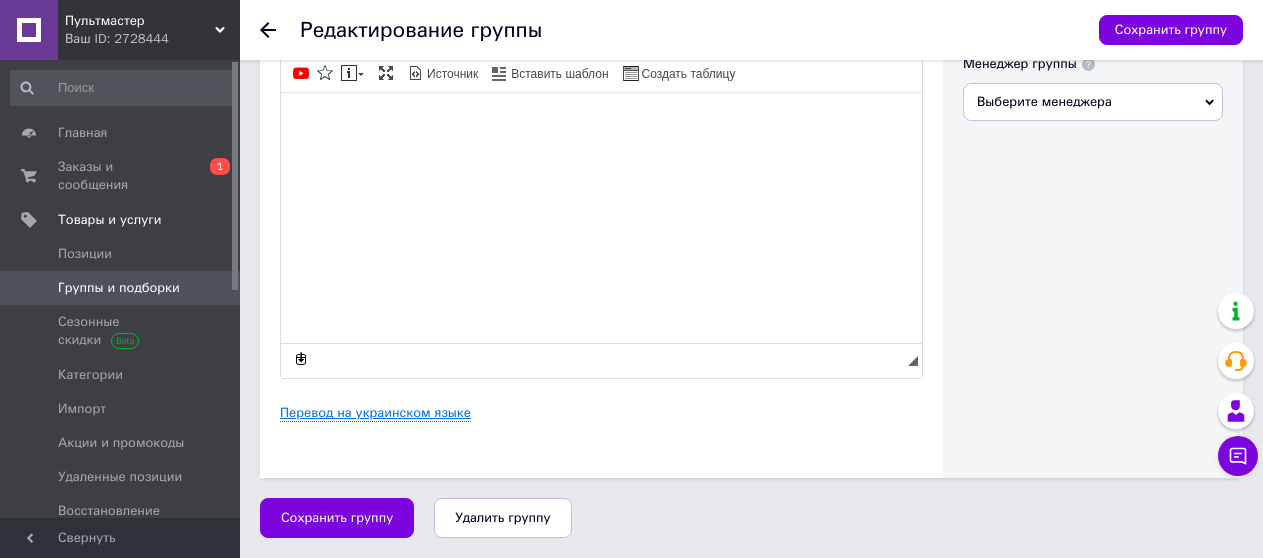 type on "Пульты для Ergo" 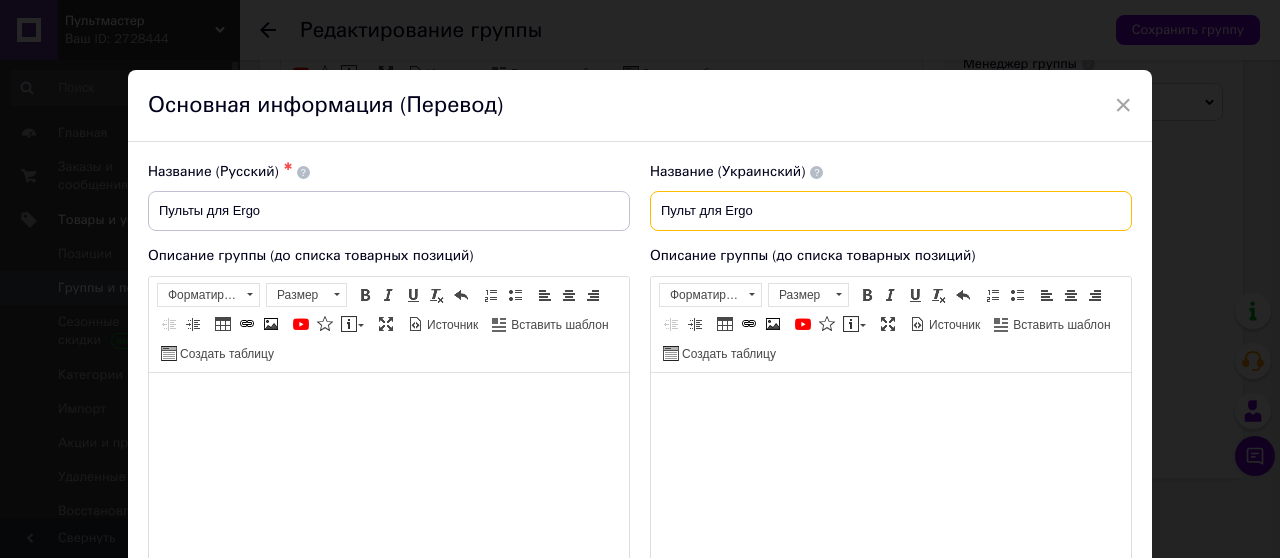 scroll, scrollTop: 0, scrollLeft: 0, axis: both 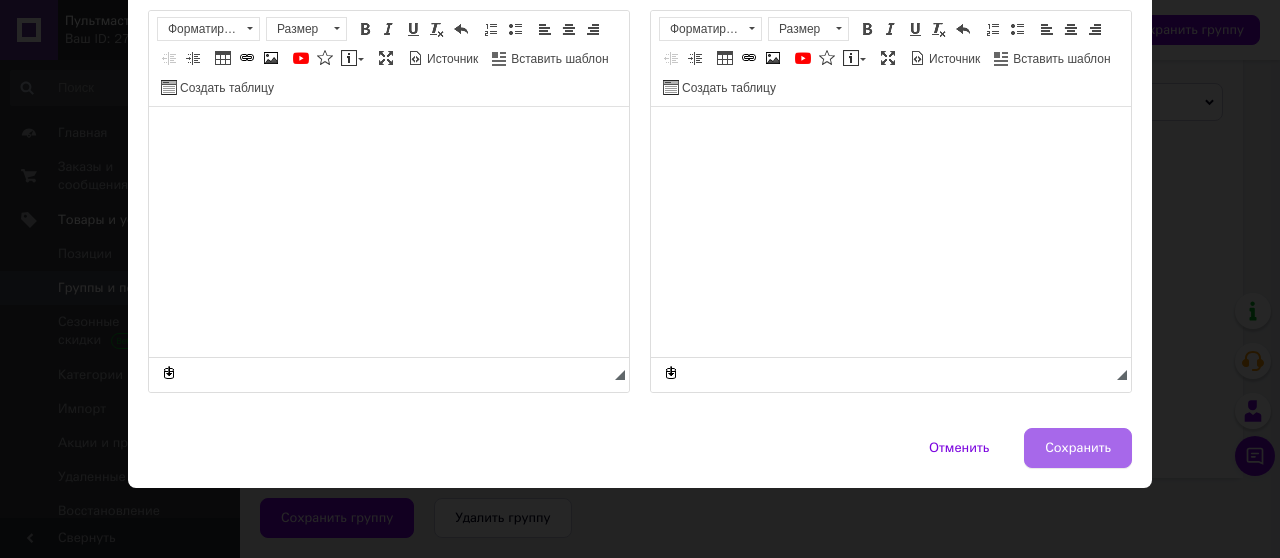 type on "Пульти для Ergo" 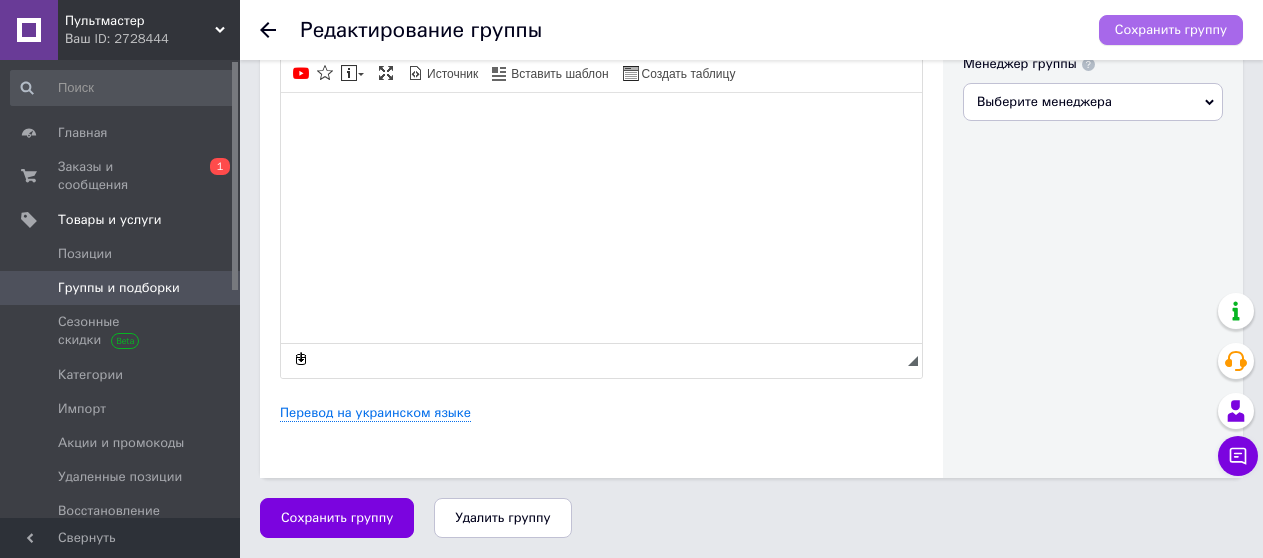 click on "Сохранить группу" at bounding box center [1171, 30] 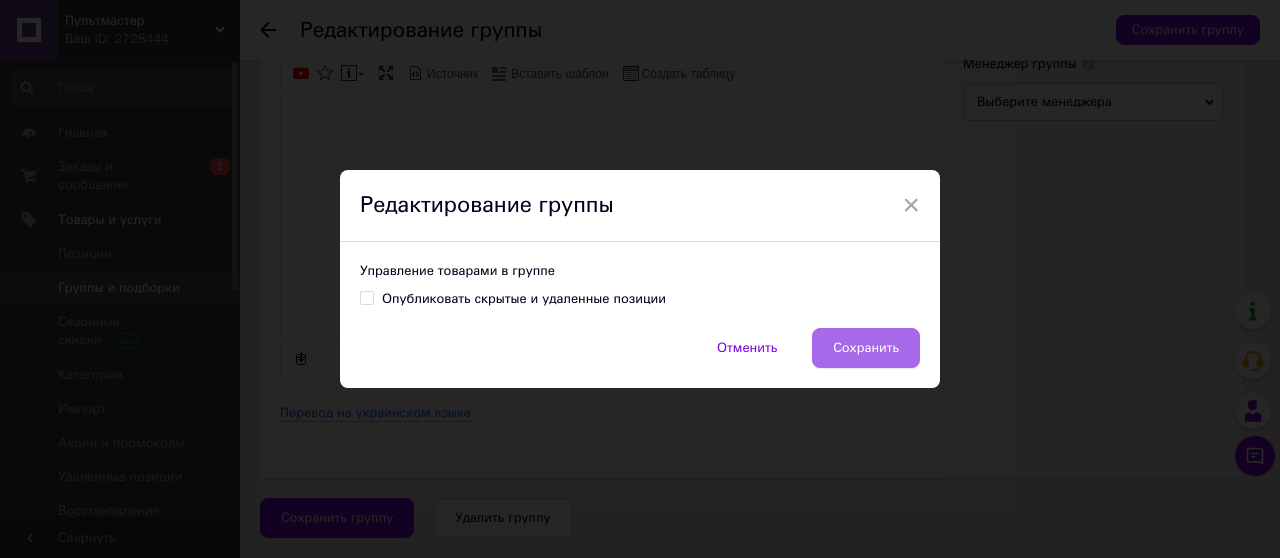 click on "Сохранить" at bounding box center [866, 348] 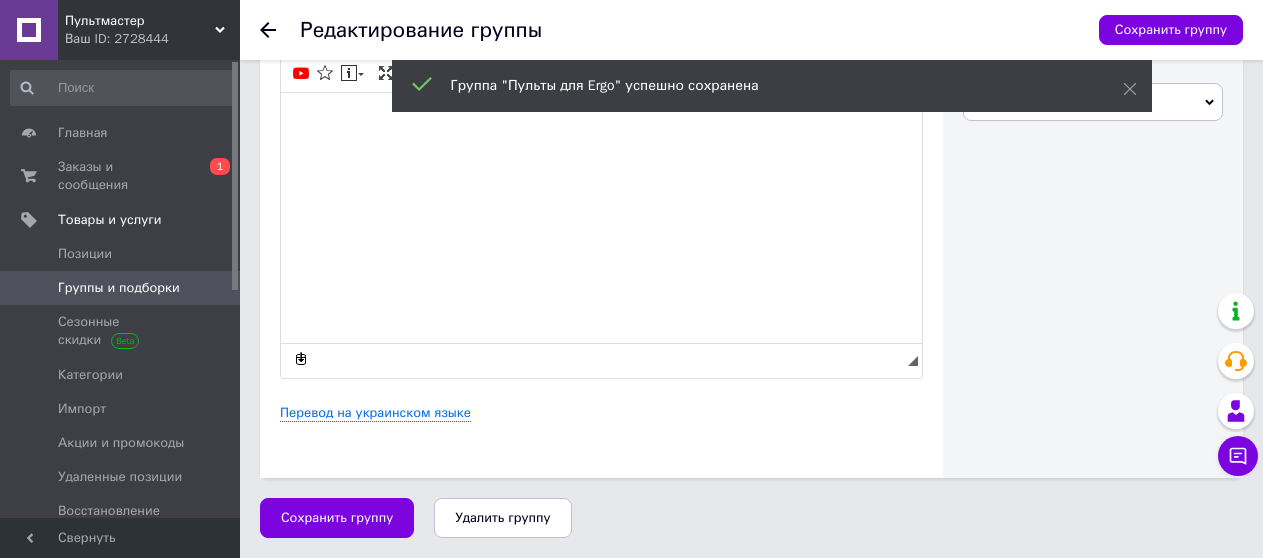click 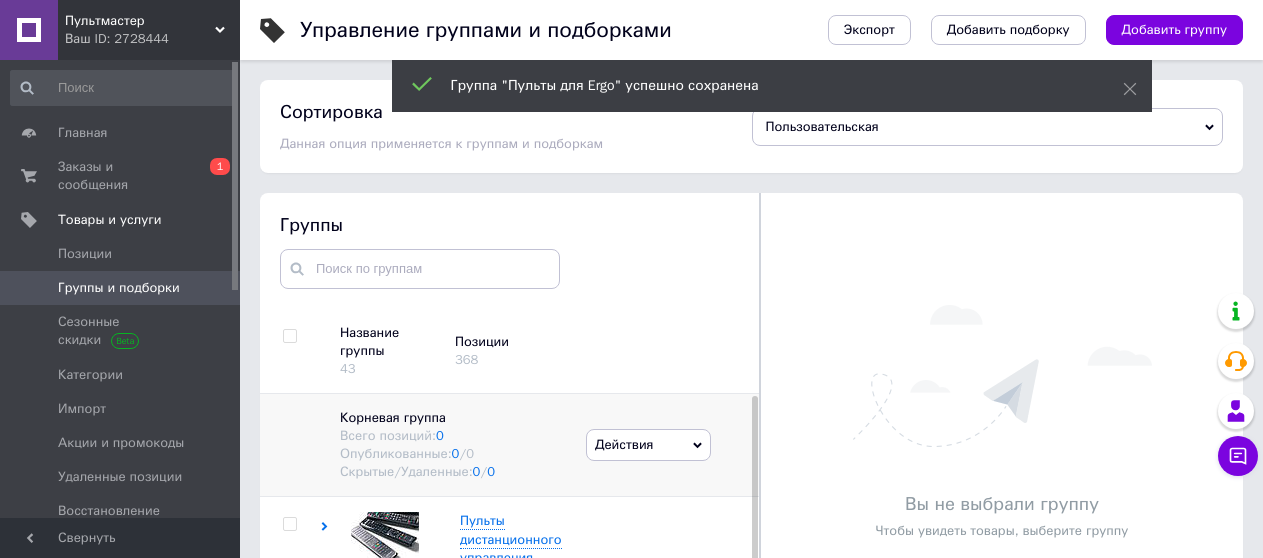 scroll, scrollTop: 113, scrollLeft: 0, axis: vertical 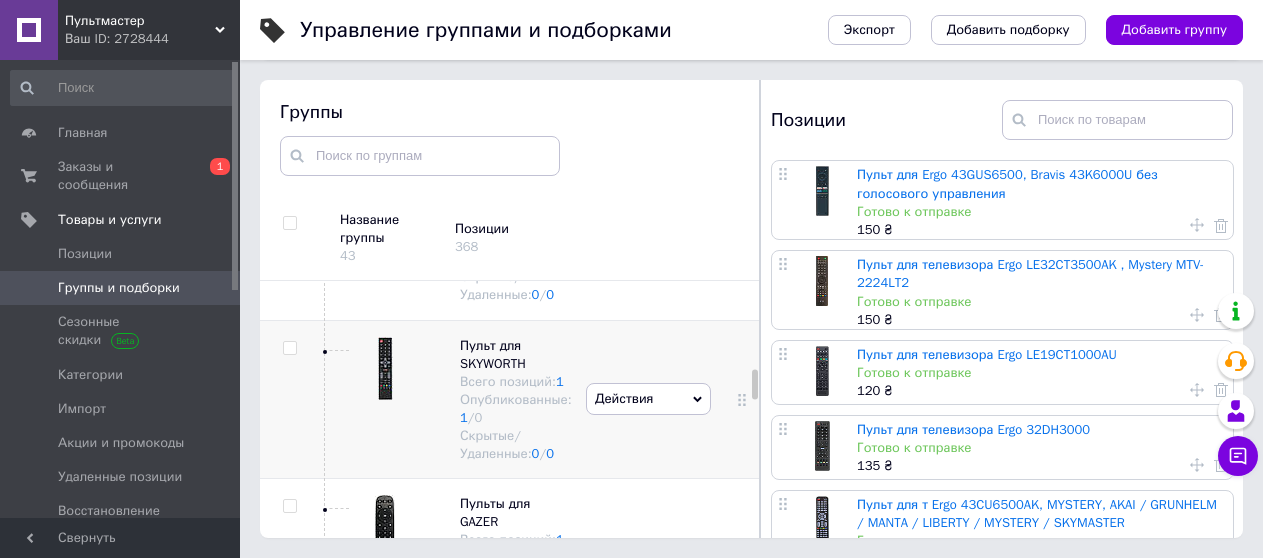 click 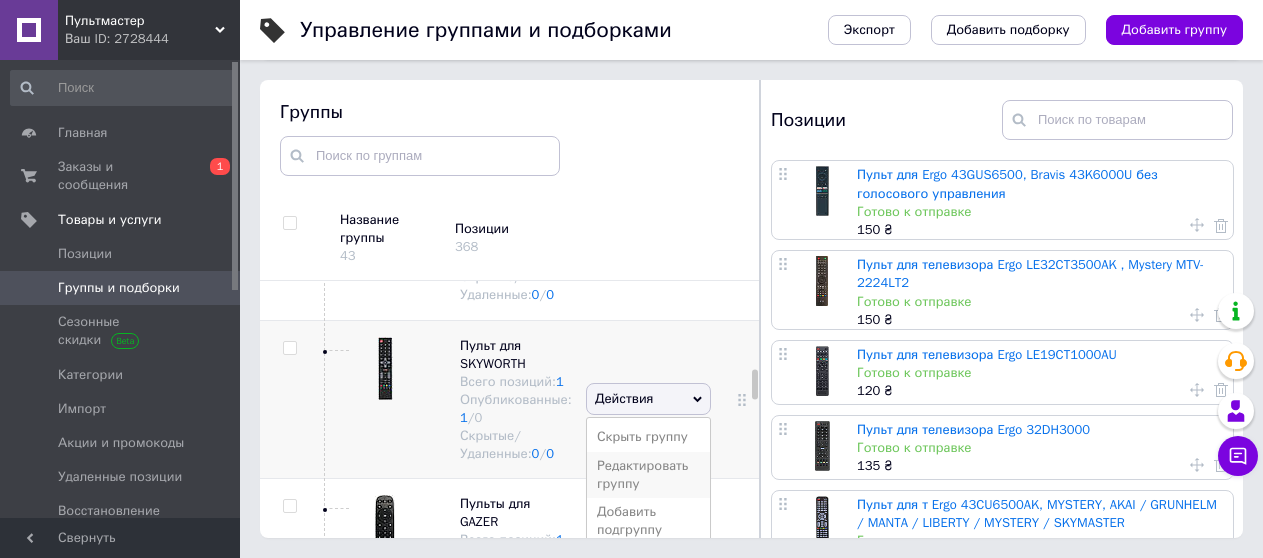click on "Редактировать группу" at bounding box center (648, 475) 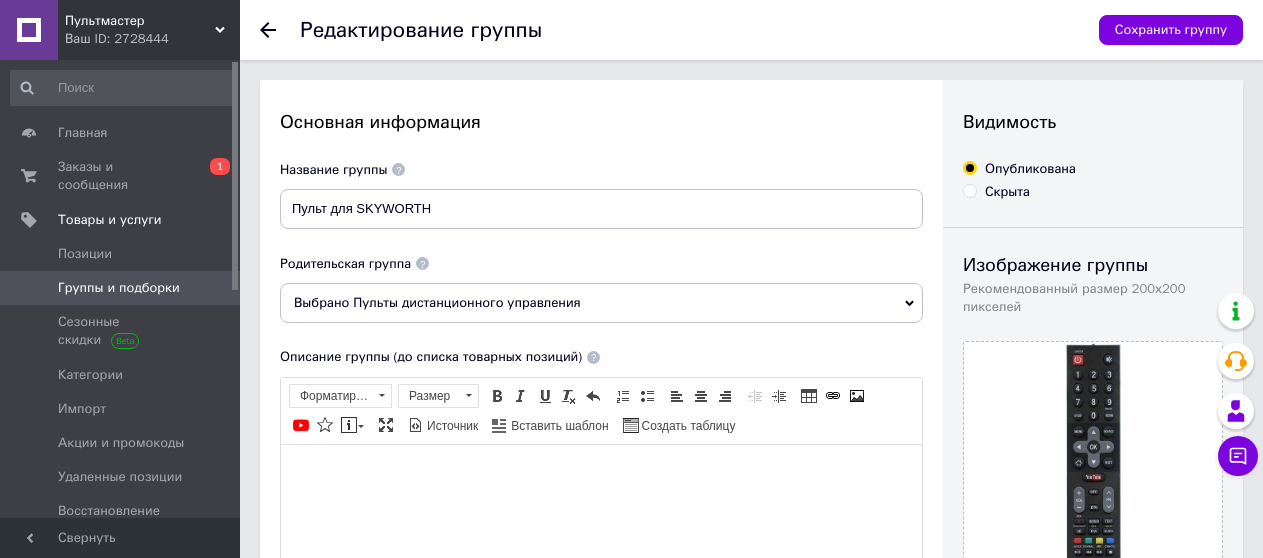 scroll, scrollTop: 0, scrollLeft: 0, axis: both 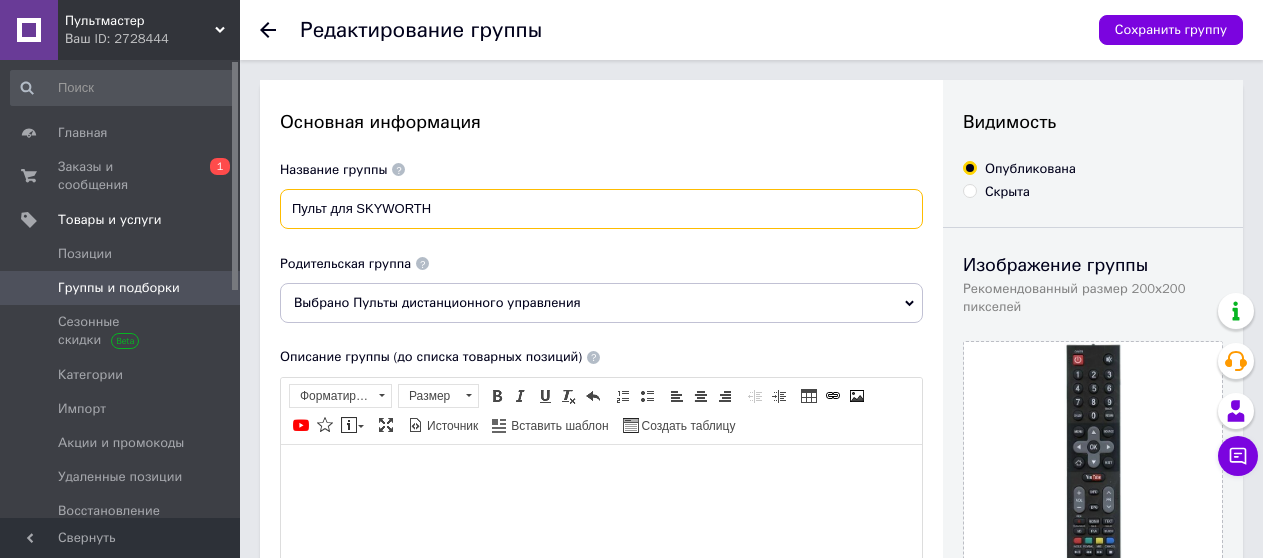 click on "Пульт для SKYWORTH" at bounding box center (601, 209) 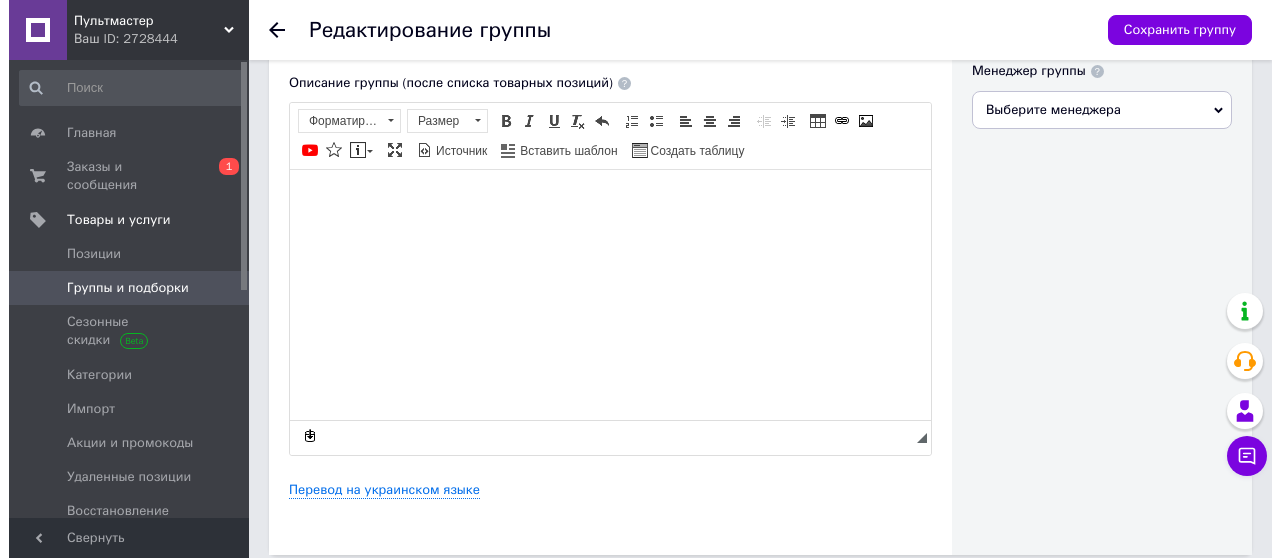 scroll, scrollTop: 763, scrollLeft: 0, axis: vertical 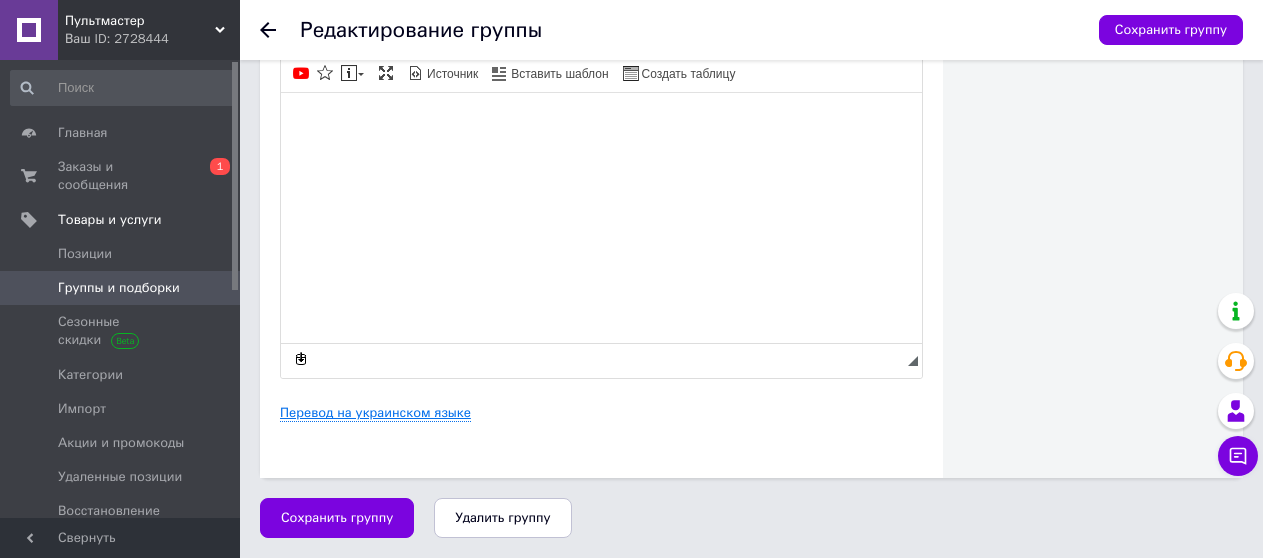 type on "Пульты для SKYWORTH" 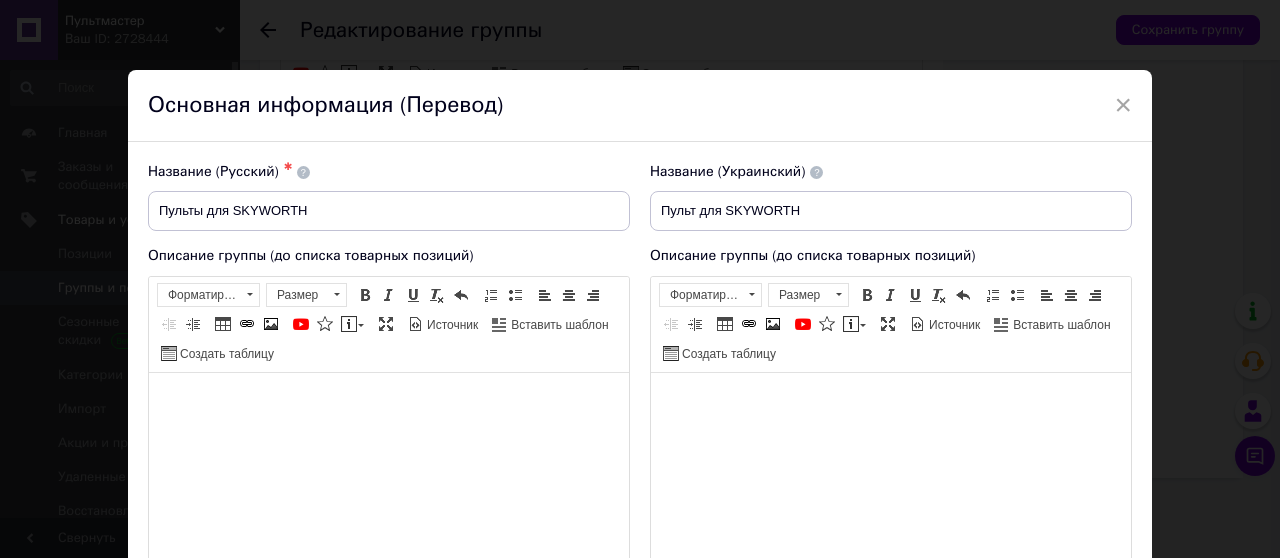 scroll, scrollTop: 0, scrollLeft: 0, axis: both 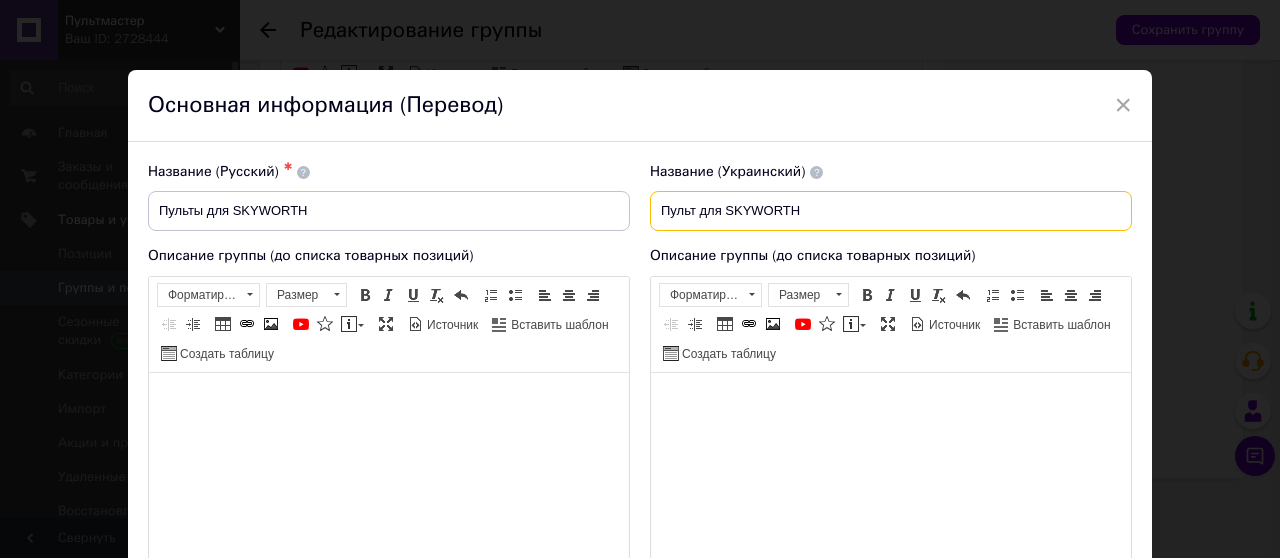 click on "Пульт для SKYWORTH" at bounding box center (891, 211) 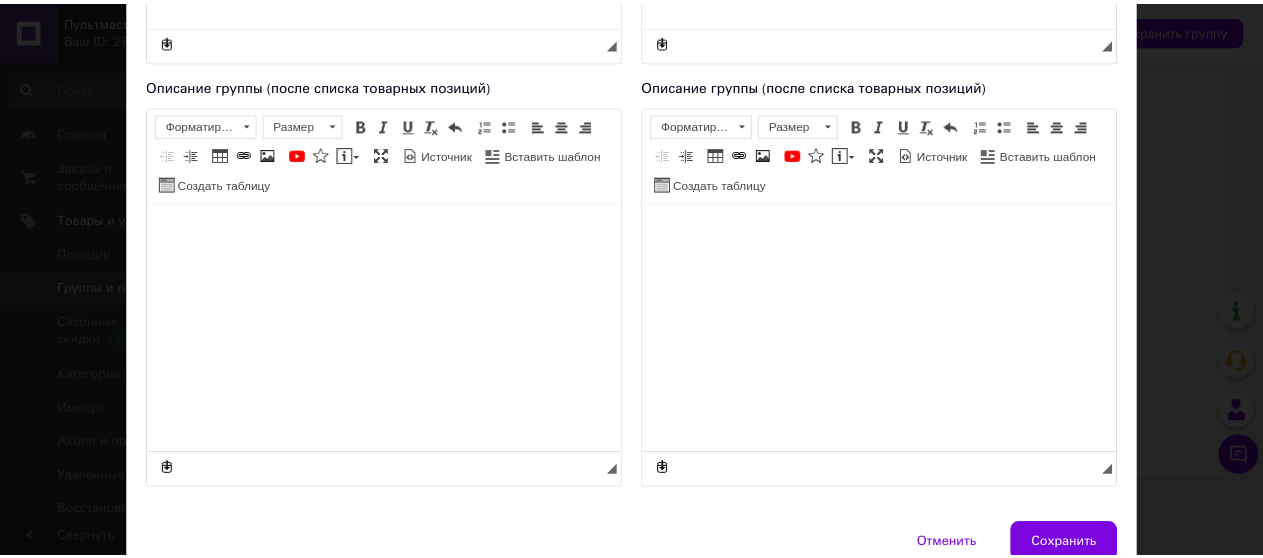 scroll, scrollTop: 694, scrollLeft: 0, axis: vertical 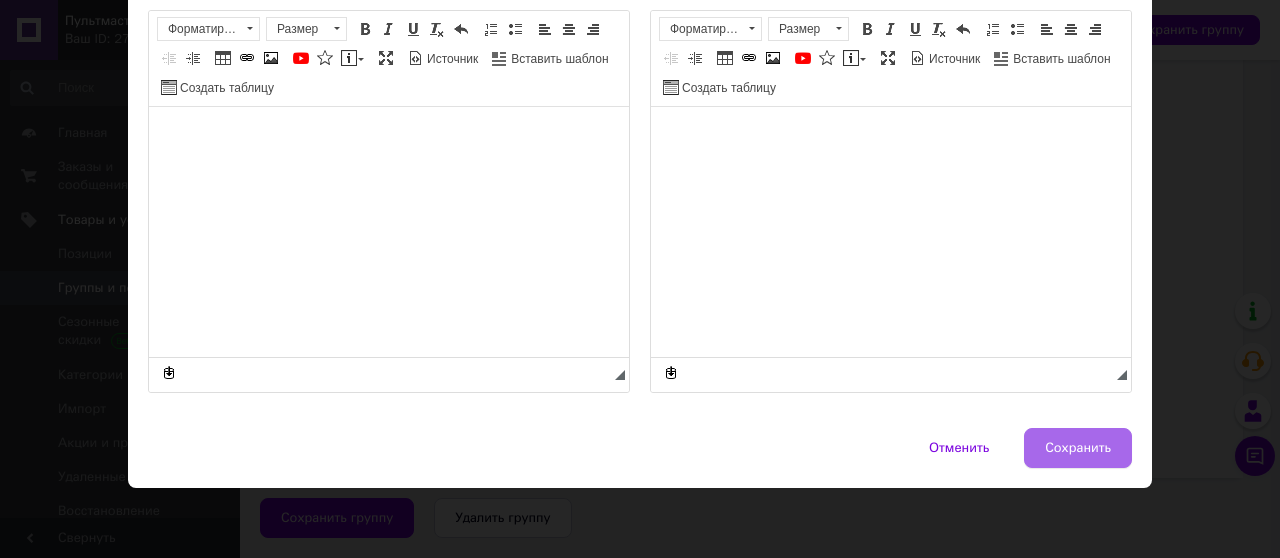 type on "Пульти для SKYWORTH" 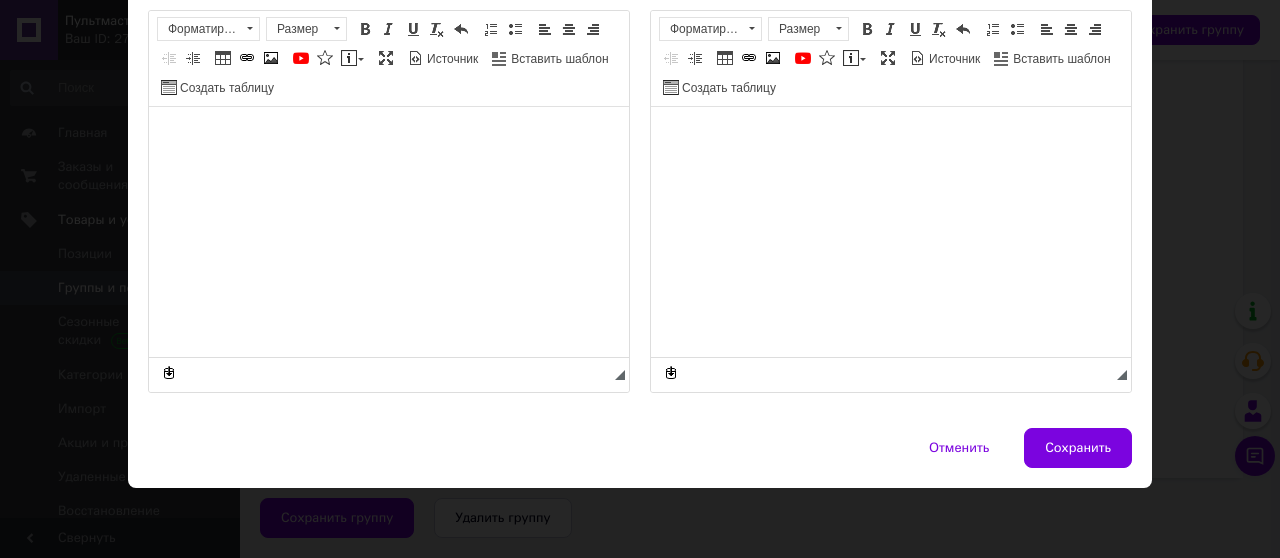 drag, startPoint x: 1088, startPoint y: 451, endPoint x: 1037, endPoint y: 441, distance: 51.971146 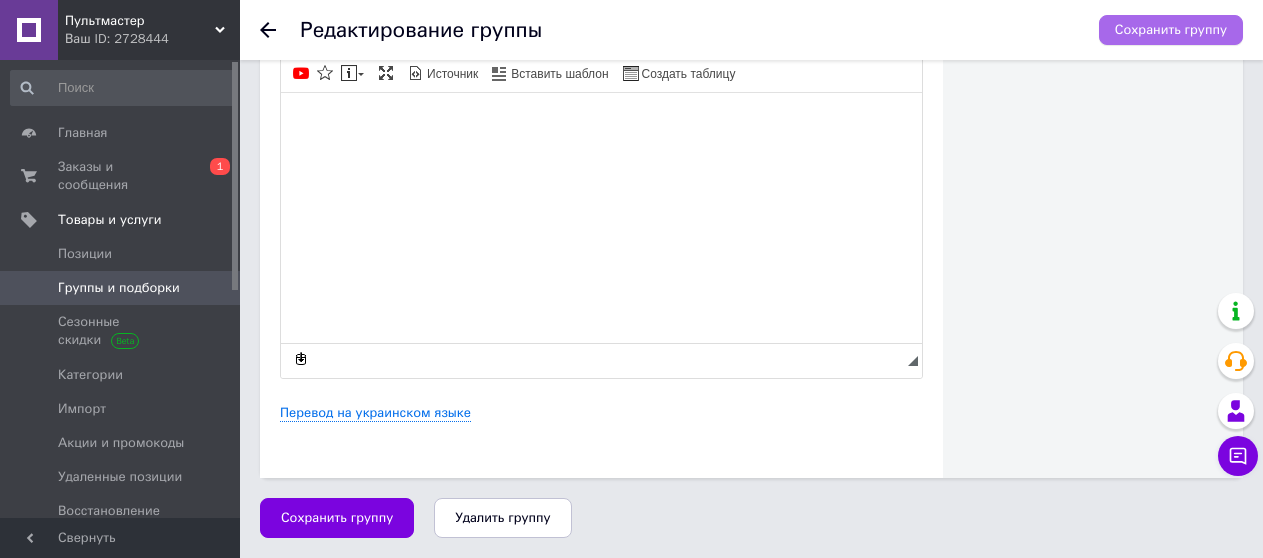 click on "Сохранить группу" at bounding box center [1171, 30] 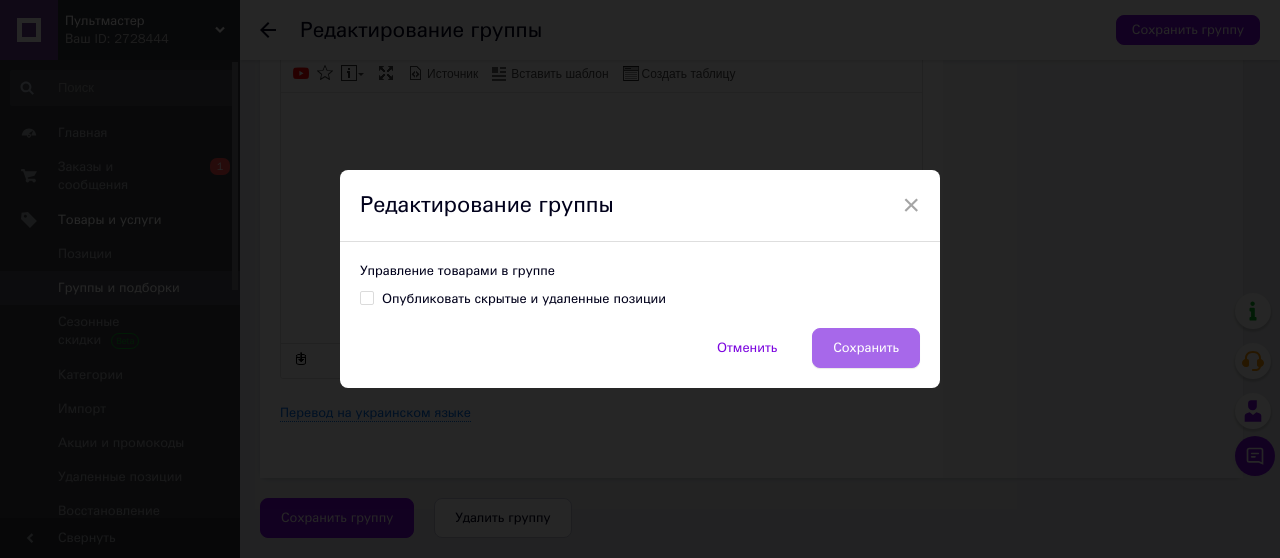 click on "Сохранить" at bounding box center [866, 348] 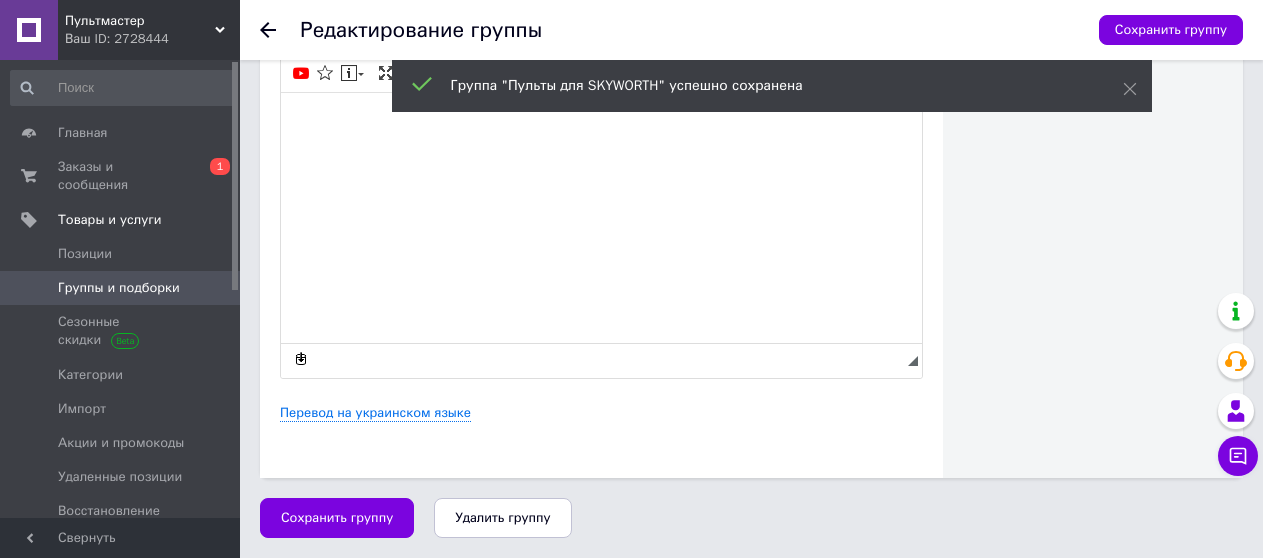 click 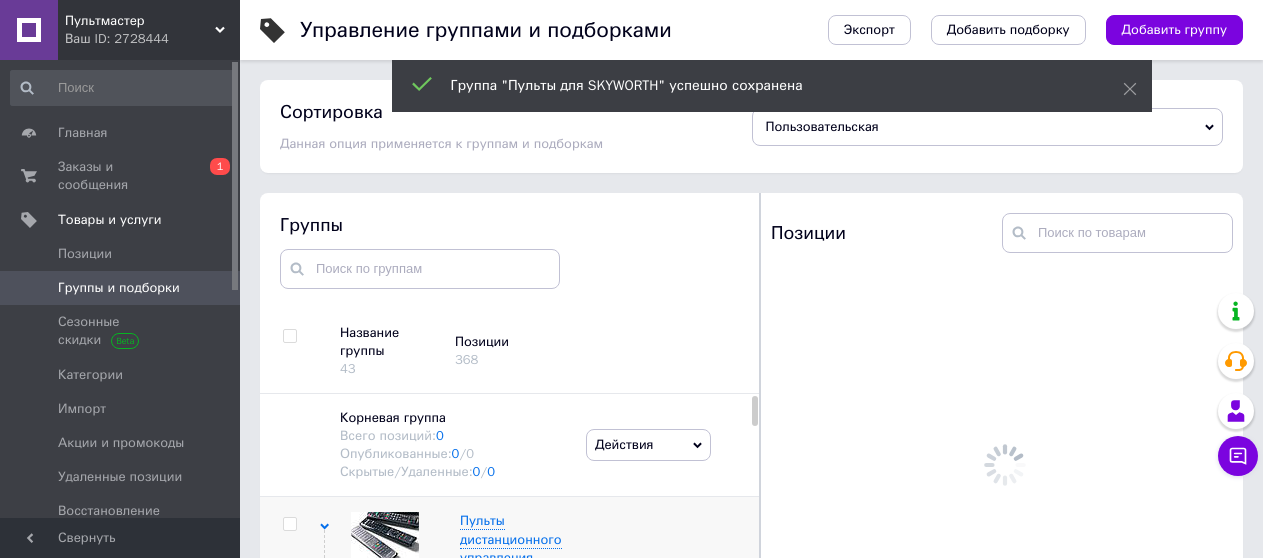 scroll, scrollTop: 113, scrollLeft: 0, axis: vertical 